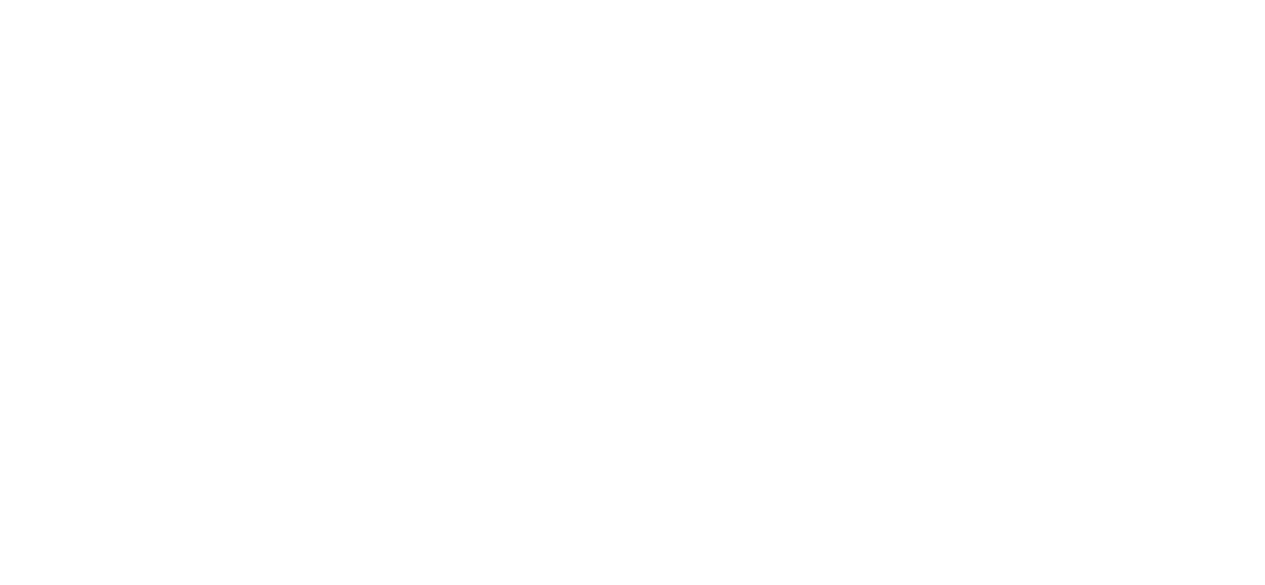 scroll, scrollTop: 0, scrollLeft: 0, axis: both 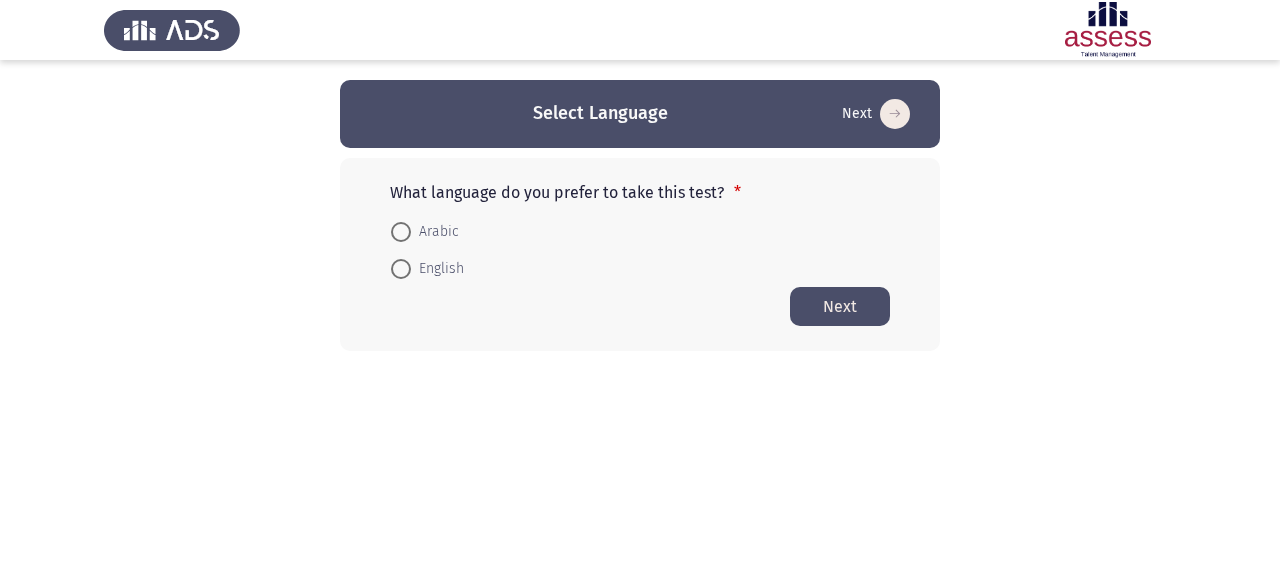 click at bounding box center (401, 269) 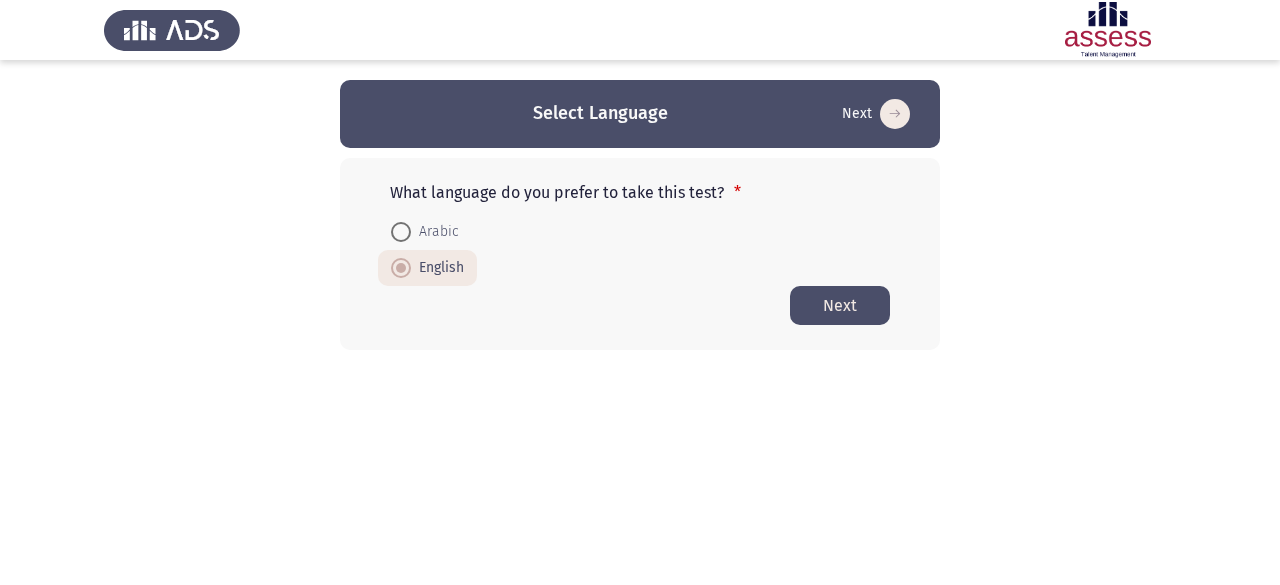 click on "Next" 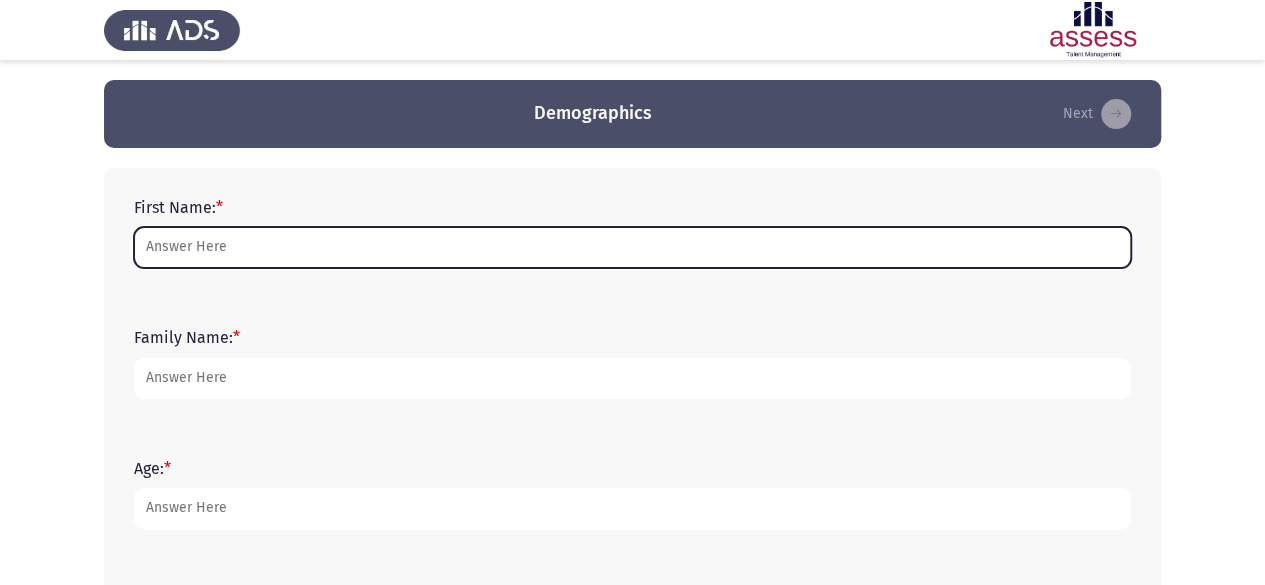 click on "First Name:   *" at bounding box center (632, 247) 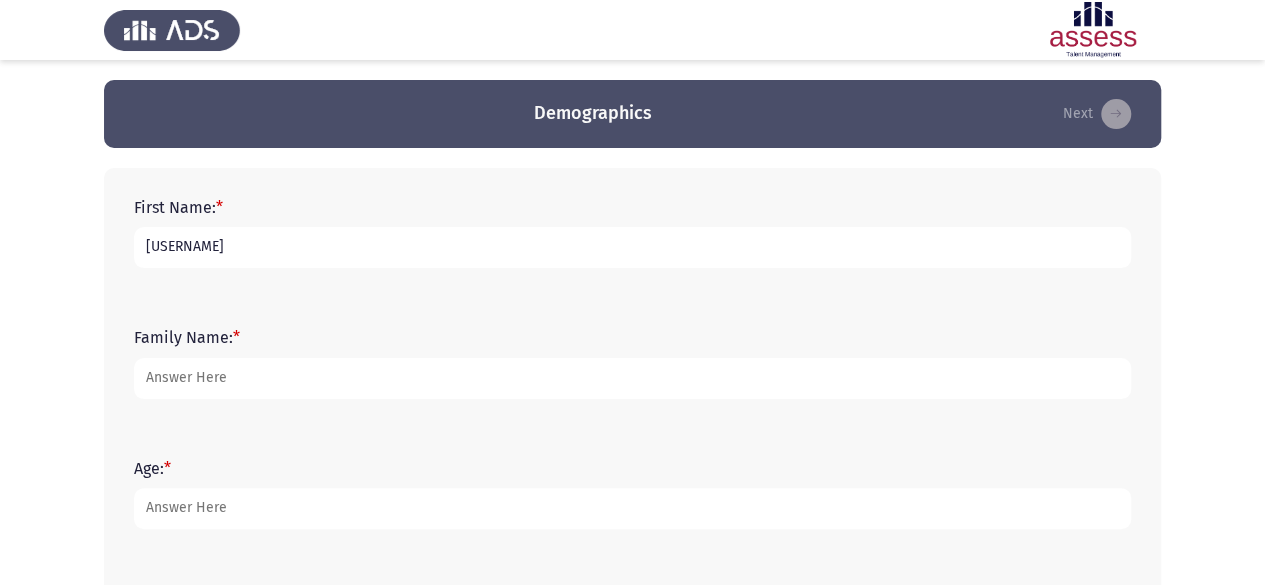type on "[USERNAME]" 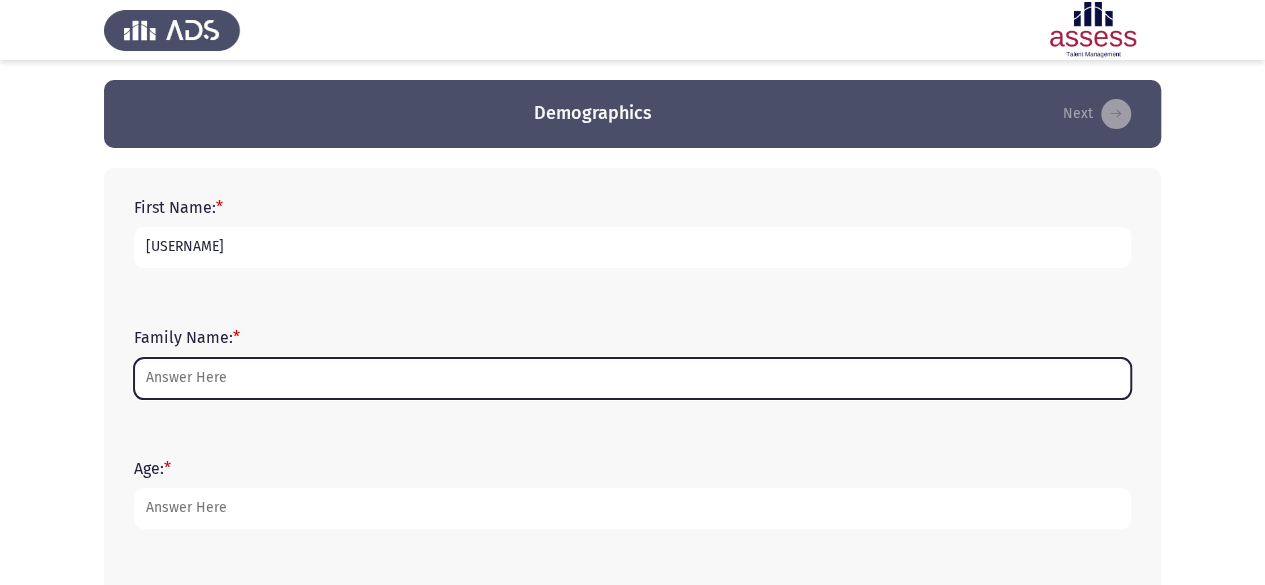 click on "Family Name:   *" at bounding box center (632, 378) 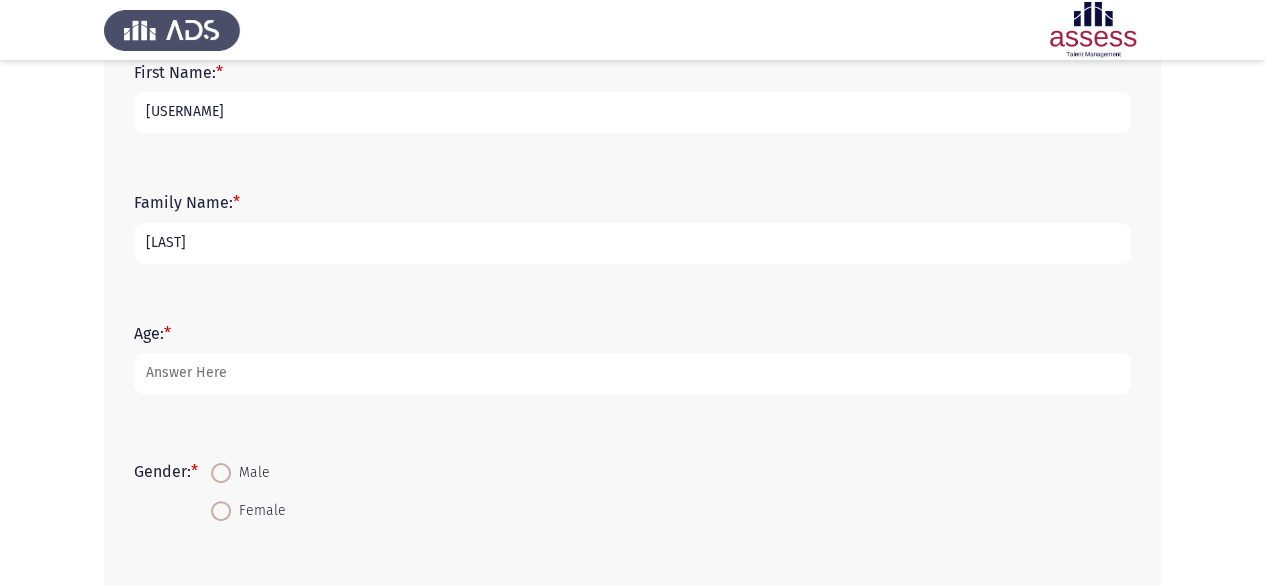 scroll, scrollTop: 137, scrollLeft: 0, axis: vertical 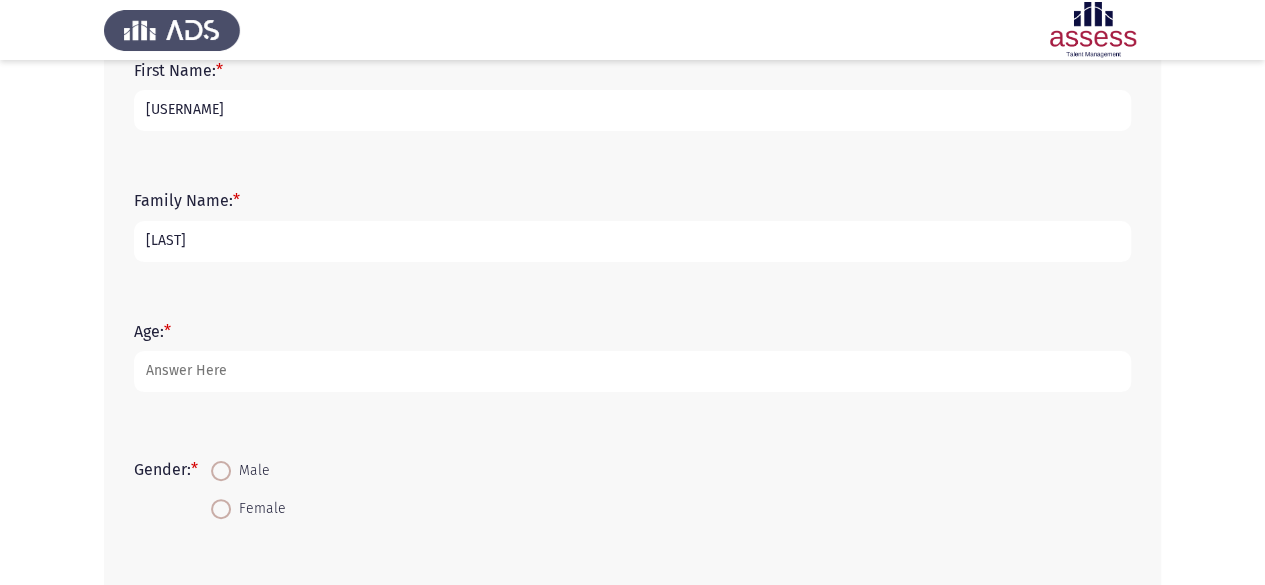 type on "[LAST]" 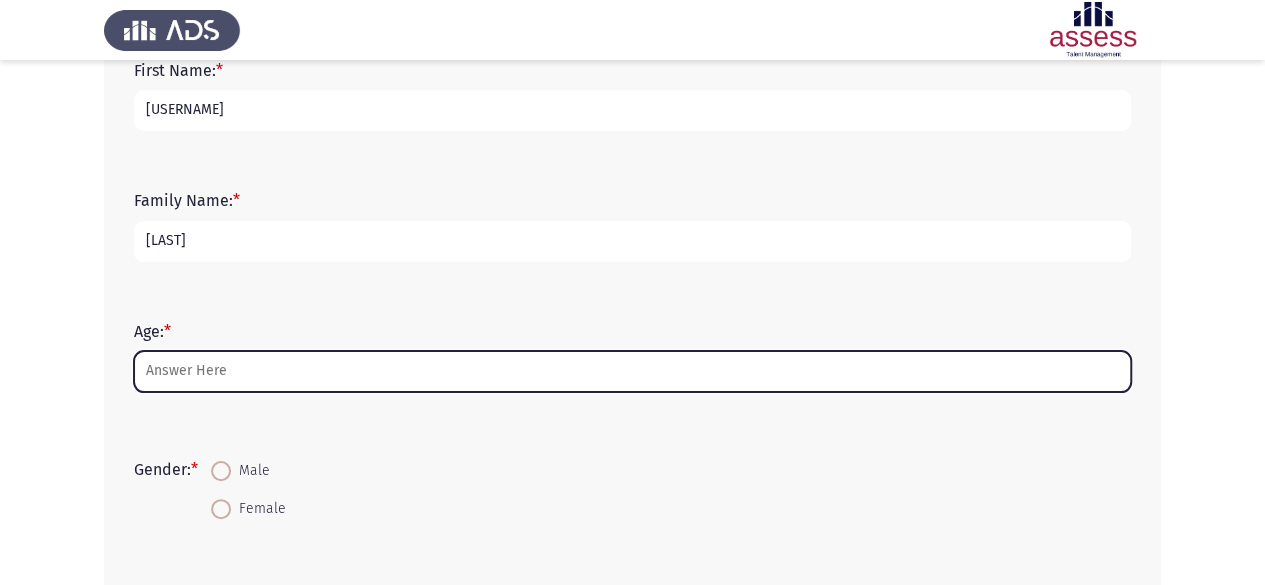 click on "Age:   *" at bounding box center (632, 371) 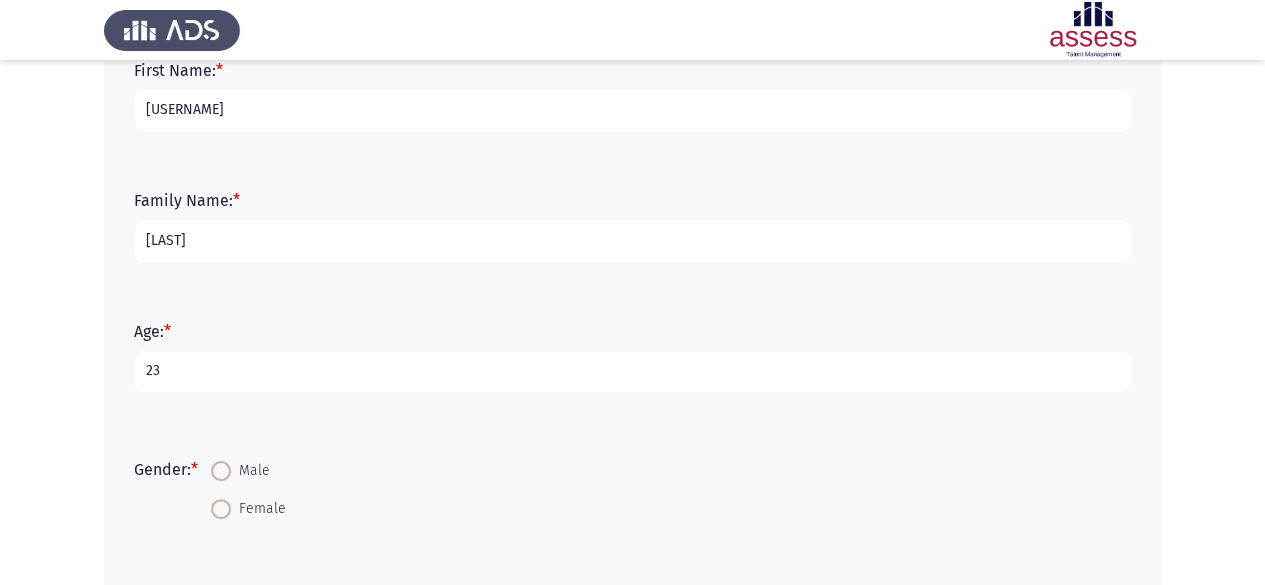 scroll, scrollTop: 243, scrollLeft: 0, axis: vertical 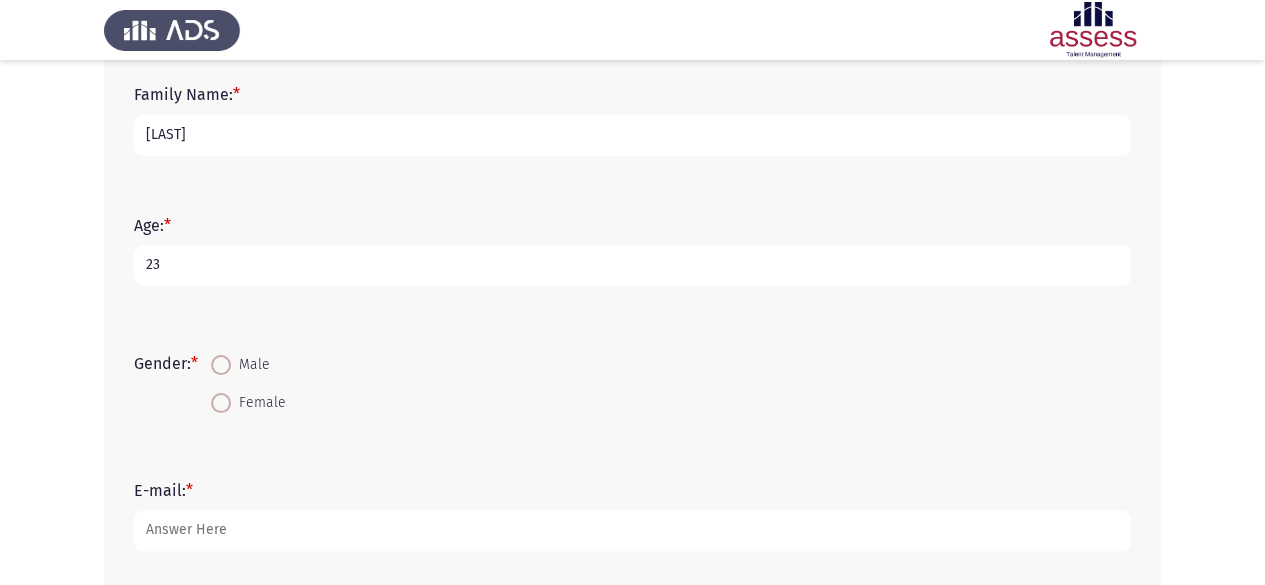 type on "23" 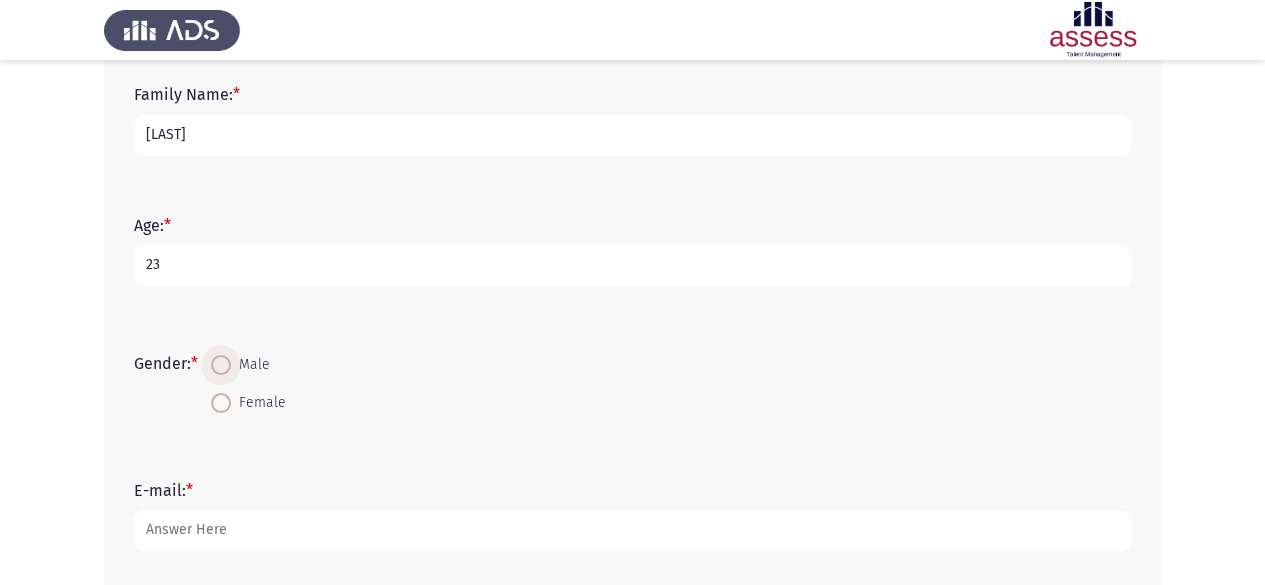click at bounding box center [221, 365] 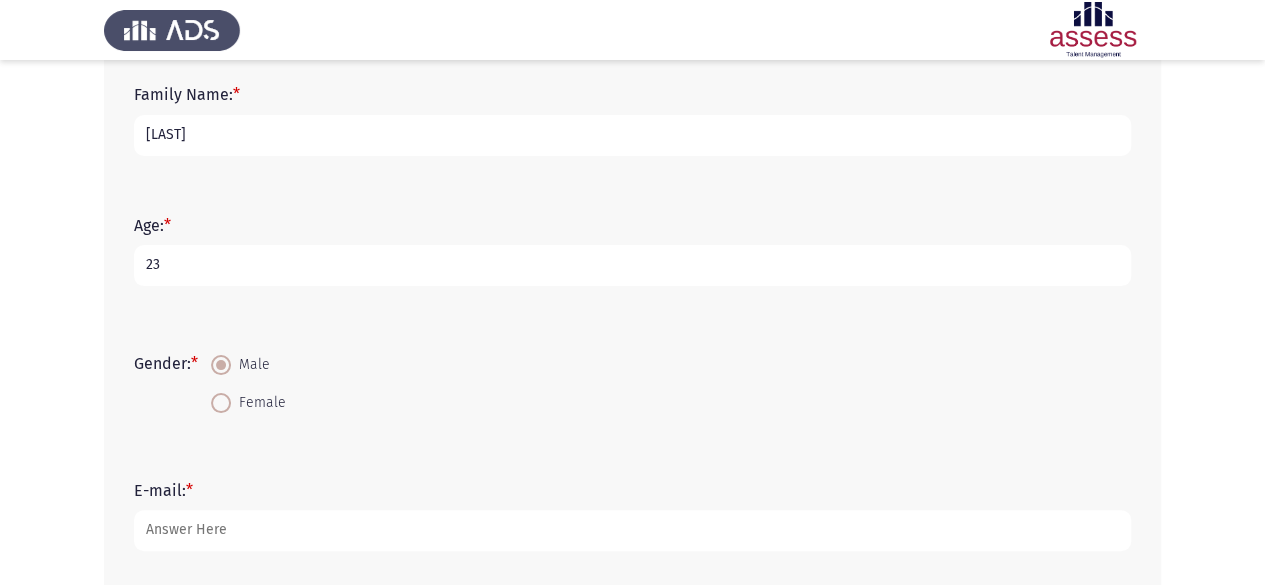 scroll, scrollTop: 386, scrollLeft: 0, axis: vertical 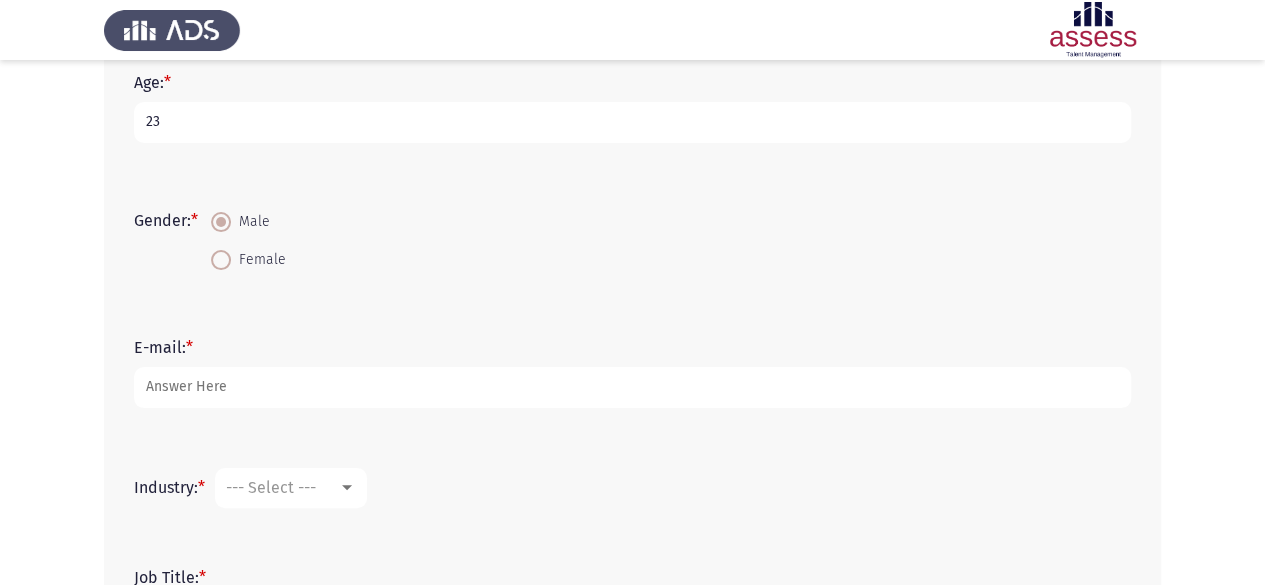 click on "E-mail:   *" 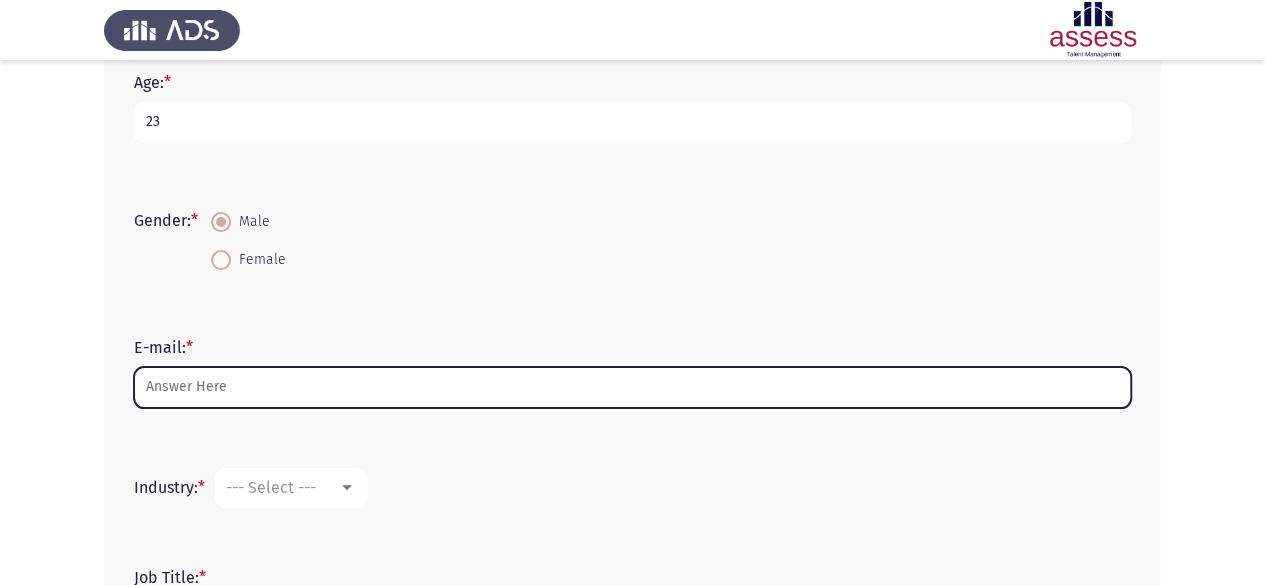 click on "E-mail:   *" at bounding box center (632, 387) 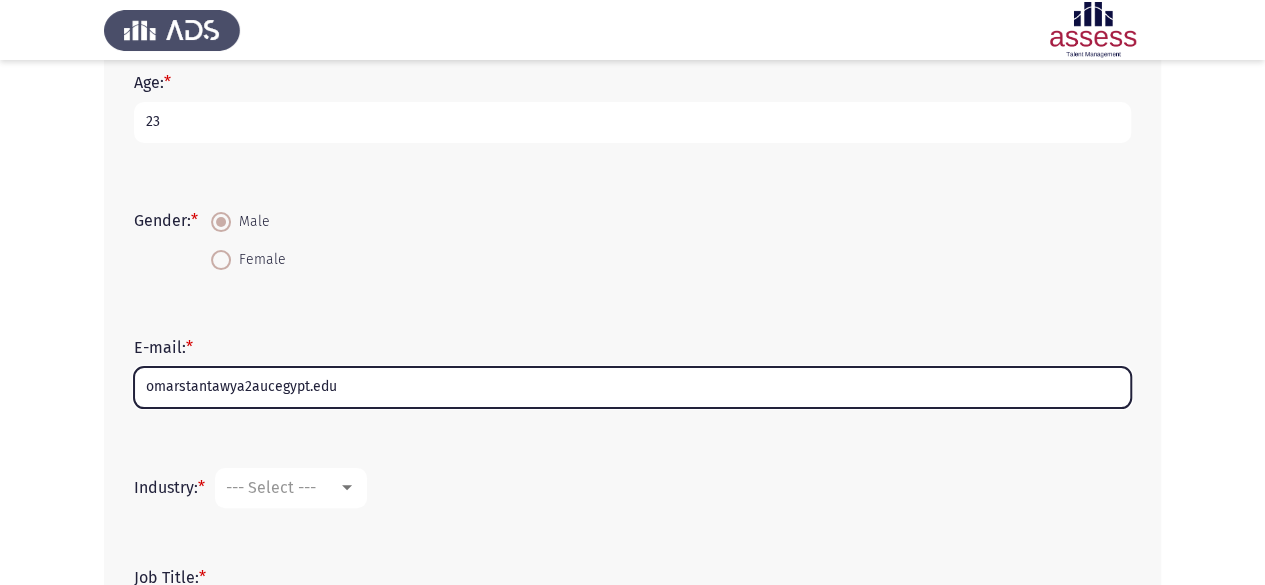click on "omarstantawya2aucegypt.edu" at bounding box center (632, 387) 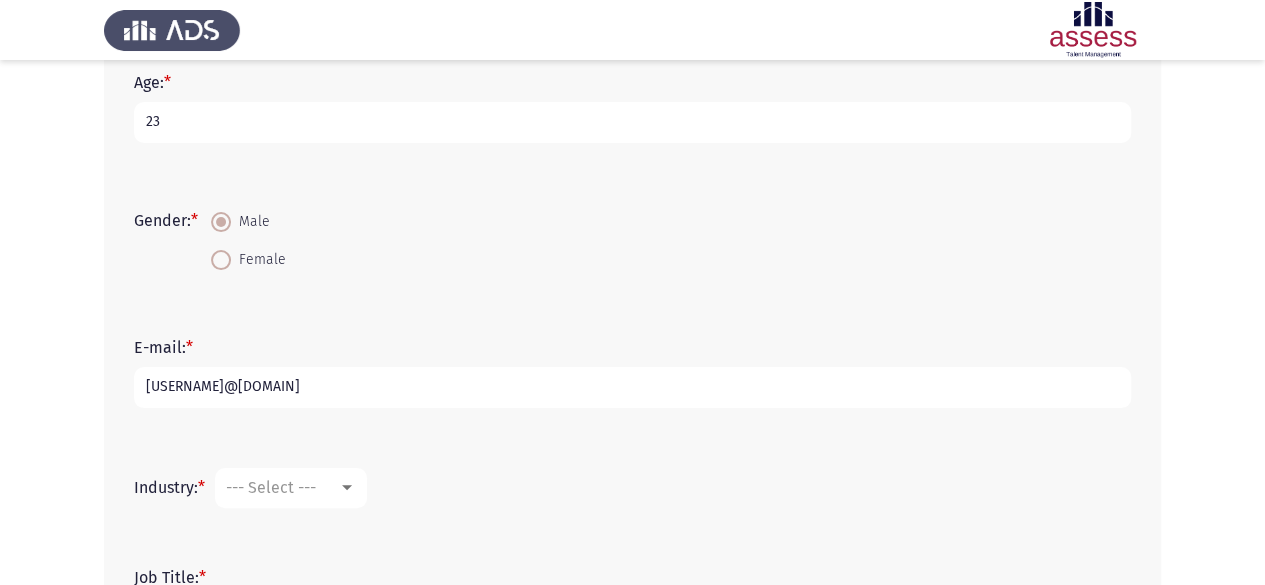 click on "[USERNAME]@[DOMAIN]" at bounding box center [632, 387] 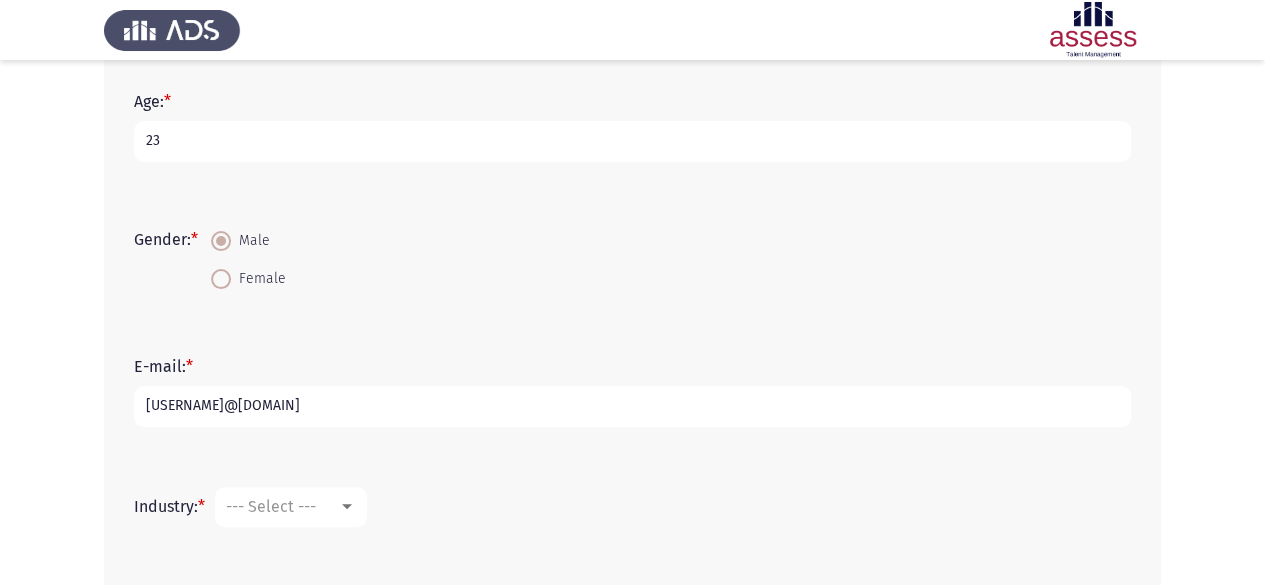 scroll, scrollTop: 460, scrollLeft: 0, axis: vertical 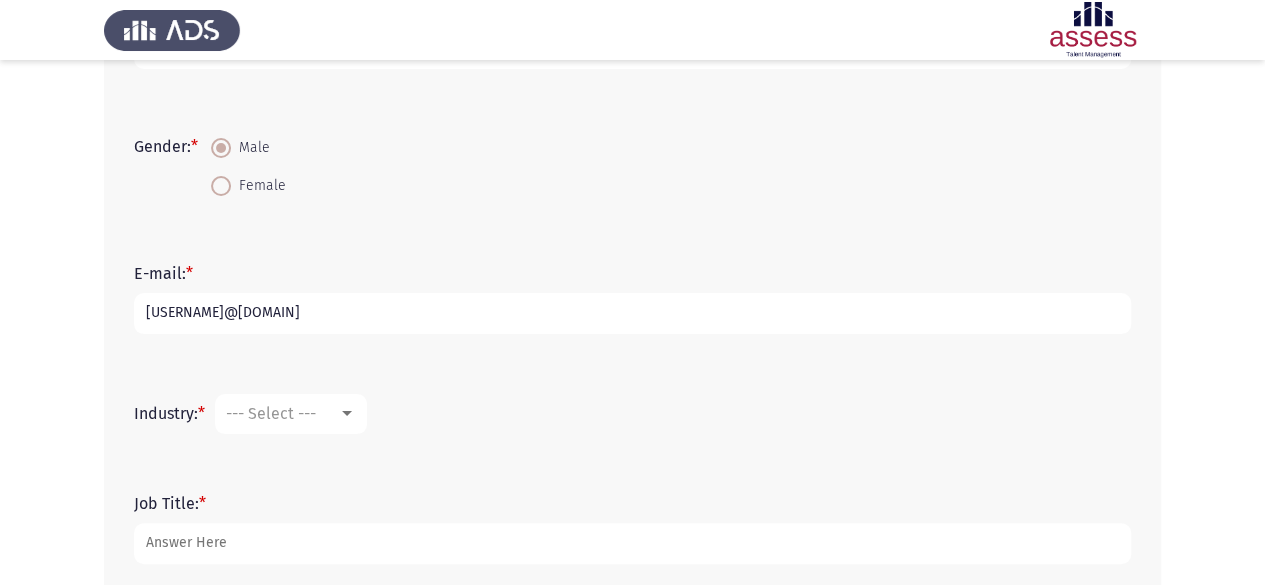 type on "[USERNAME]@[DOMAIN]" 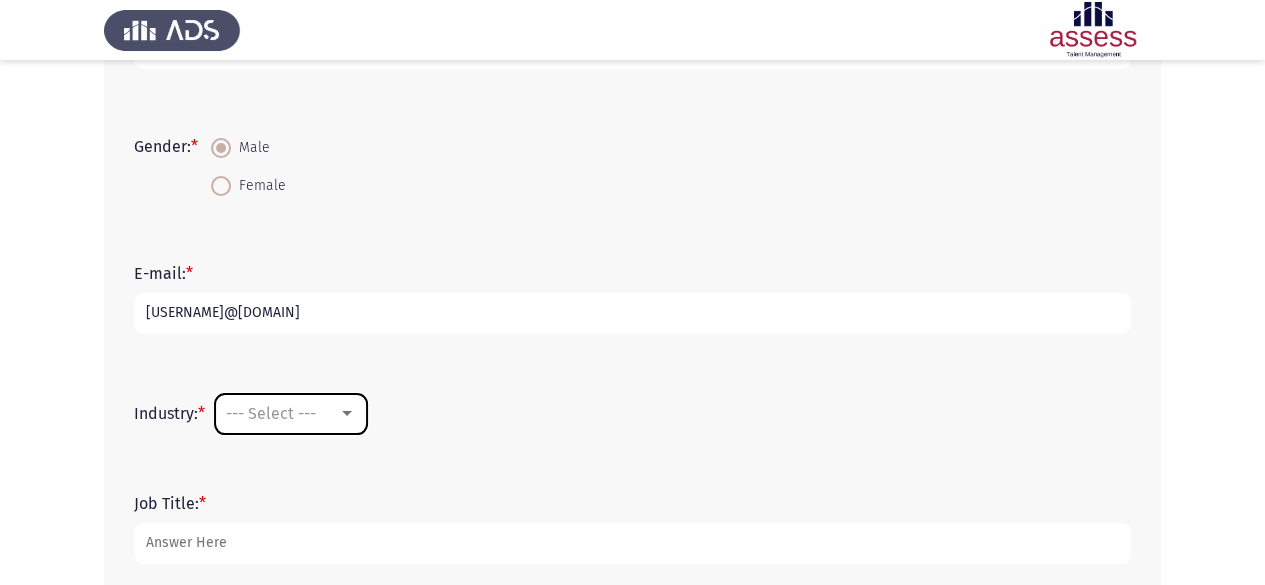 click at bounding box center (347, 414) 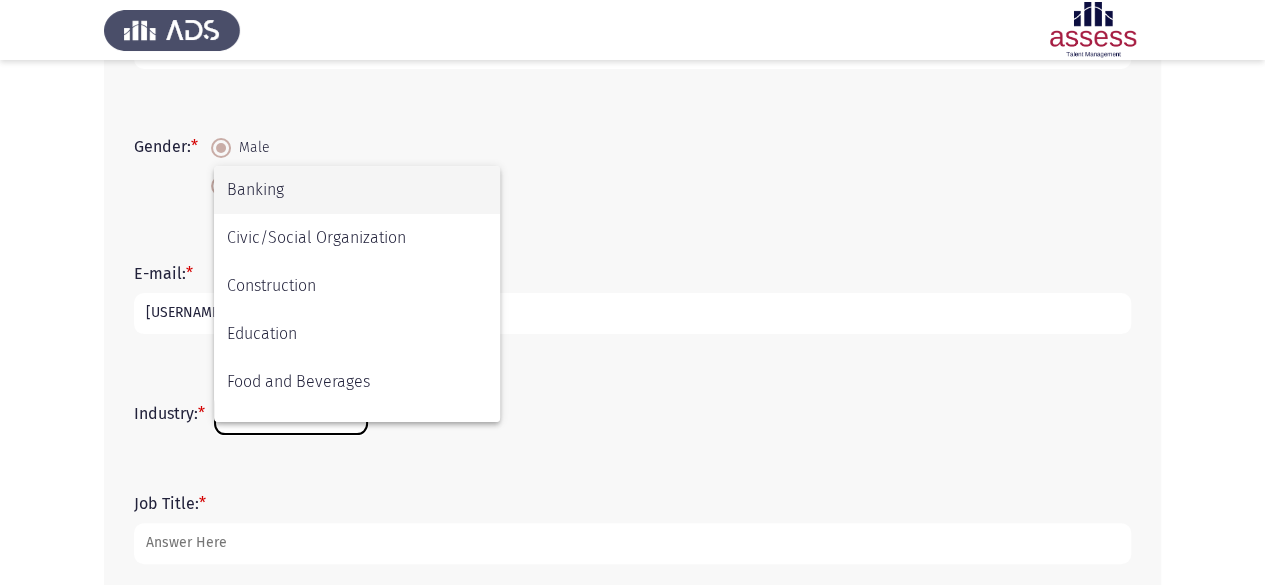scroll, scrollTop: 196, scrollLeft: 0, axis: vertical 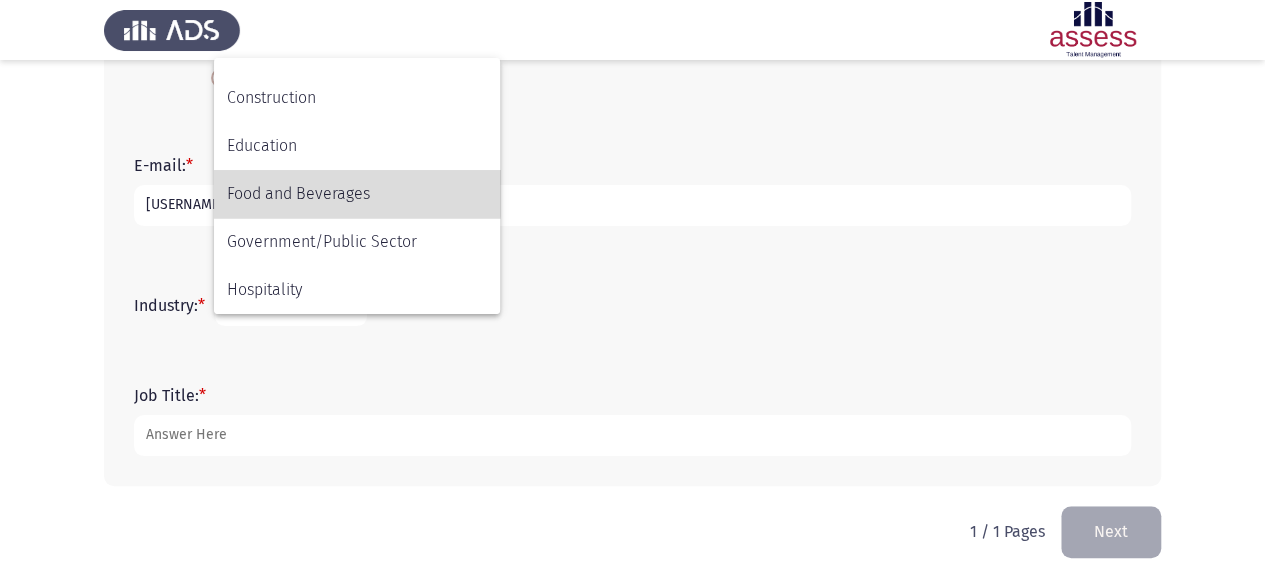 click on "Food and Beverages" at bounding box center (357, 194) 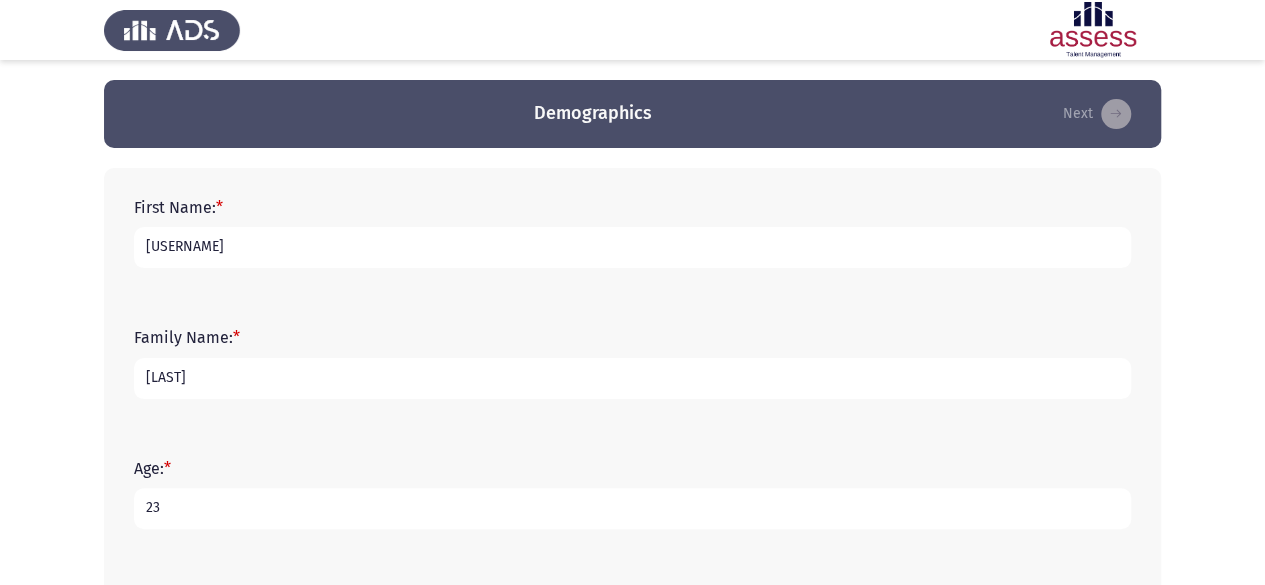 scroll, scrollTop: 568, scrollLeft: 0, axis: vertical 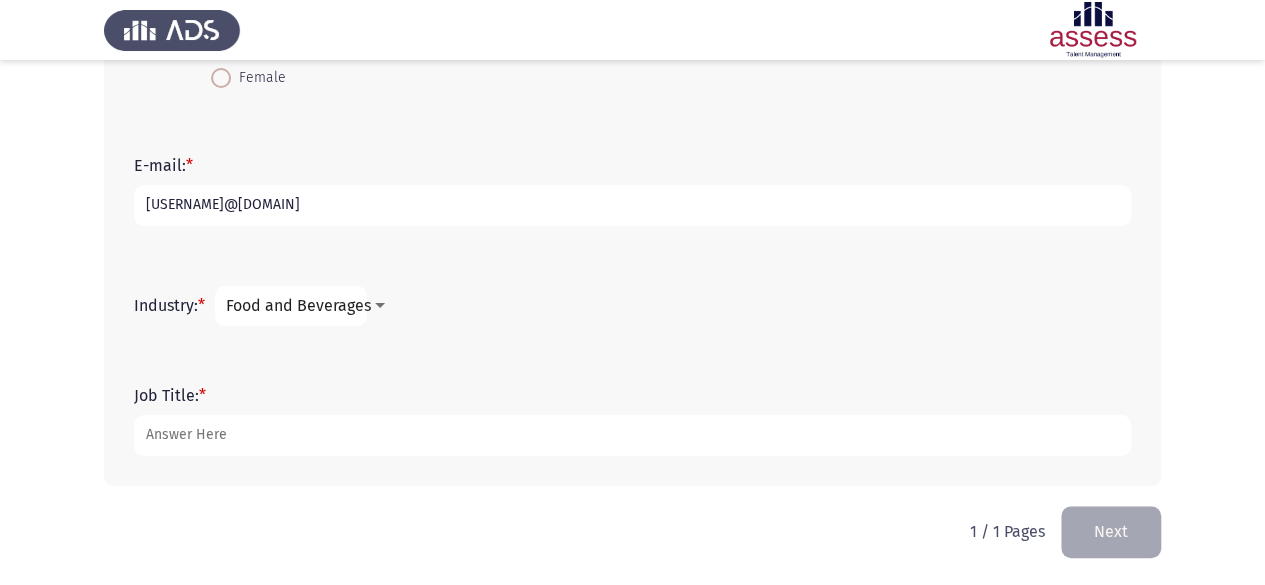 click on "Food and Beverages" at bounding box center (298, 305) 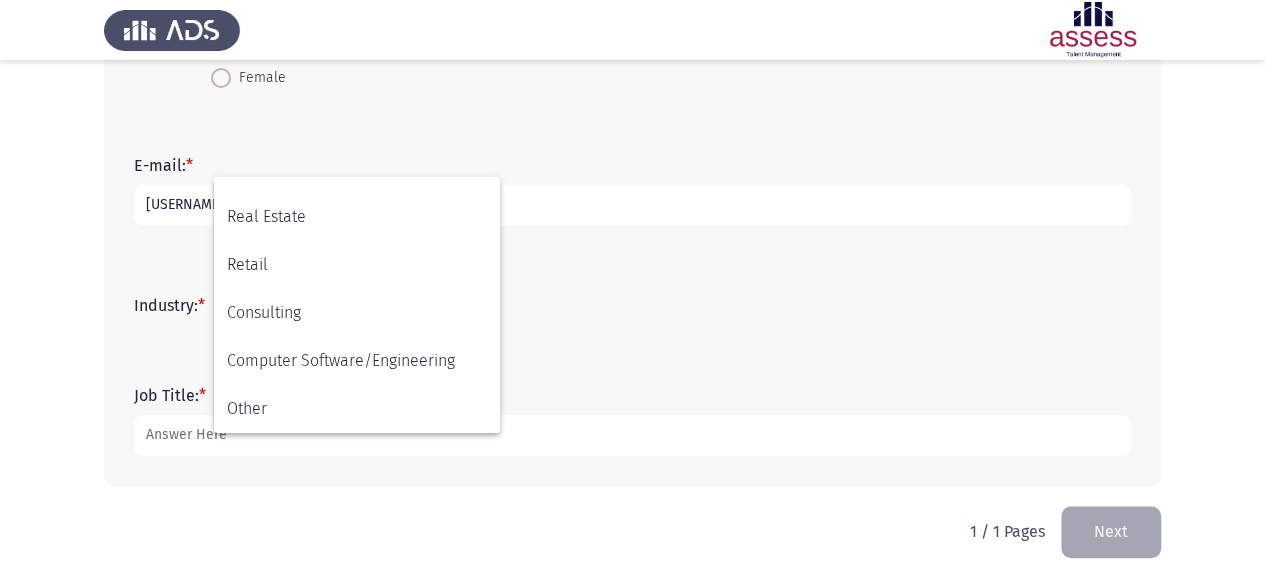 scroll, scrollTop: 594, scrollLeft: 0, axis: vertical 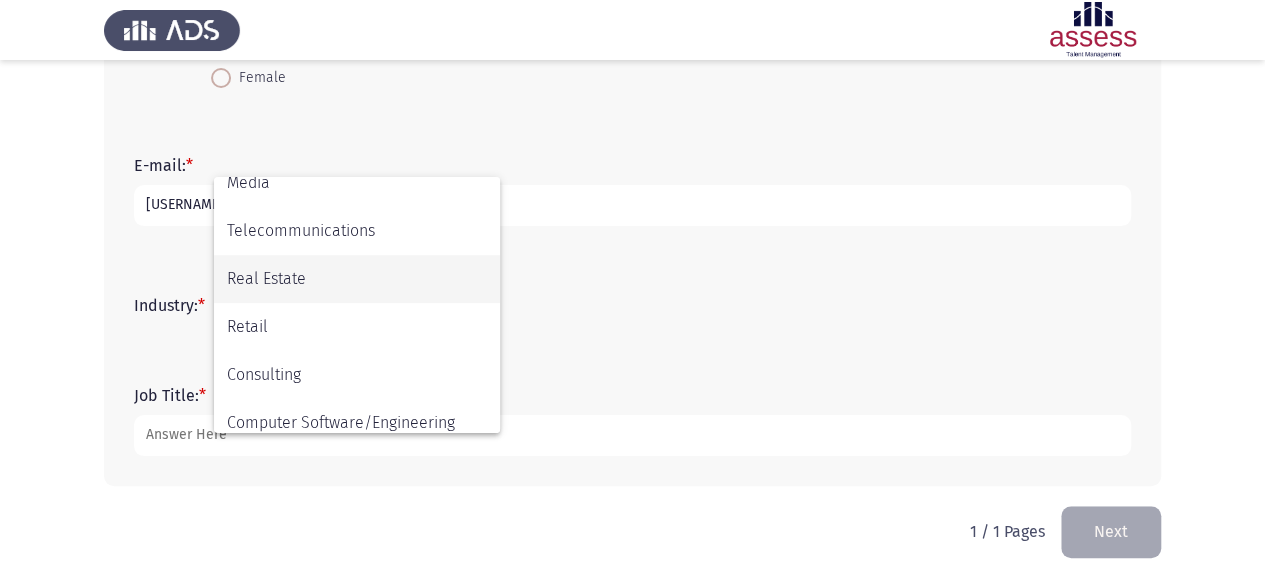 click on "Real Estate" at bounding box center [357, 279] 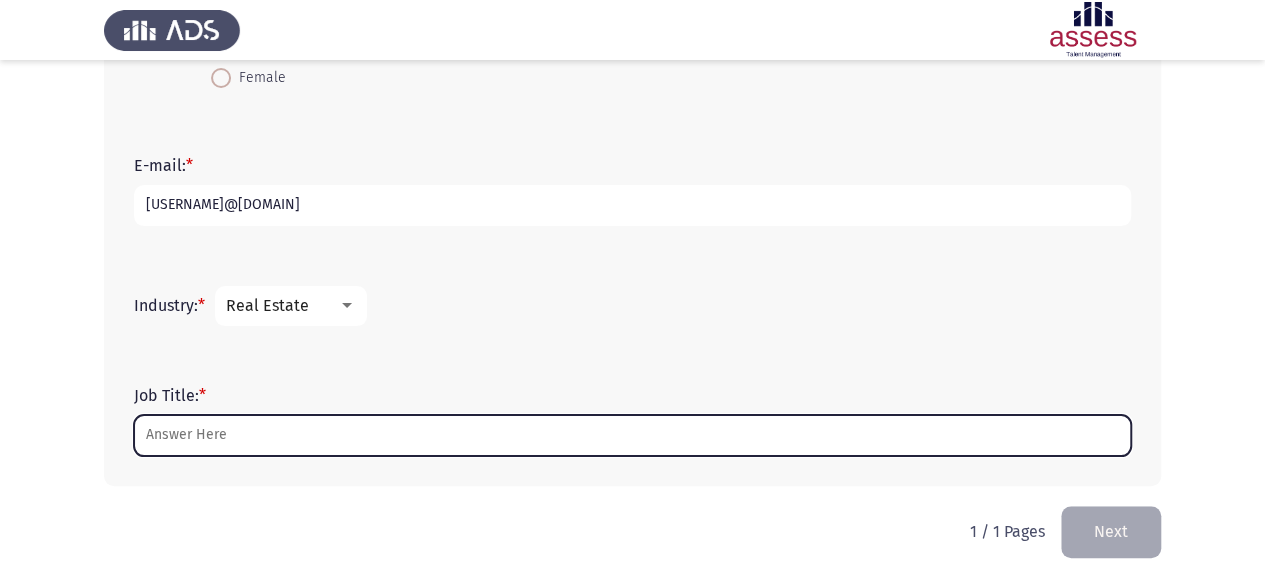 click on "Job Title:   *" at bounding box center (632, 435) 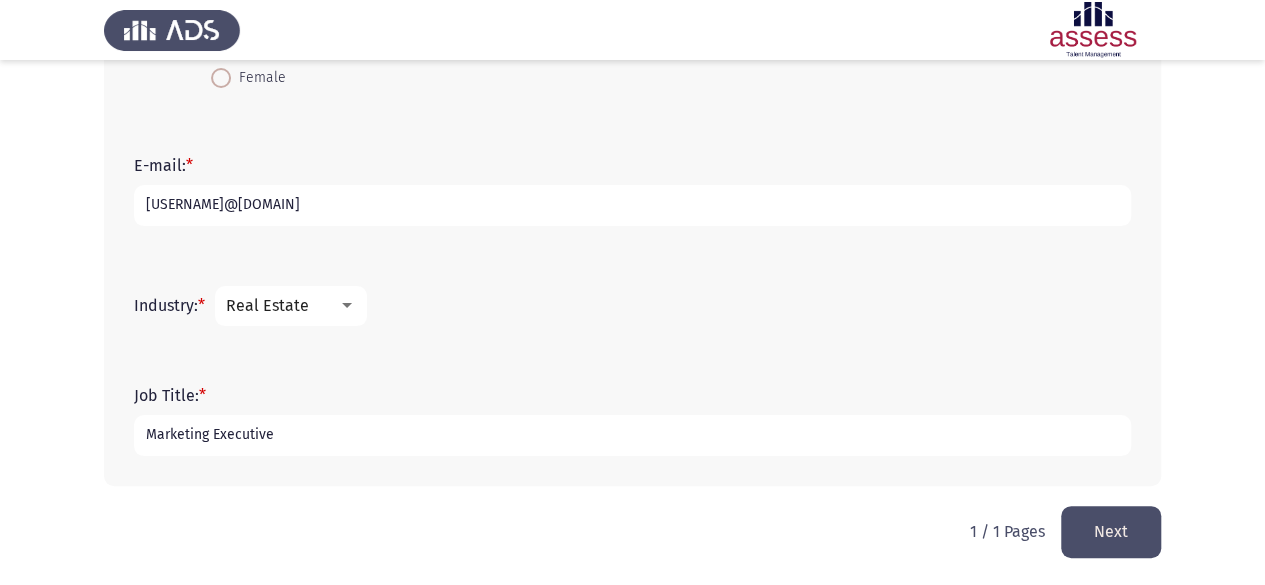 type on "Marketing Executive" 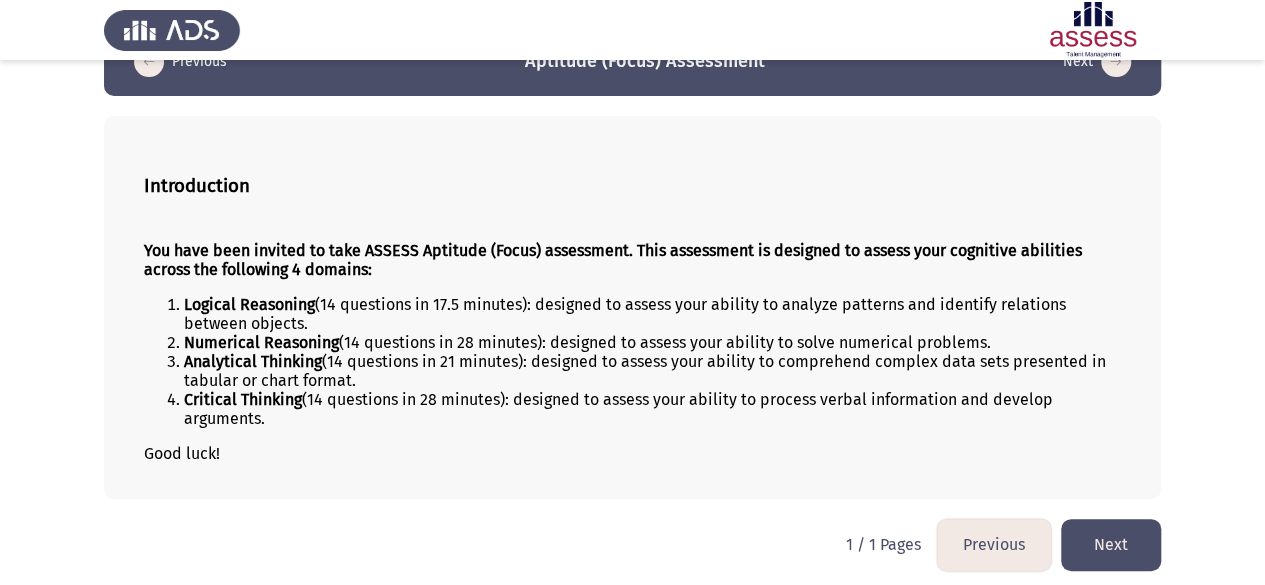 scroll, scrollTop: 54, scrollLeft: 0, axis: vertical 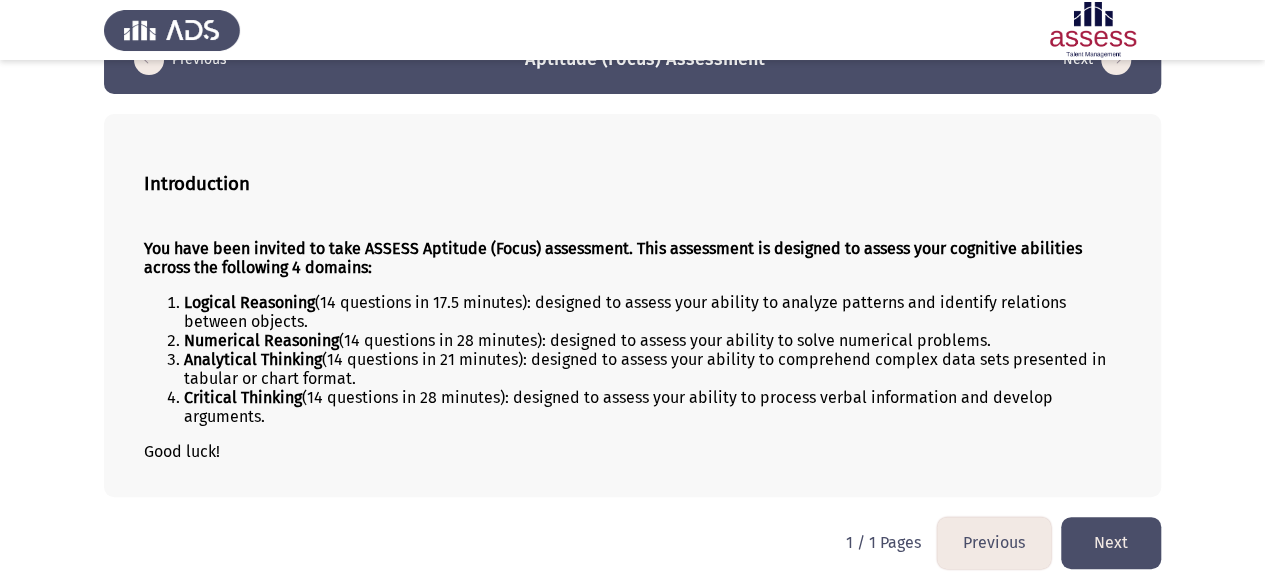 click on "Next" 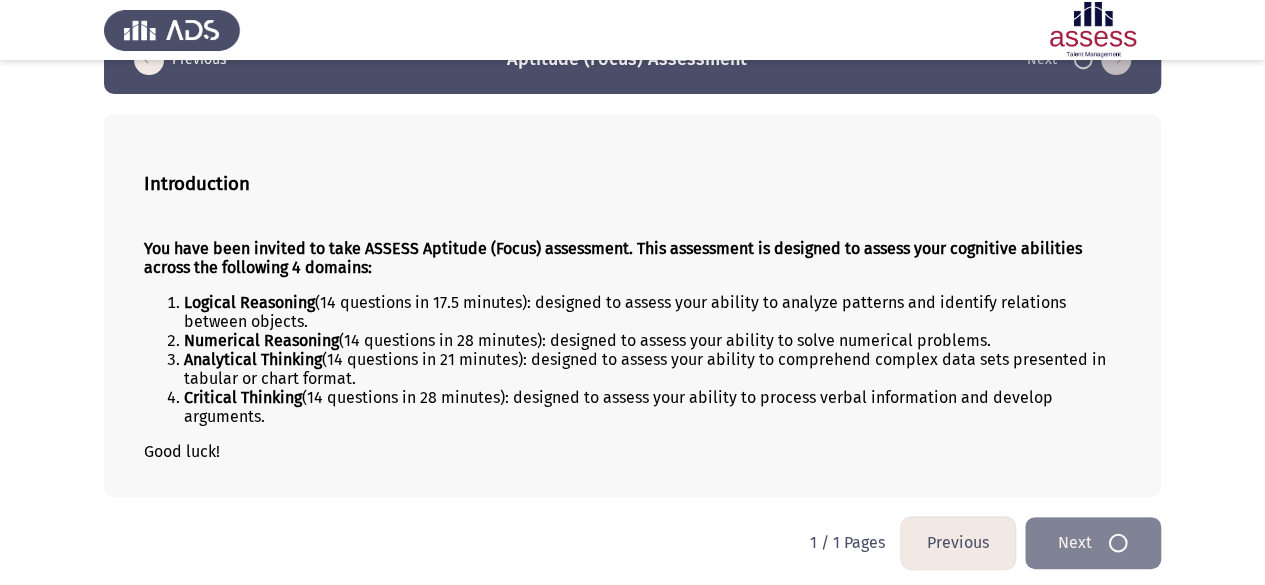 scroll, scrollTop: 0, scrollLeft: 0, axis: both 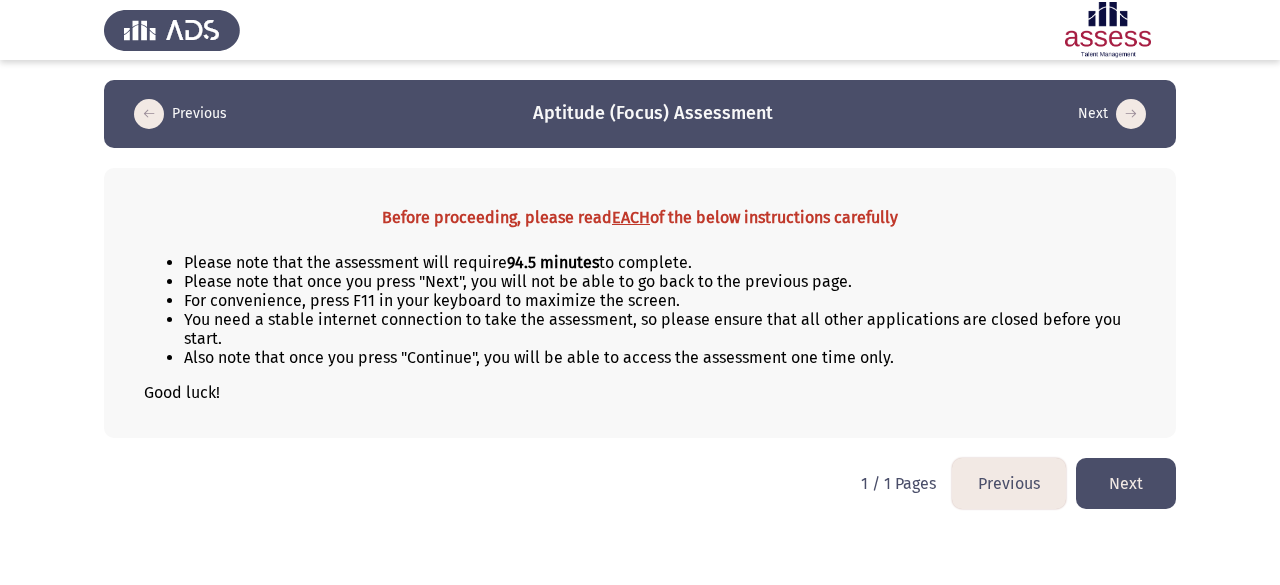 click on "Next" 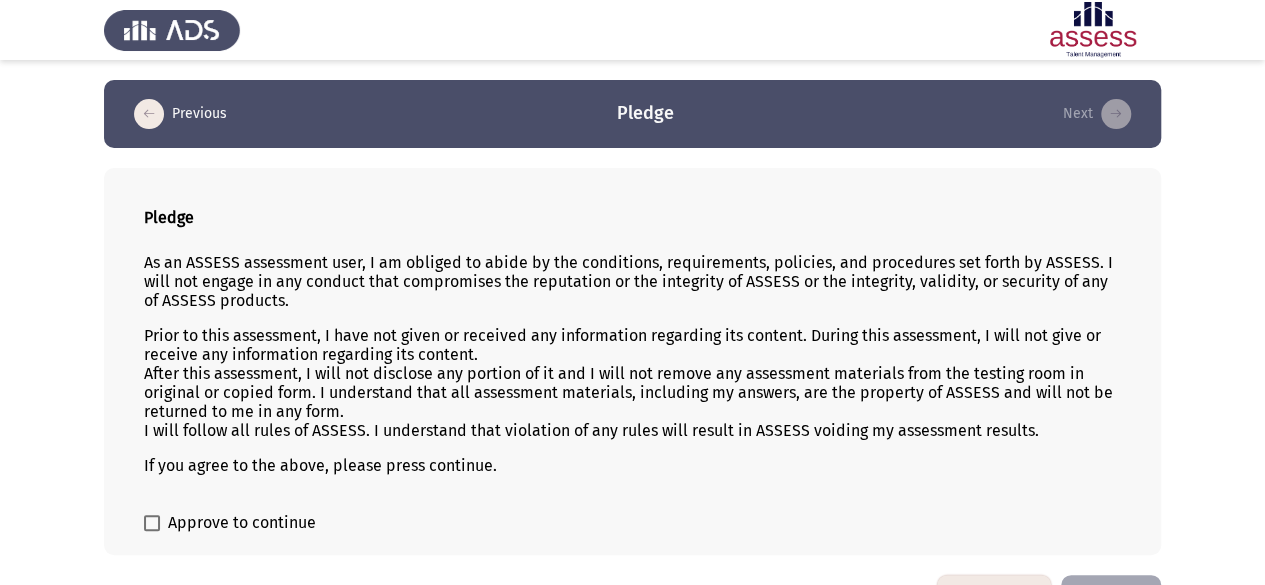 scroll, scrollTop: 57, scrollLeft: 0, axis: vertical 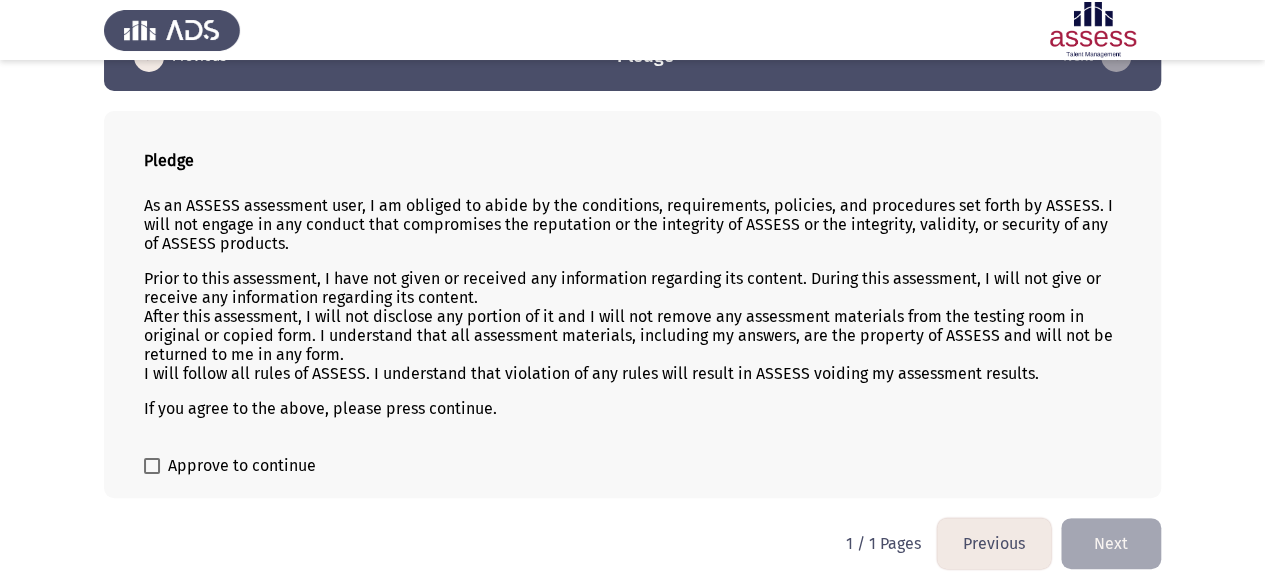 click at bounding box center [152, 466] 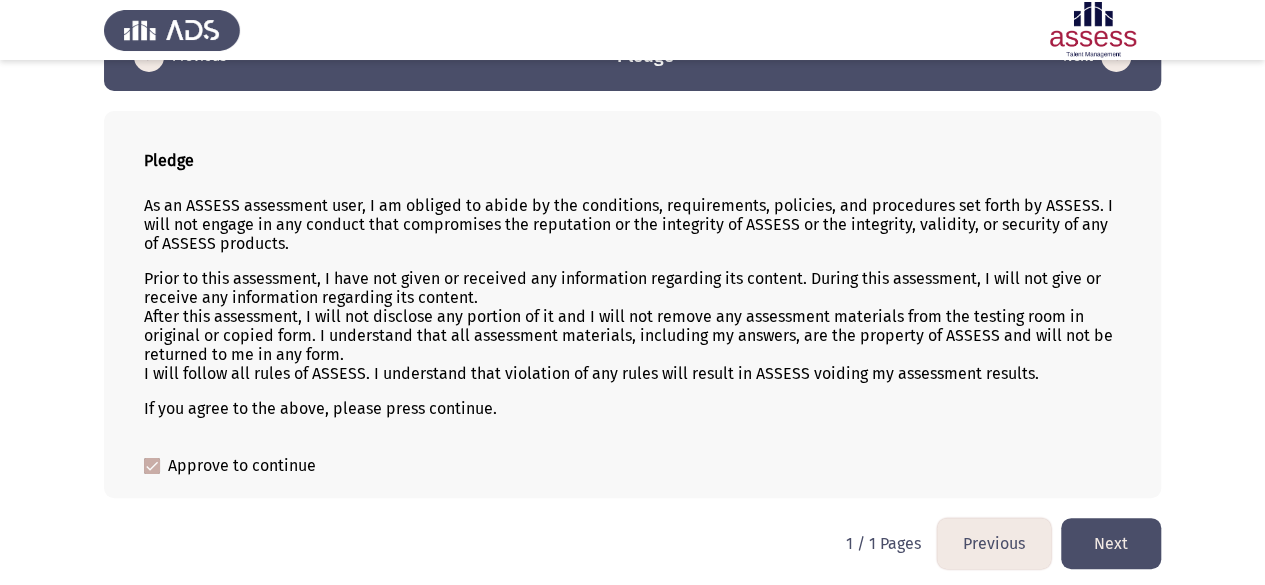 click on "Next" 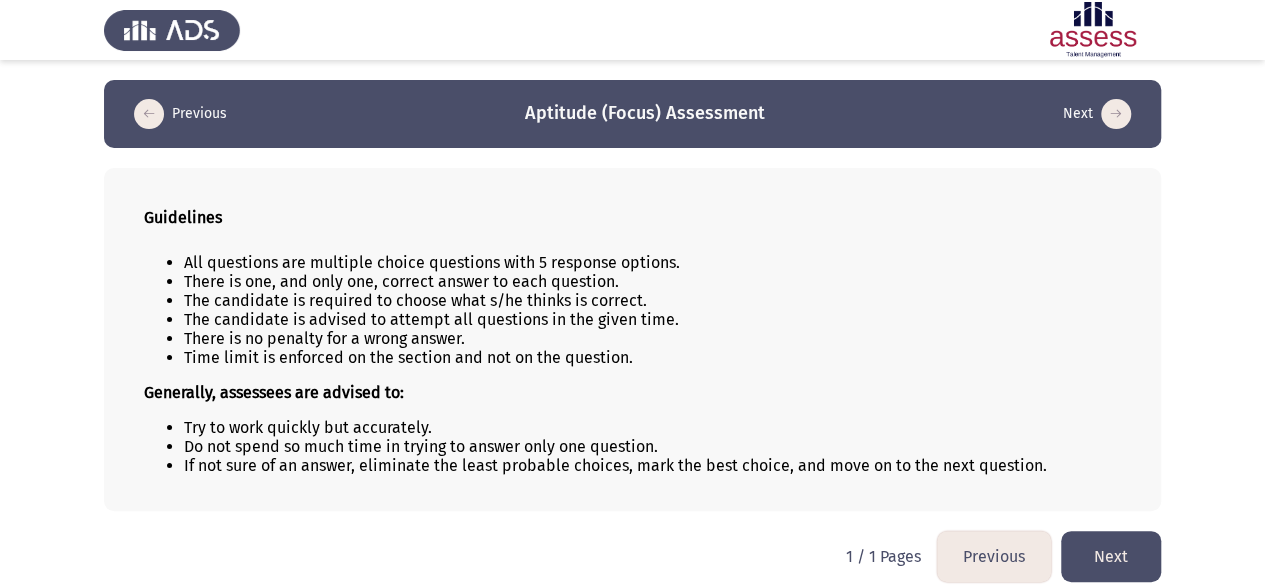 scroll, scrollTop: 13, scrollLeft: 0, axis: vertical 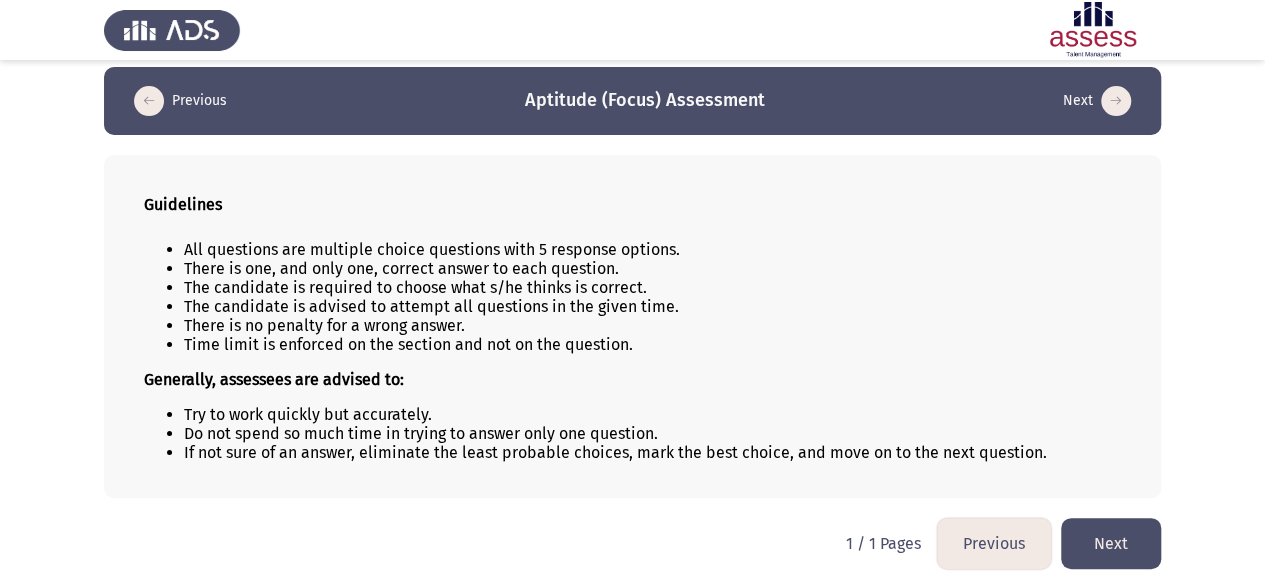 click on "Next" 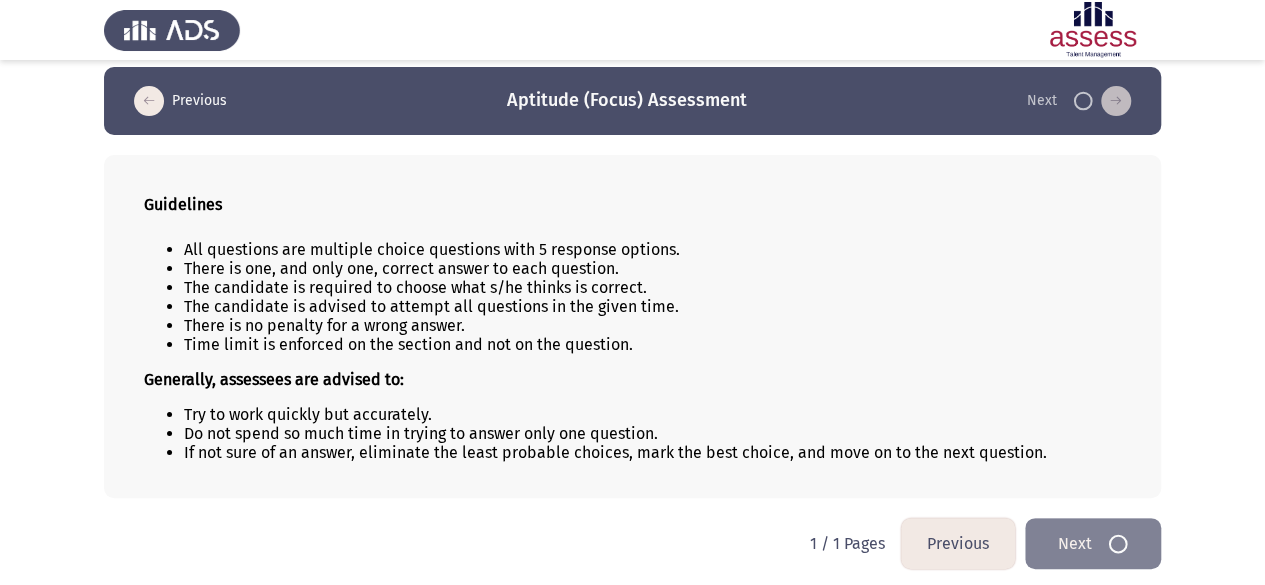 scroll, scrollTop: 0, scrollLeft: 0, axis: both 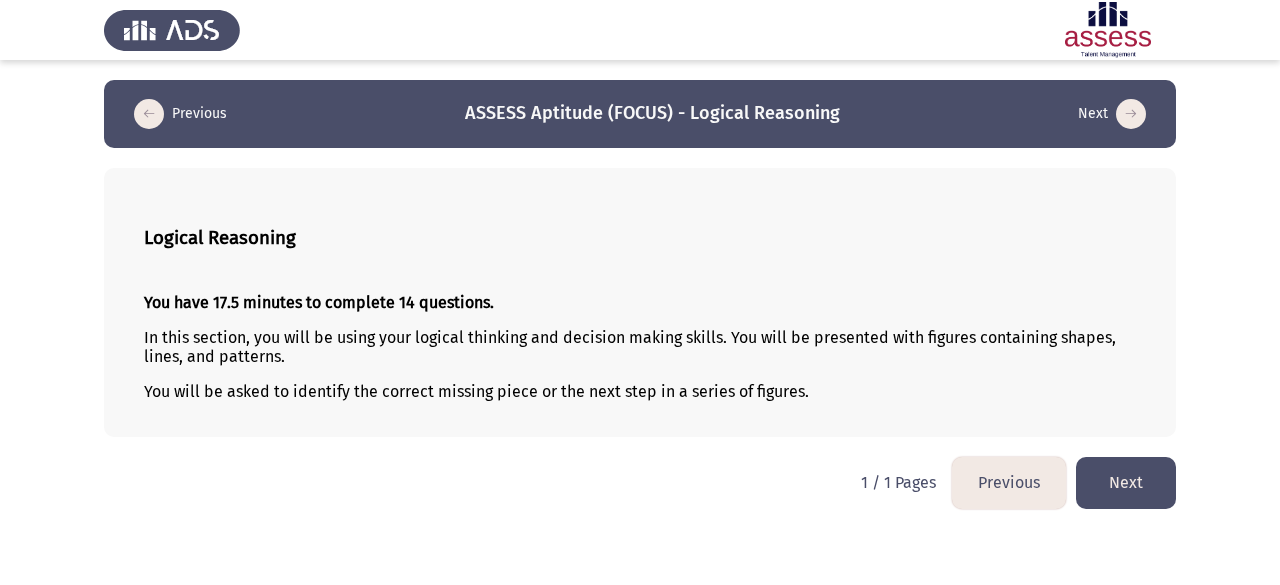click on "Next" 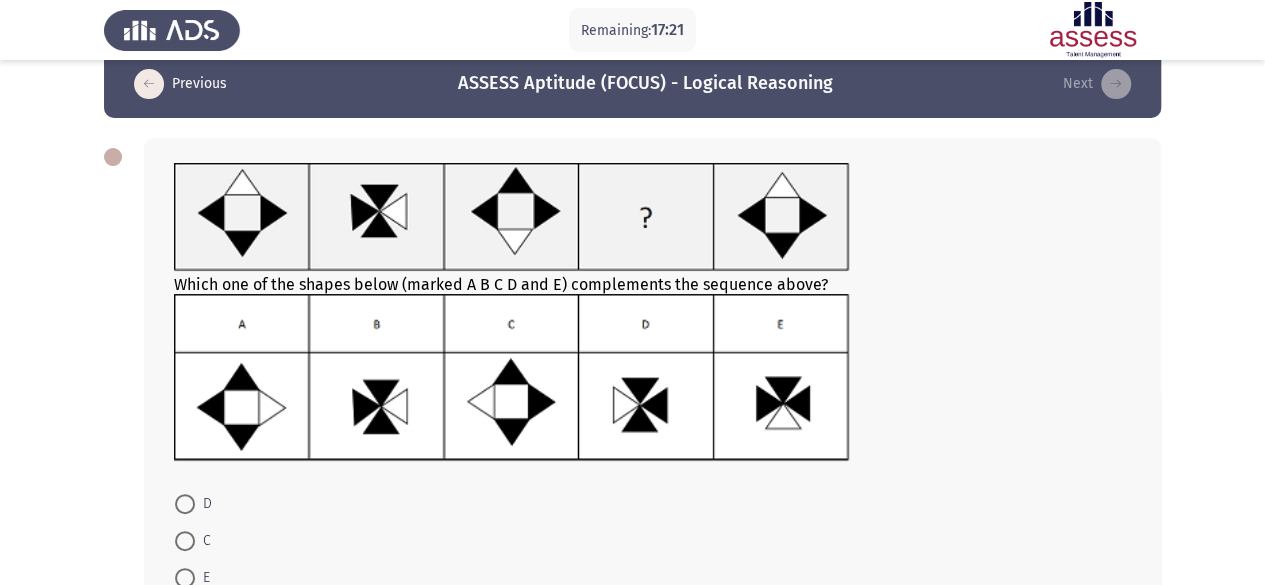 scroll, scrollTop: 35, scrollLeft: 0, axis: vertical 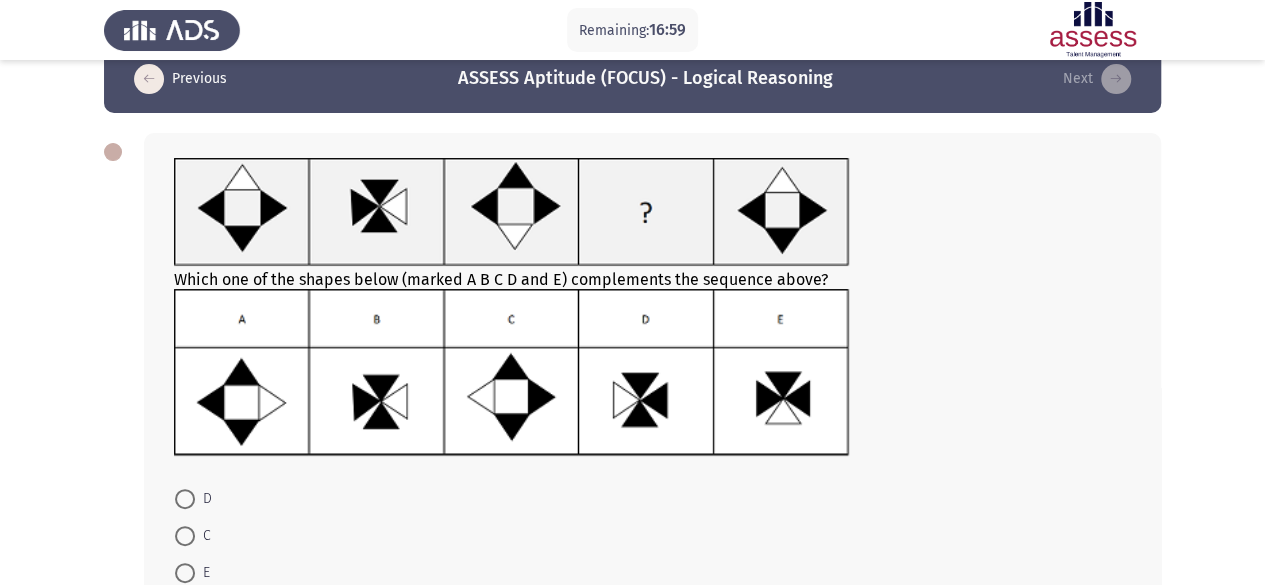 click 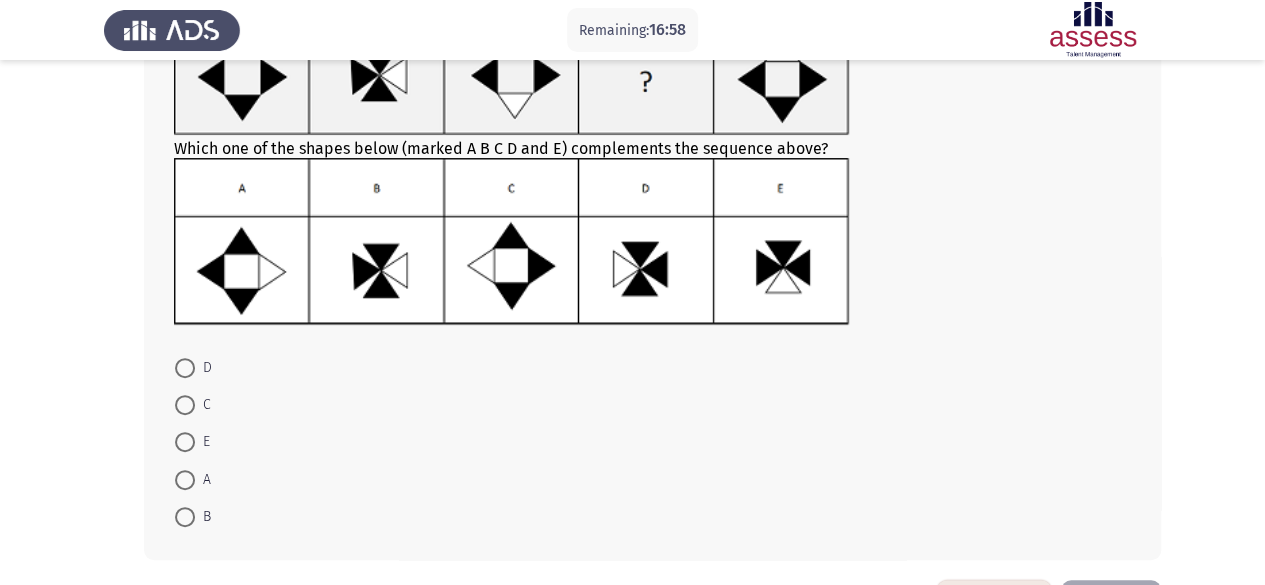 scroll, scrollTop: 171, scrollLeft: 0, axis: vertical 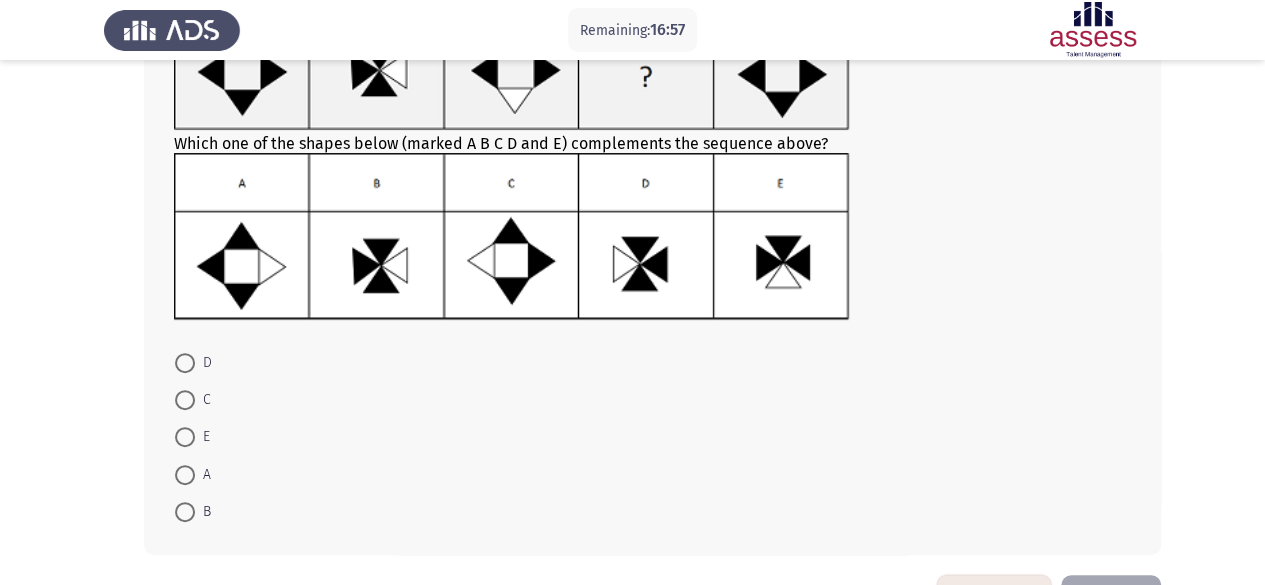 click on "D" at bounding box center [193, 363] 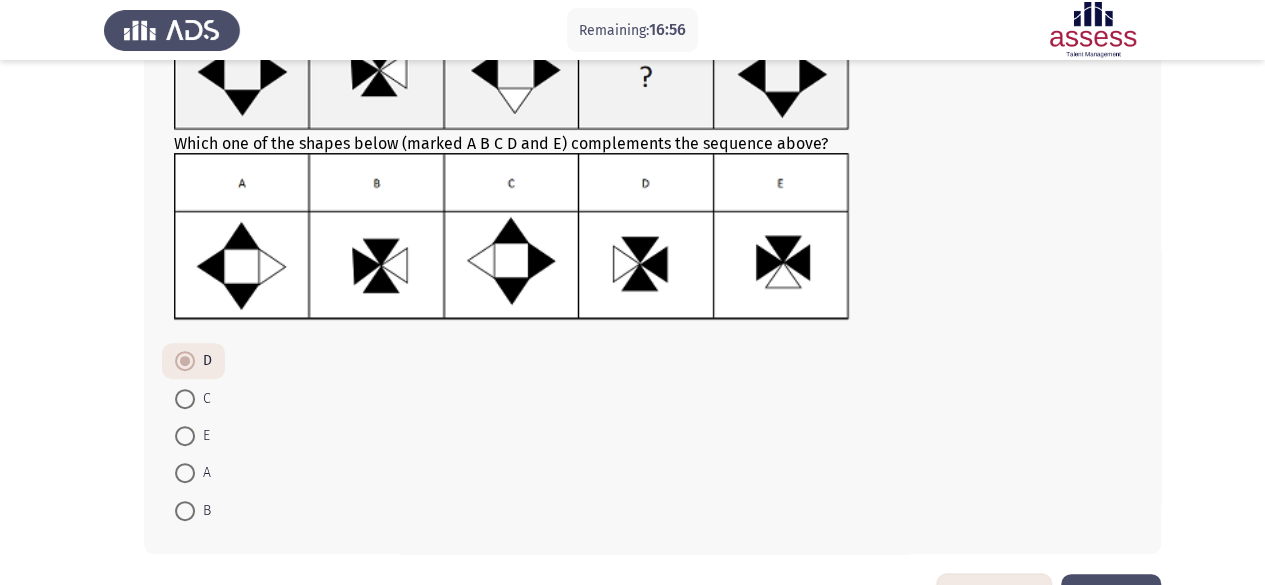 scroll, scrollTop: 237, scrollLeft: 0, axis: vertical 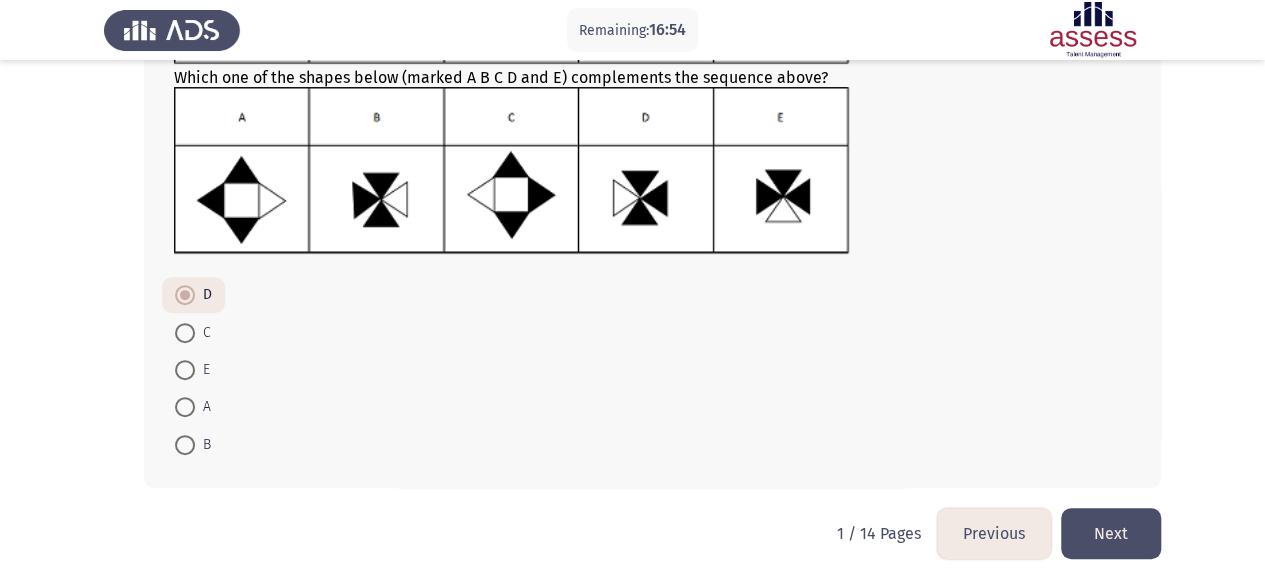 click on "Next" 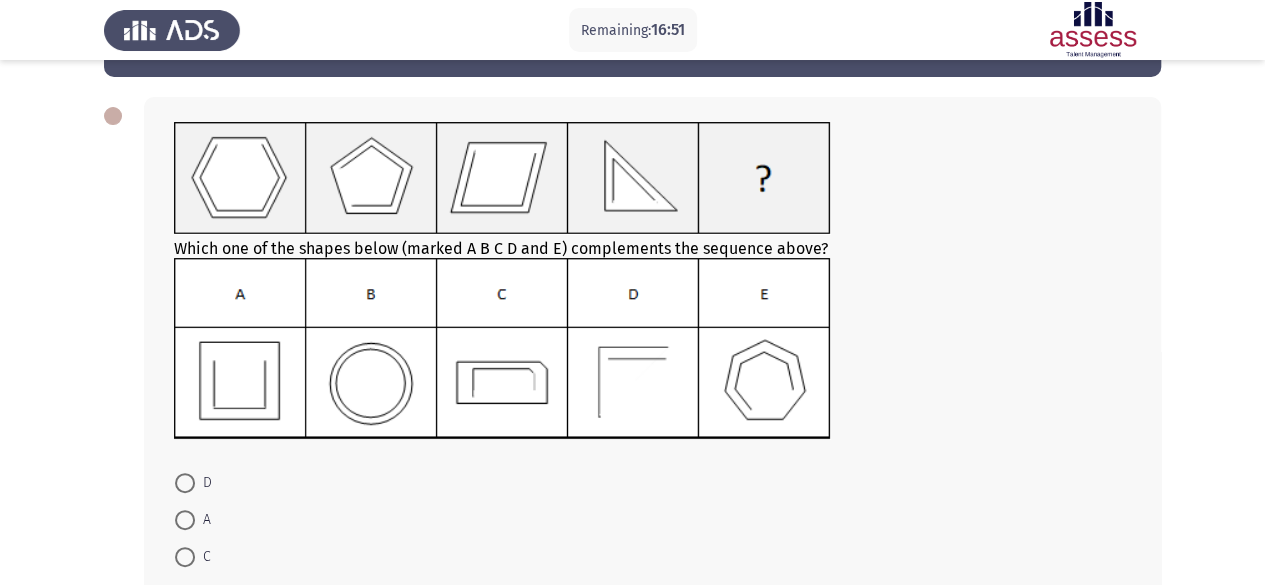 scroll, scrollTop: 79, scrollLeft: 0, axis: vertical 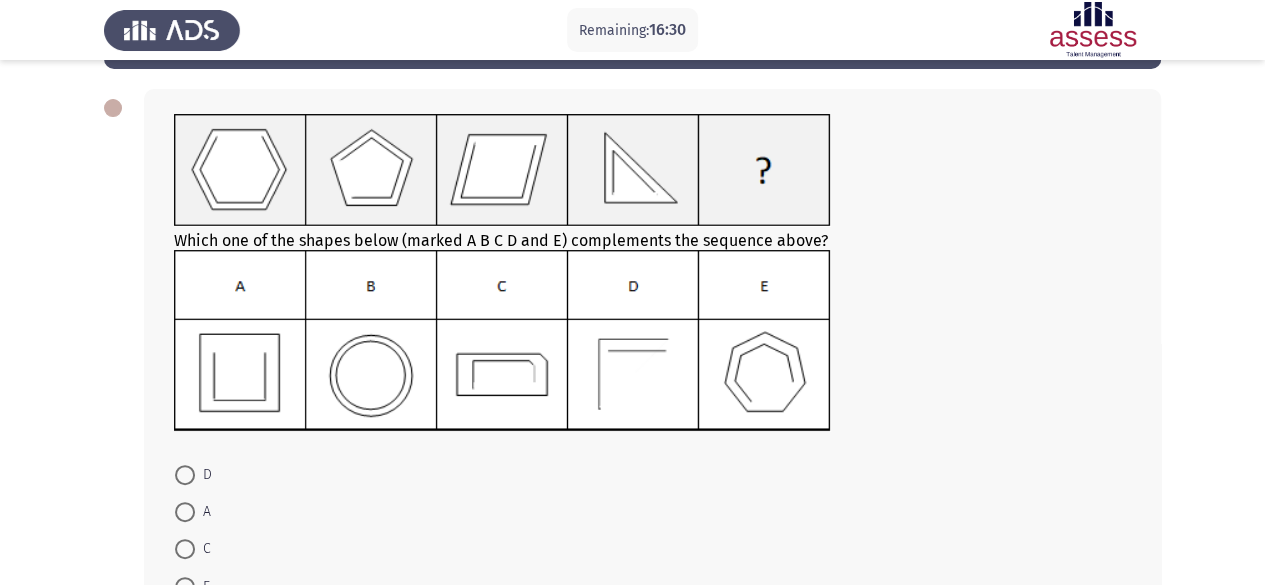 click at bounding box center (185, 475) 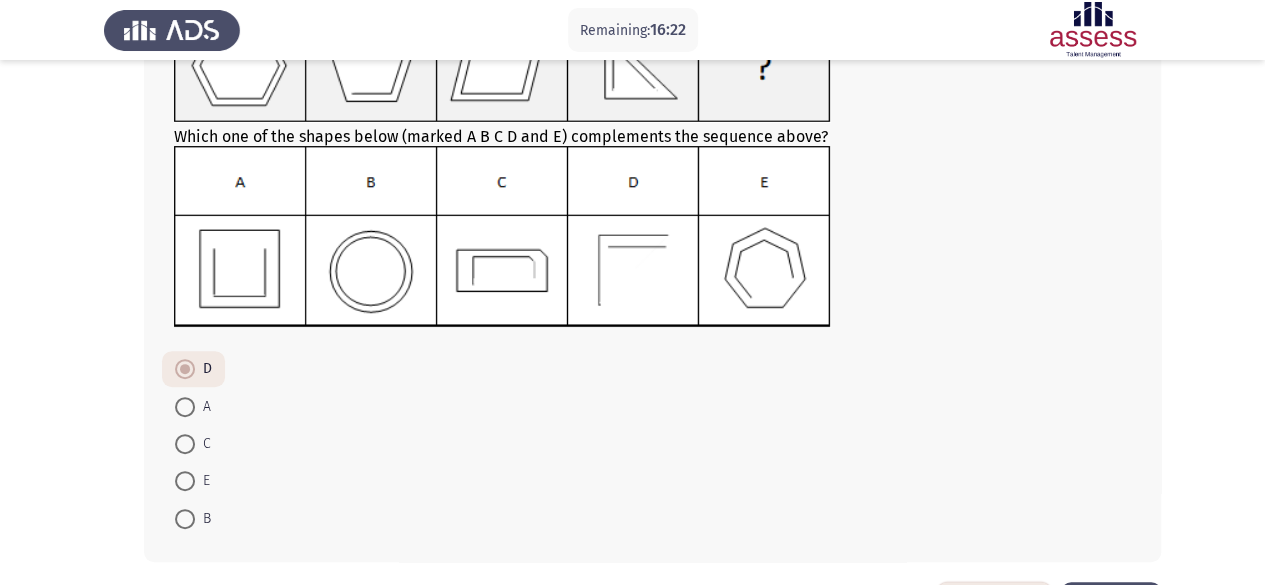 scroll, scrollTop: 257, scrollLeft: 0, axis: vertical 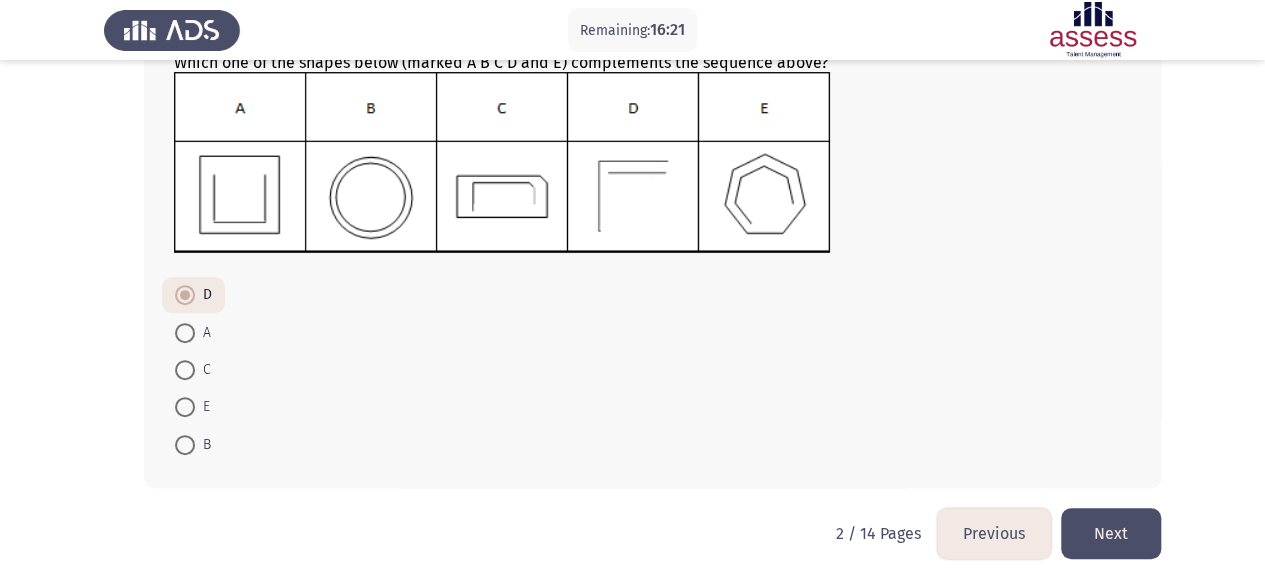 click on "Next" 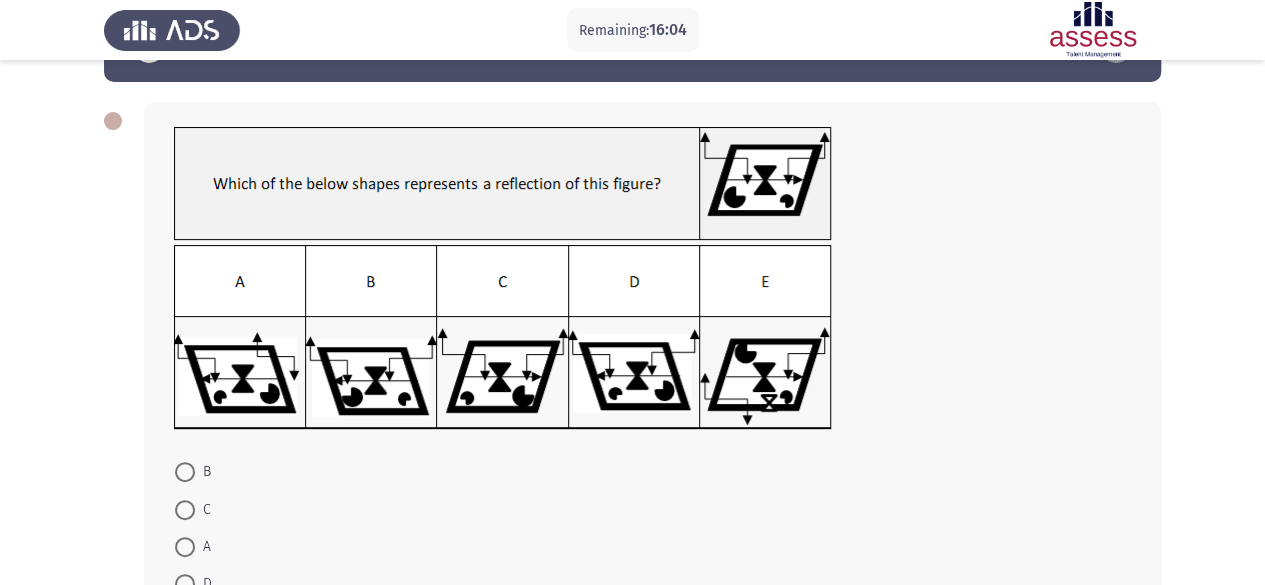 scroll, scrollTop: 57, scrollLeft: 0, axis: vertical 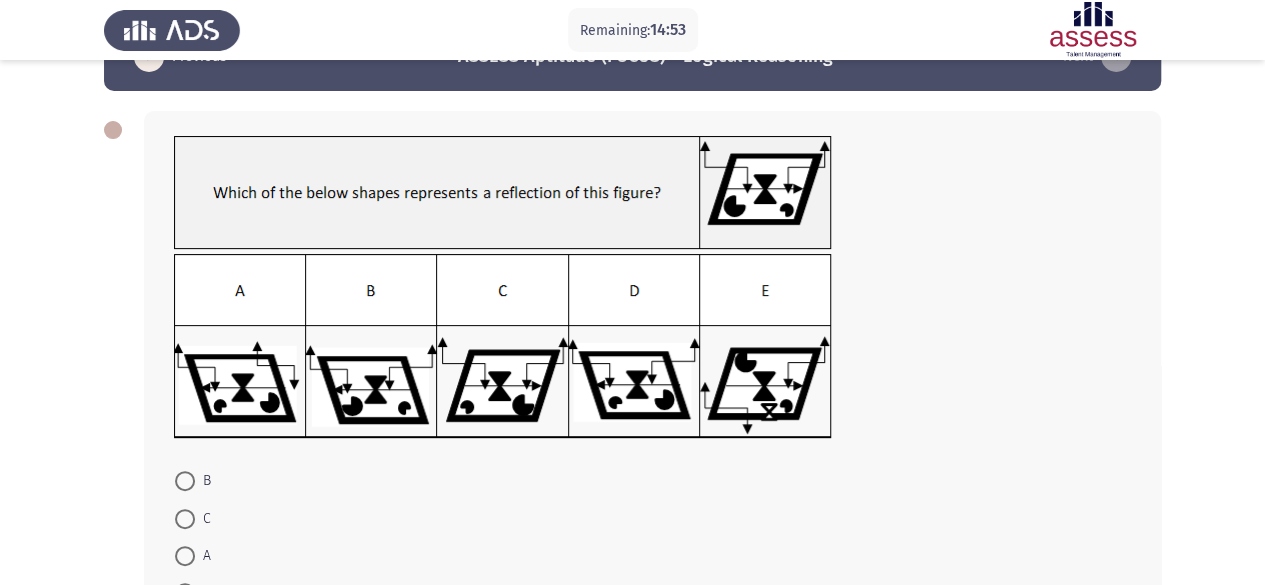 click 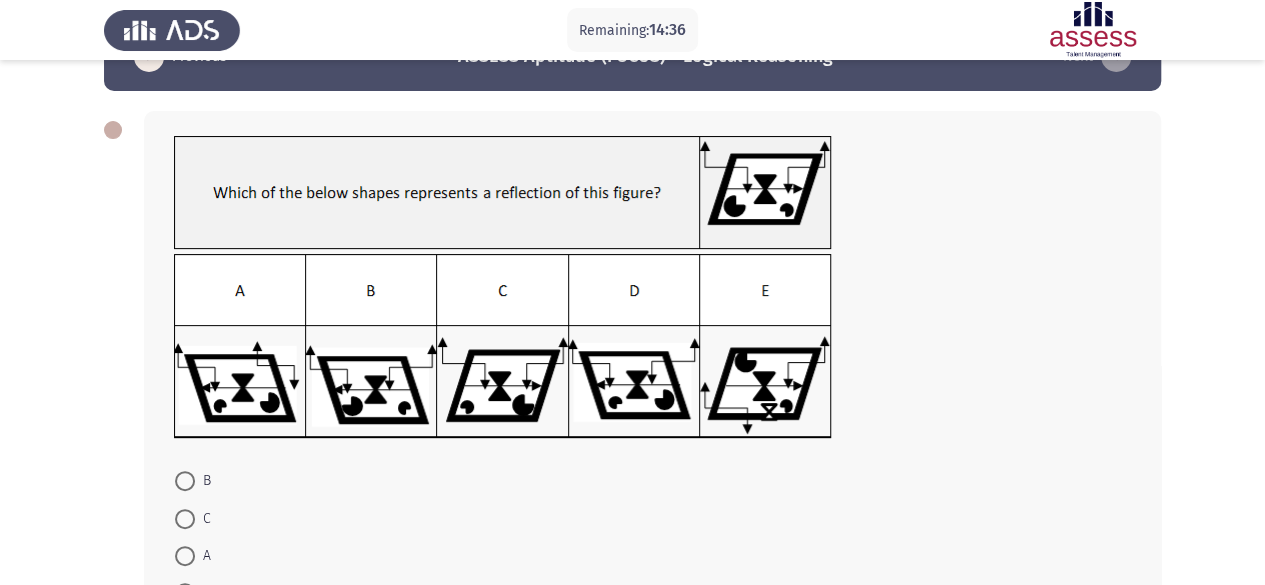 click 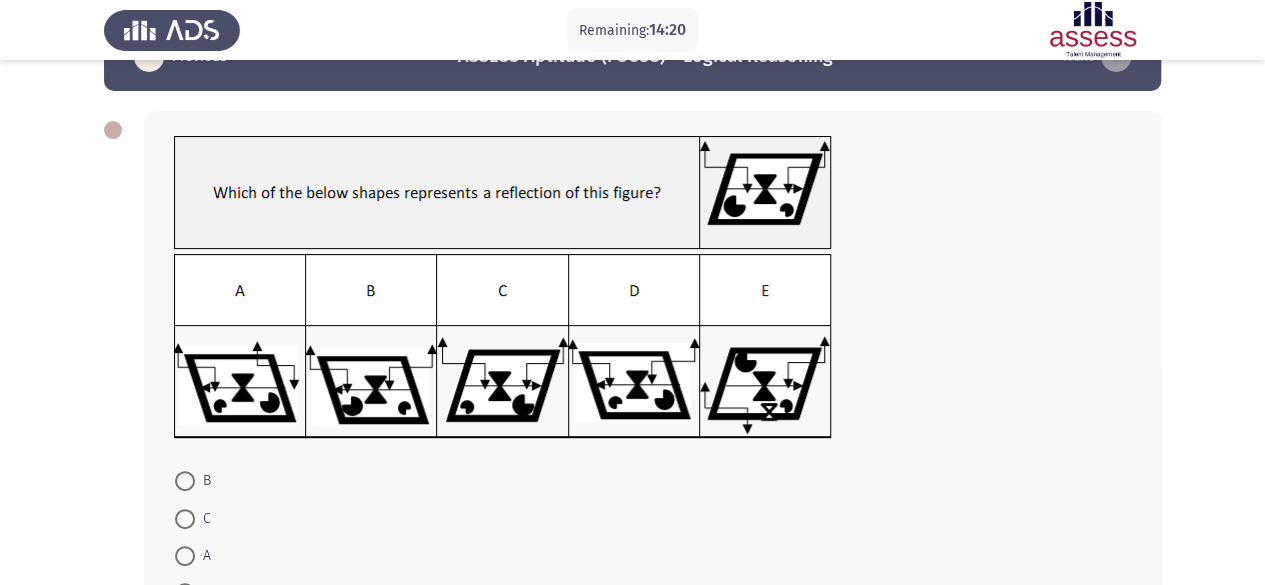 scroll, scrollTop: 113, scrollLeft: 0, axis: vertical 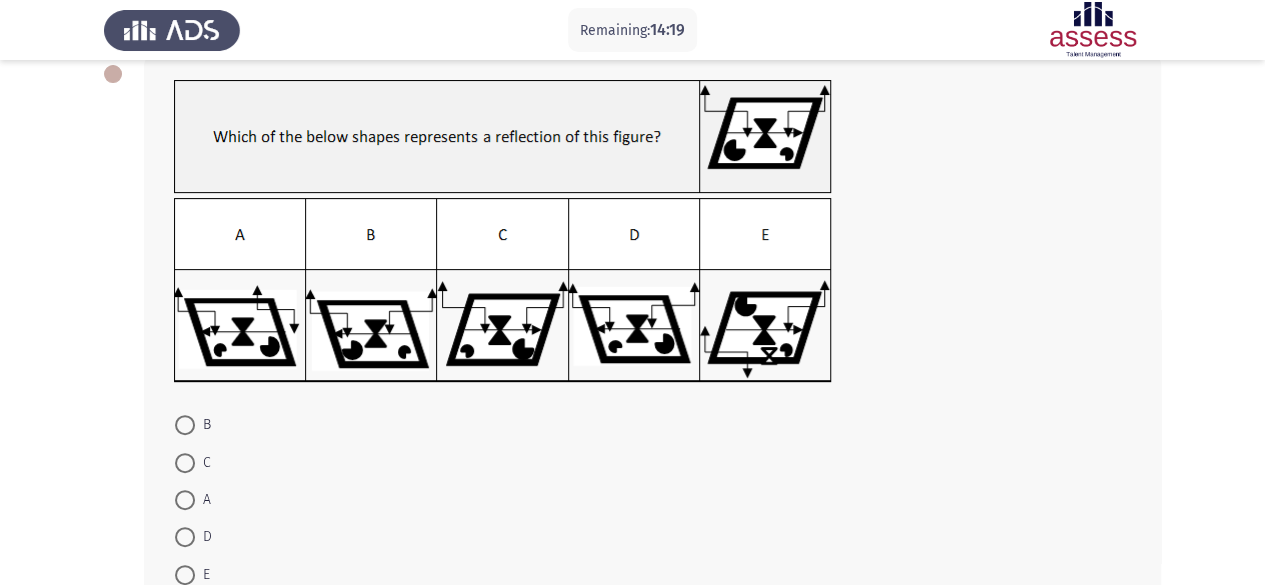 click at bounding box center [185, 537] 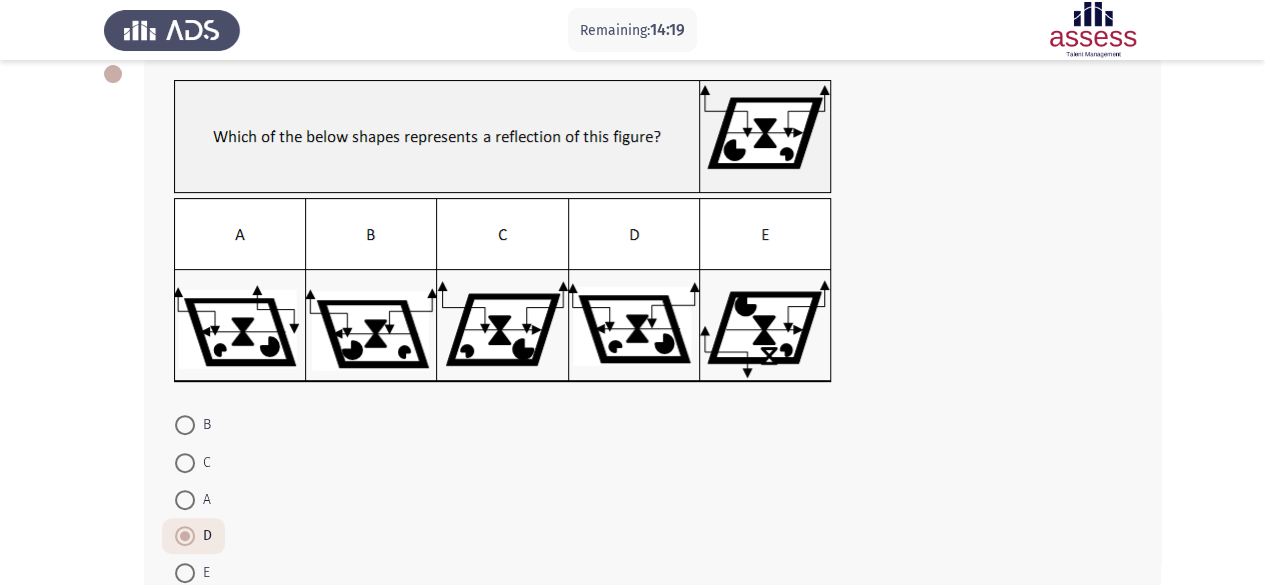 scroll, scrollTop: 242, scrollLeft: 0, axis: vertical 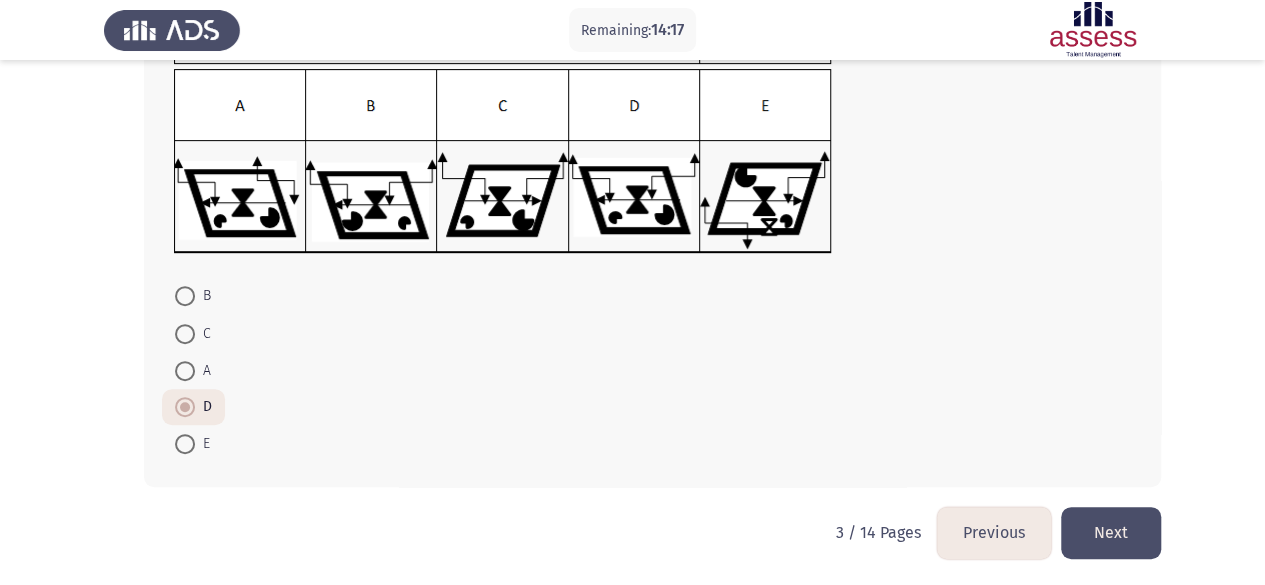 click on "Next" 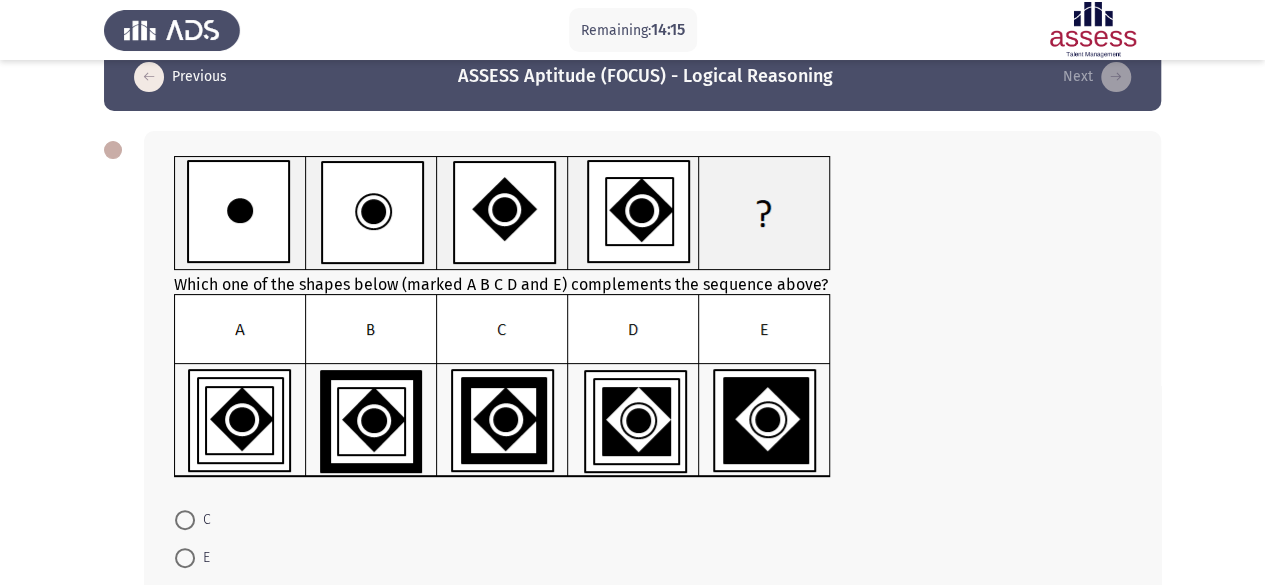 scroll, scrollTop: 40, scrollLeft: 0, axis: vertical 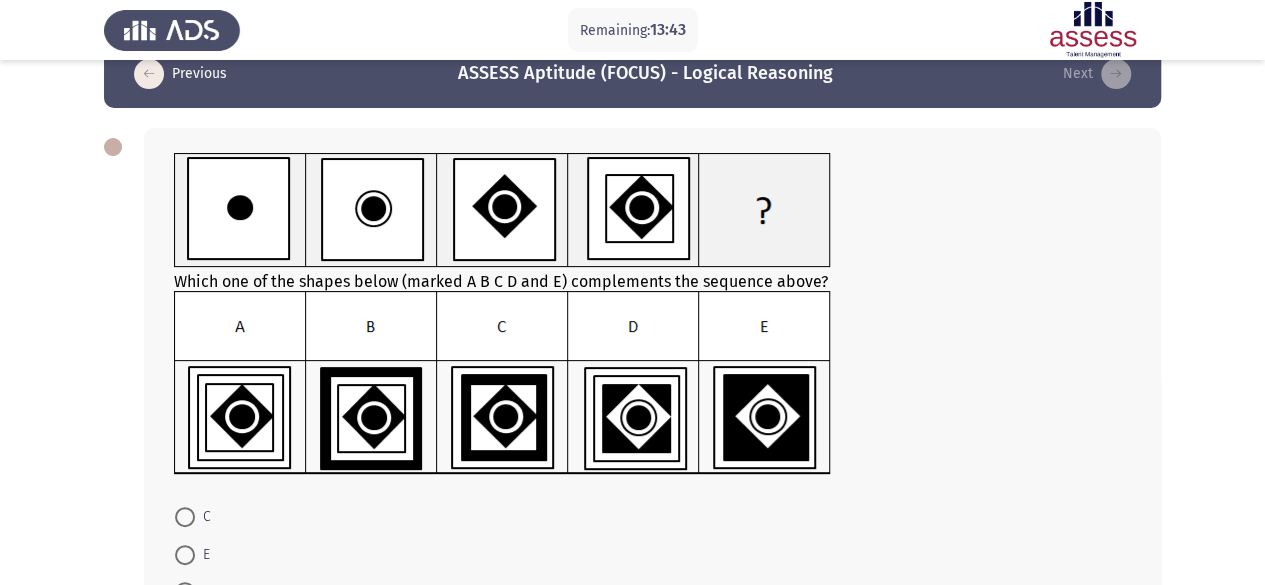 click at bounding box center [185, 517] 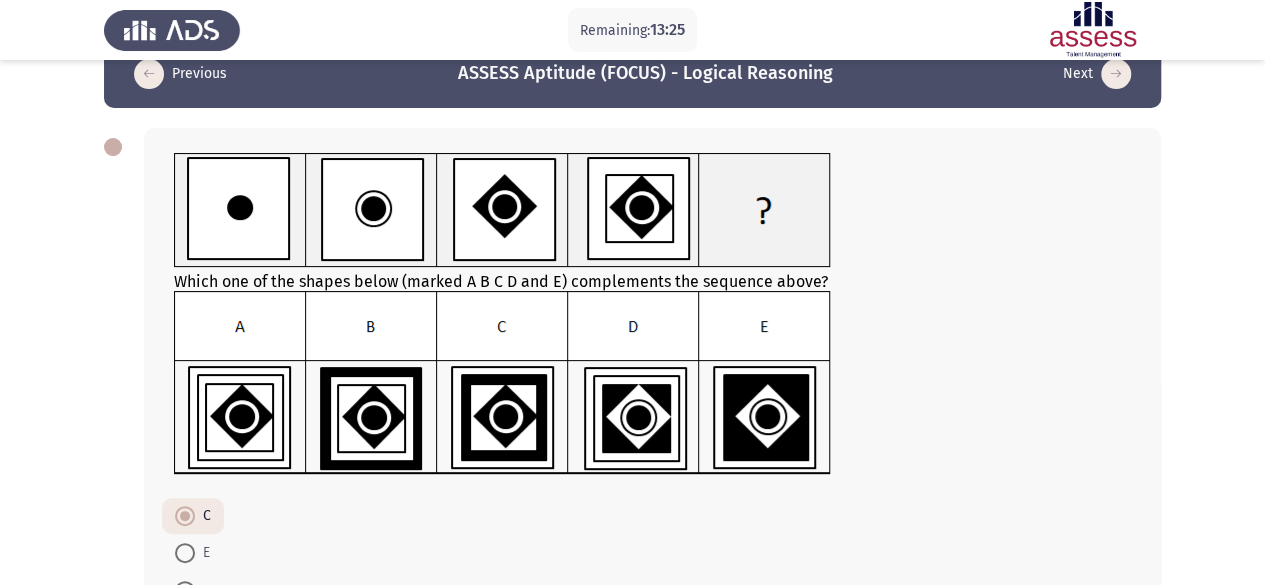 click on "Which one of the shapes below (marked A B C D and E) complements the sequence above?    C     E     D     A     B" 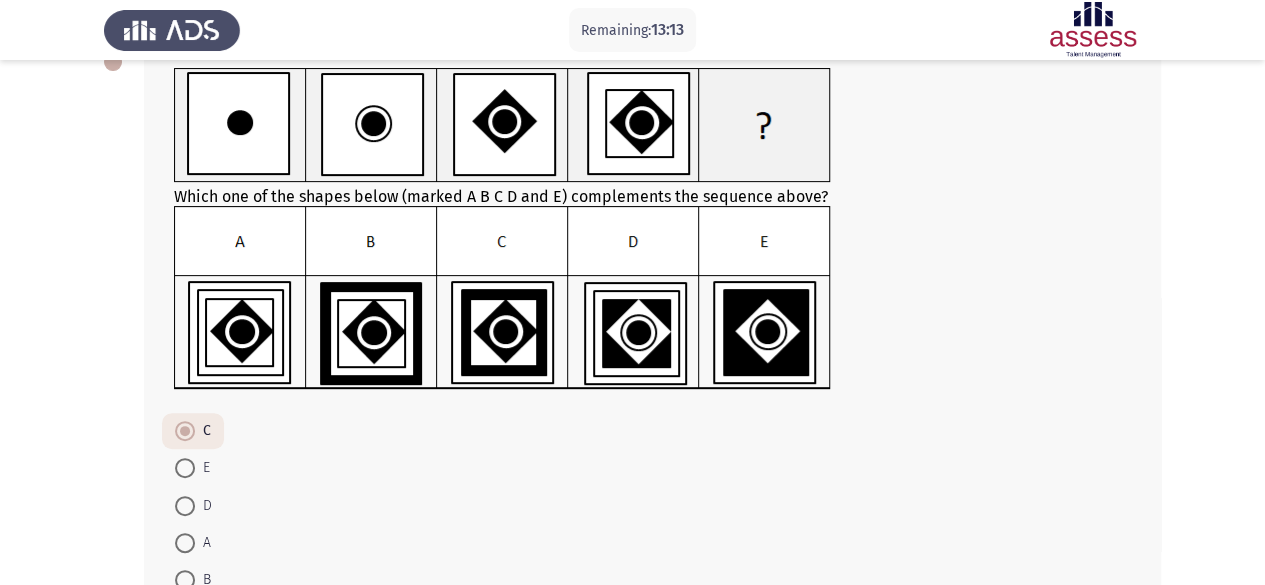 scroll, scrollTop: 261, scrollLeft: 0, axis: vertical 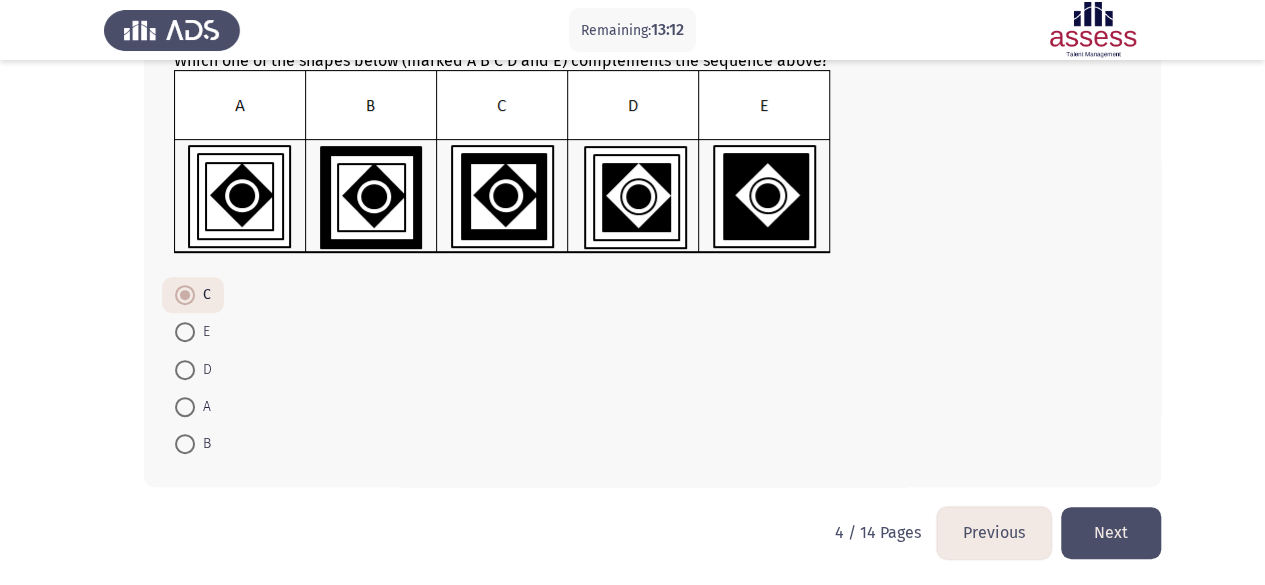 click on "Next" 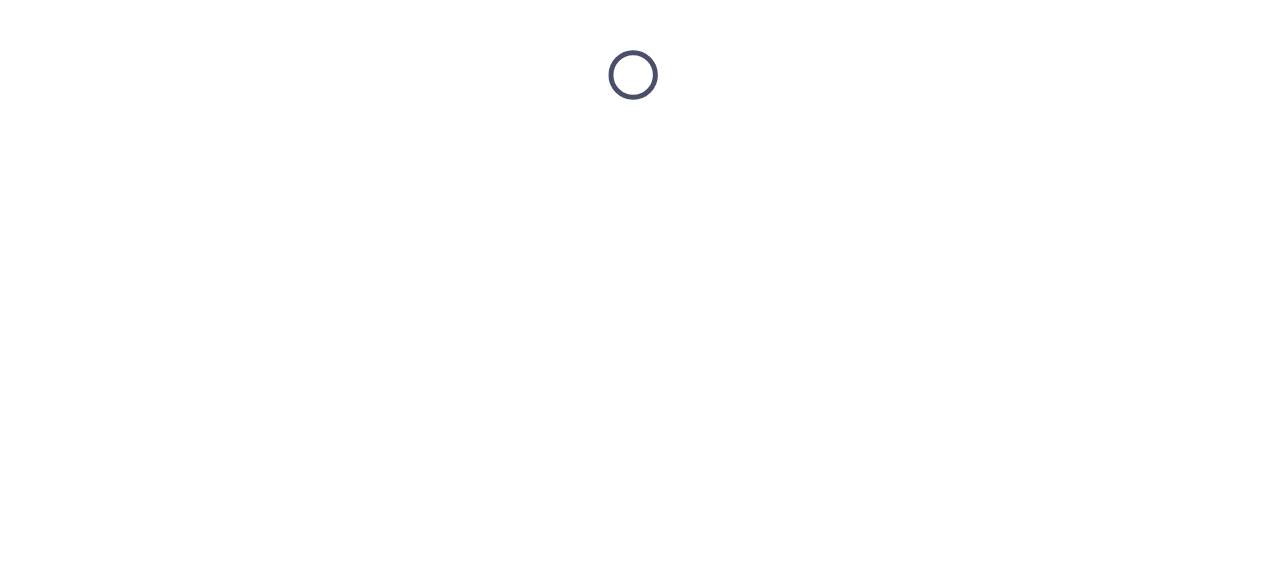 scroll, scrollTop: 0, scrollLeft: 0, axis: both 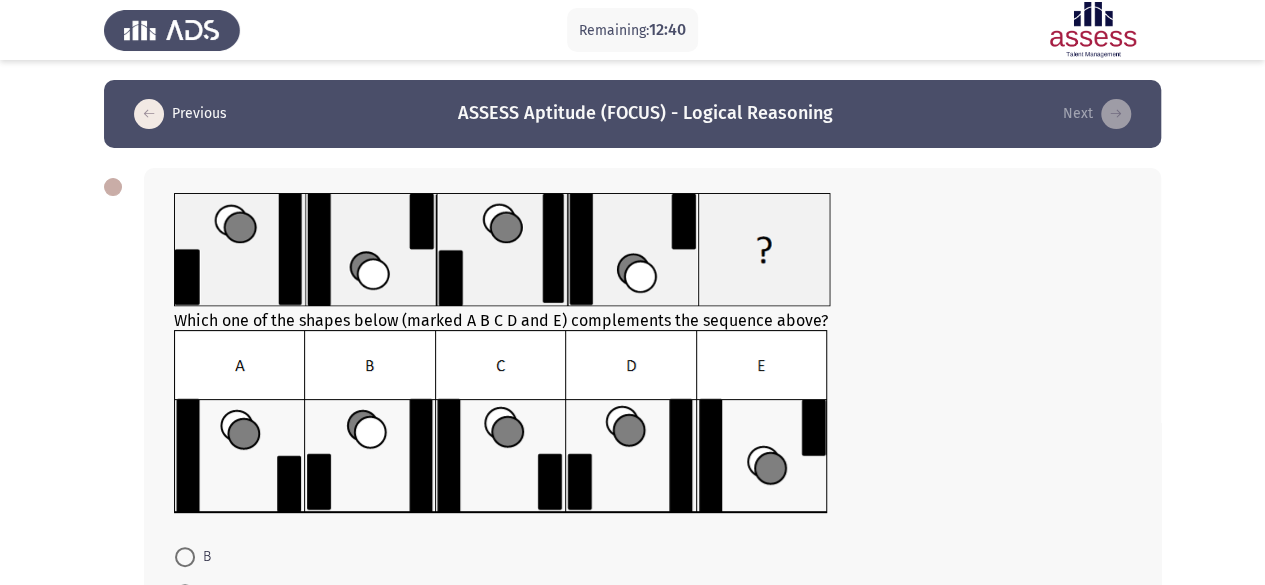 click 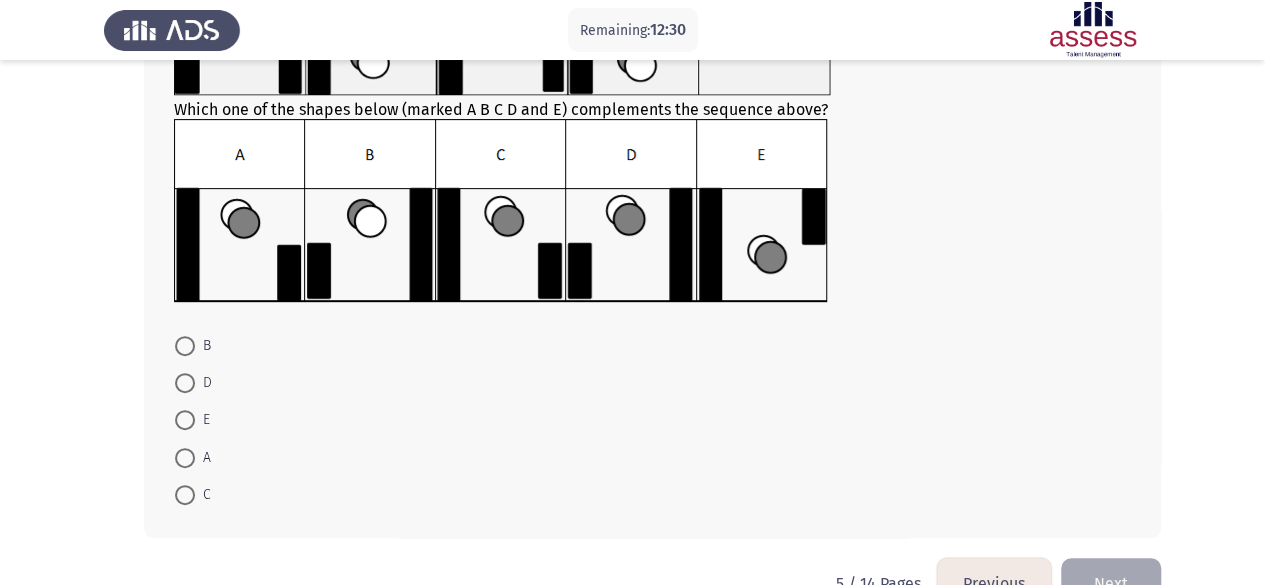 scroll, scrollTop: 212, scrollLeft: 0, axis: vertical 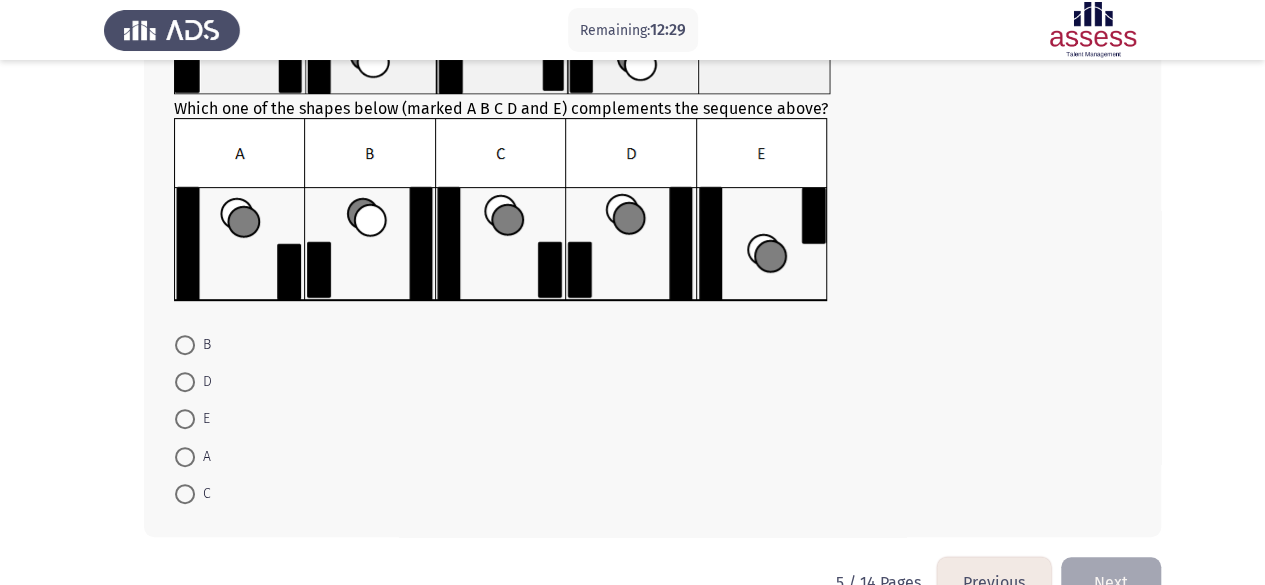 click at bounding box center [185, 382] 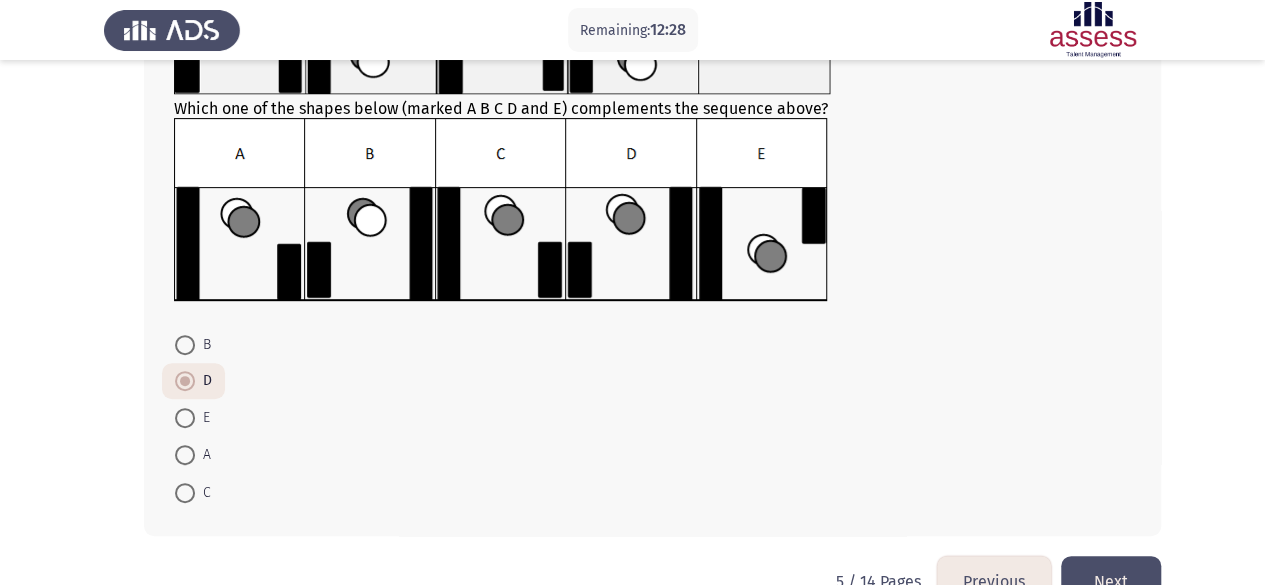 click on "Next" 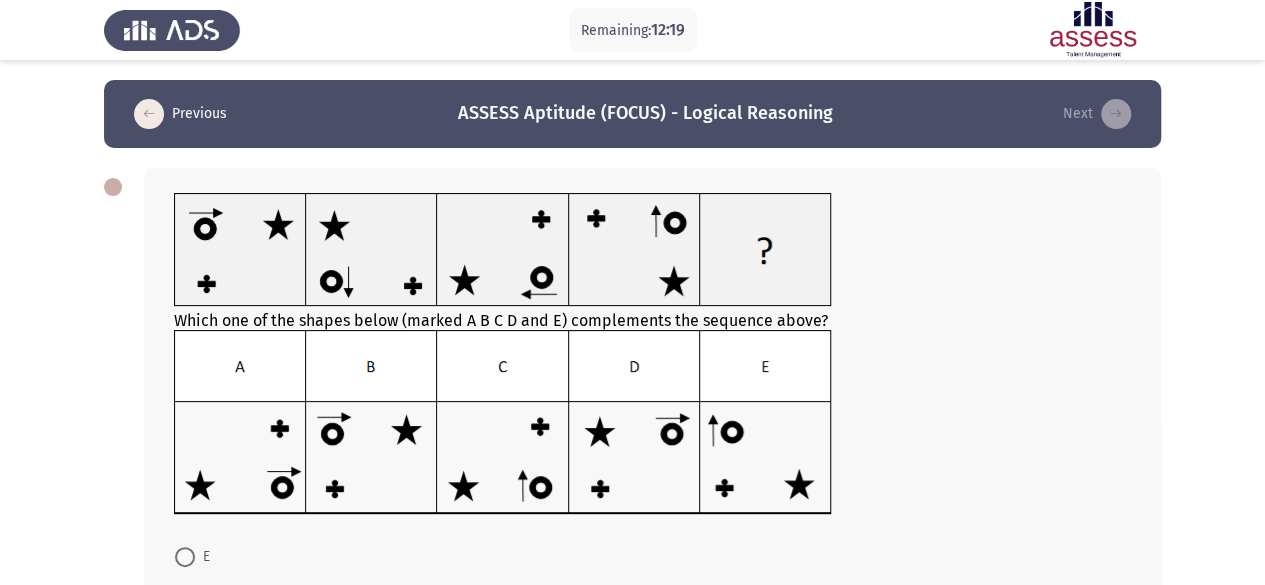 scroll, scrollTop: 12, scrollLeft: 0, axis: vertical 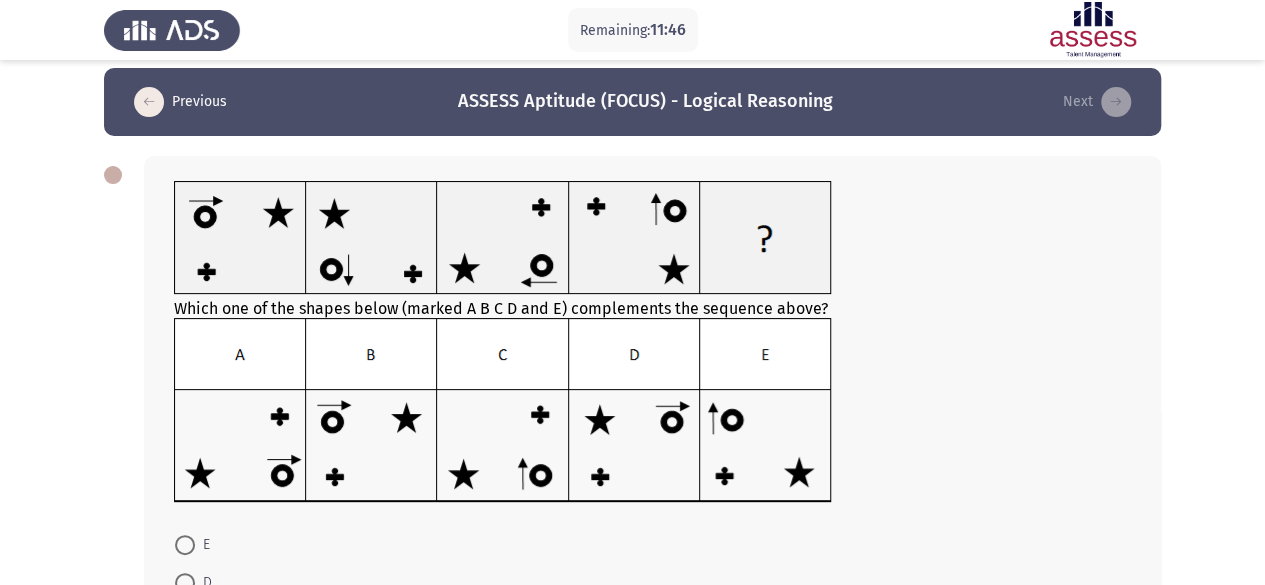 click 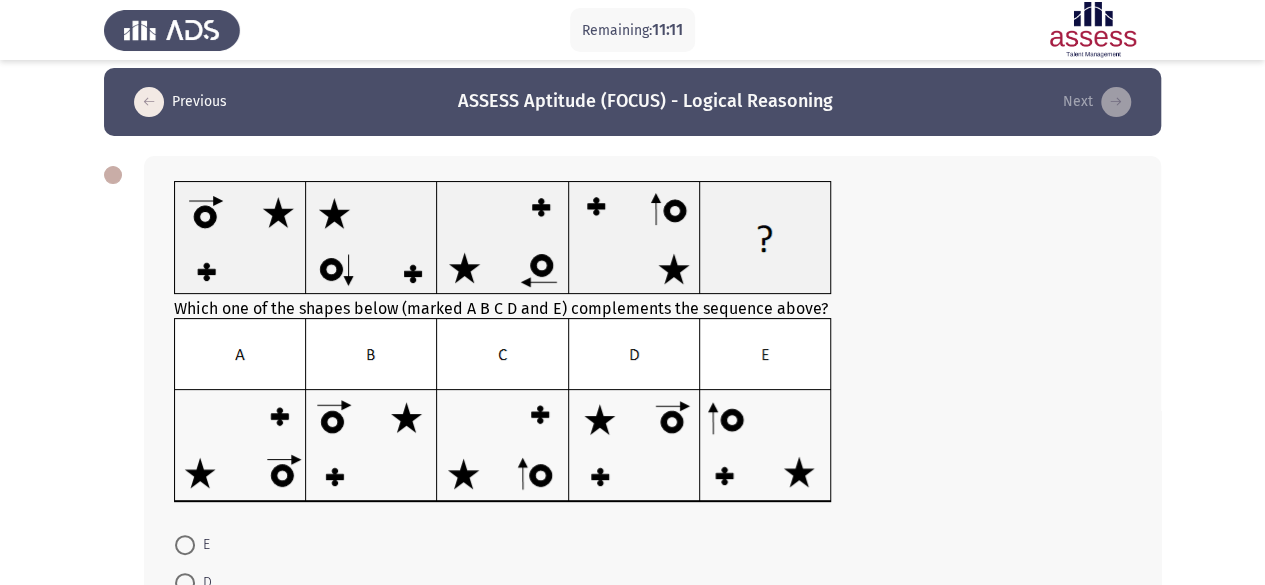 scroll, scrollTop: 23, scrollLeft: 0, axis: vertical 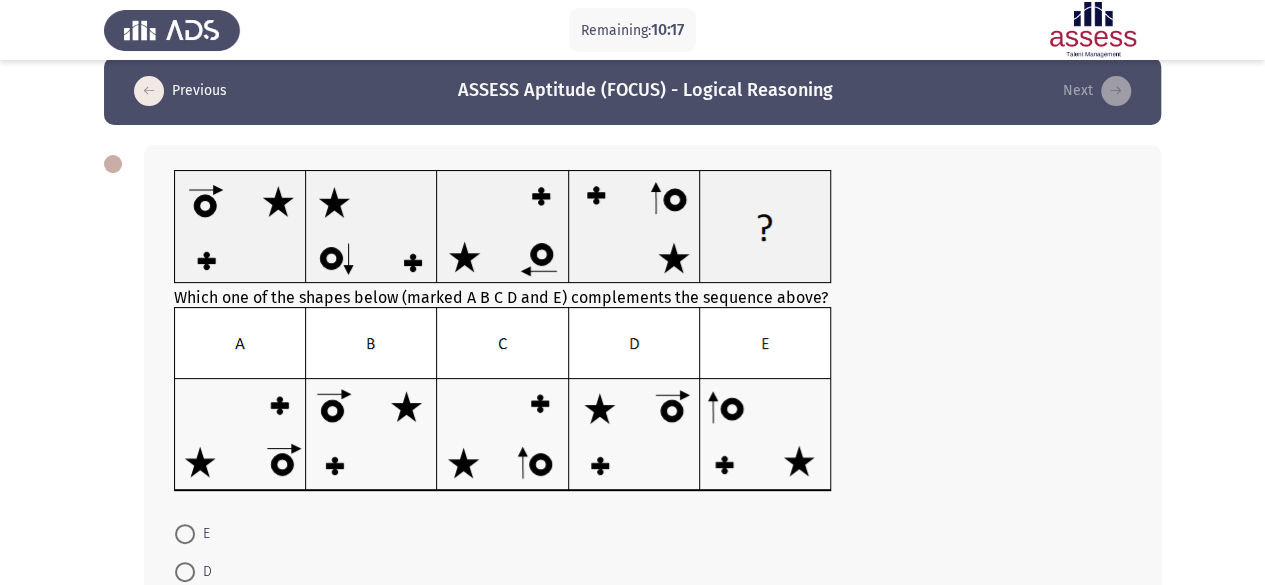 click 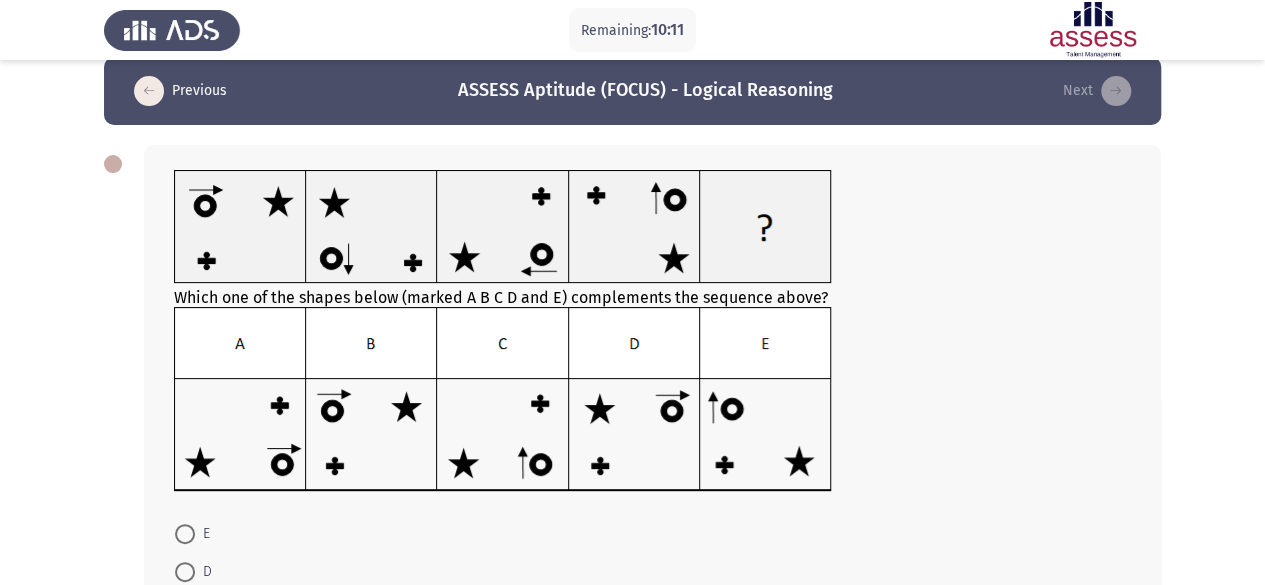 click 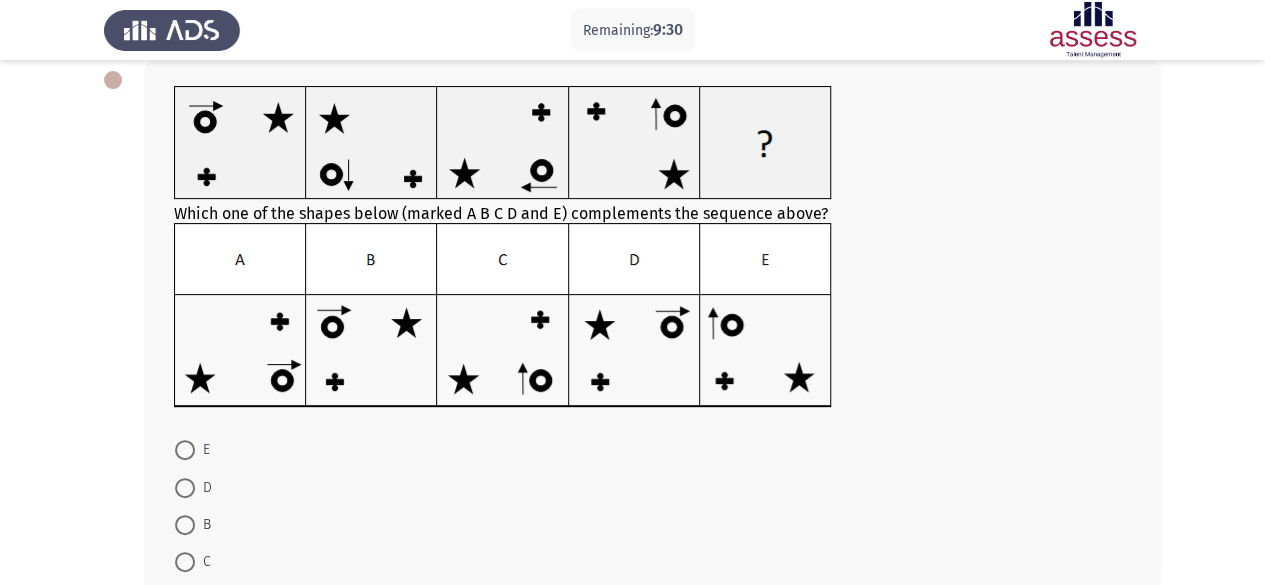 scroll, scrollTop: 110, scrollLeft: 0, axis: vertical 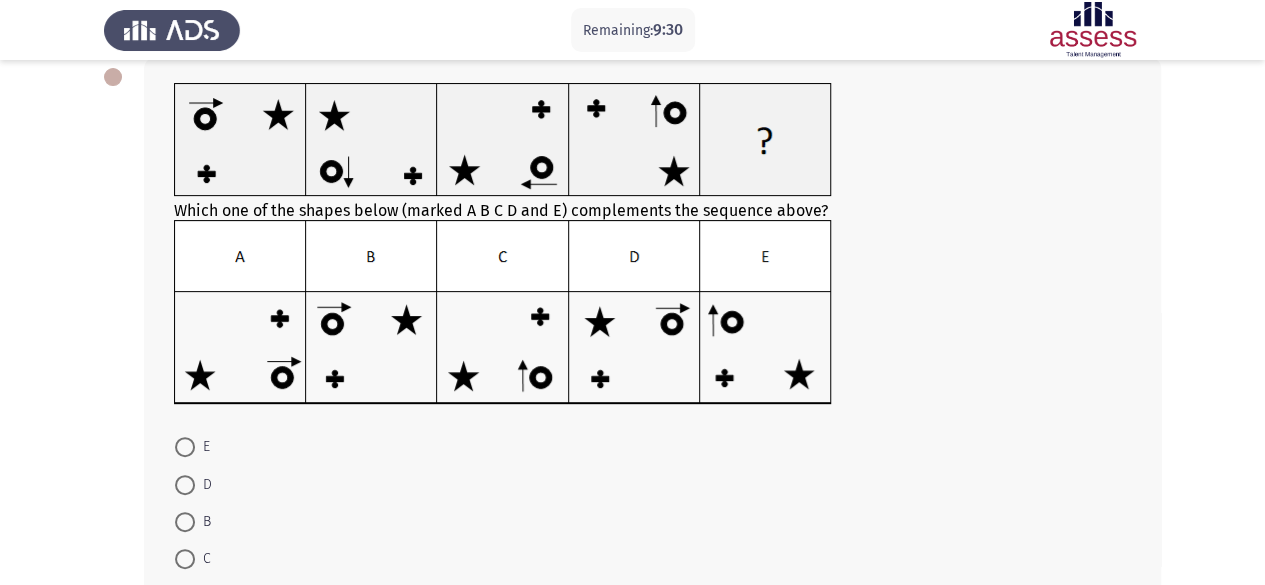 click at bounding box center [185, 485] 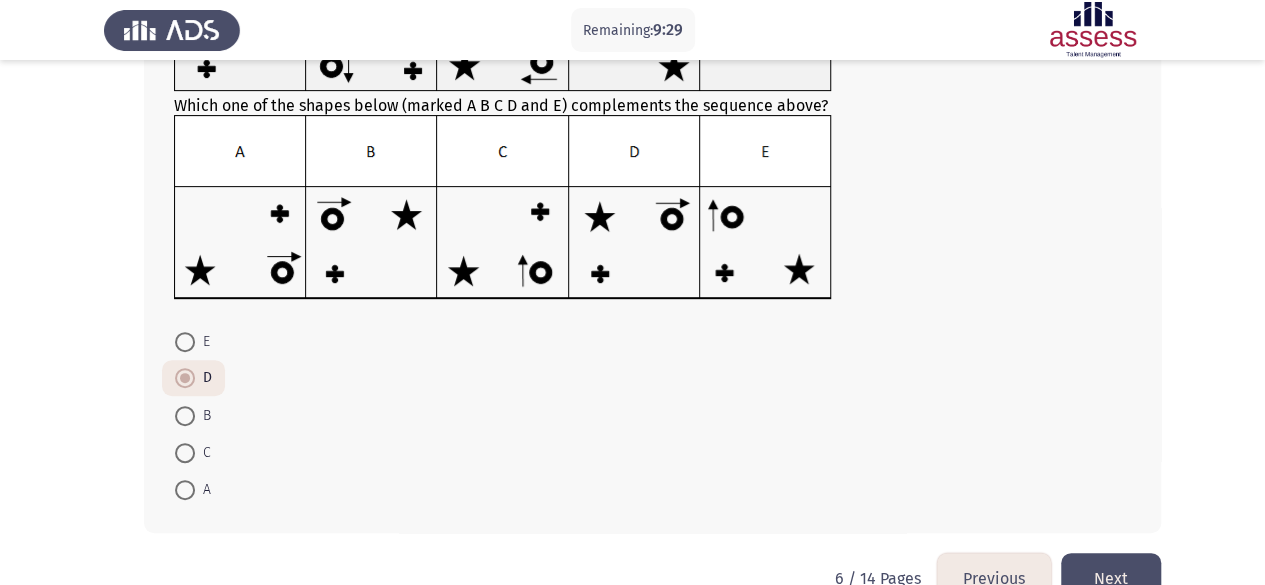 scroll, scrollTop: 261, scrollLeft: 0, axis: vertical 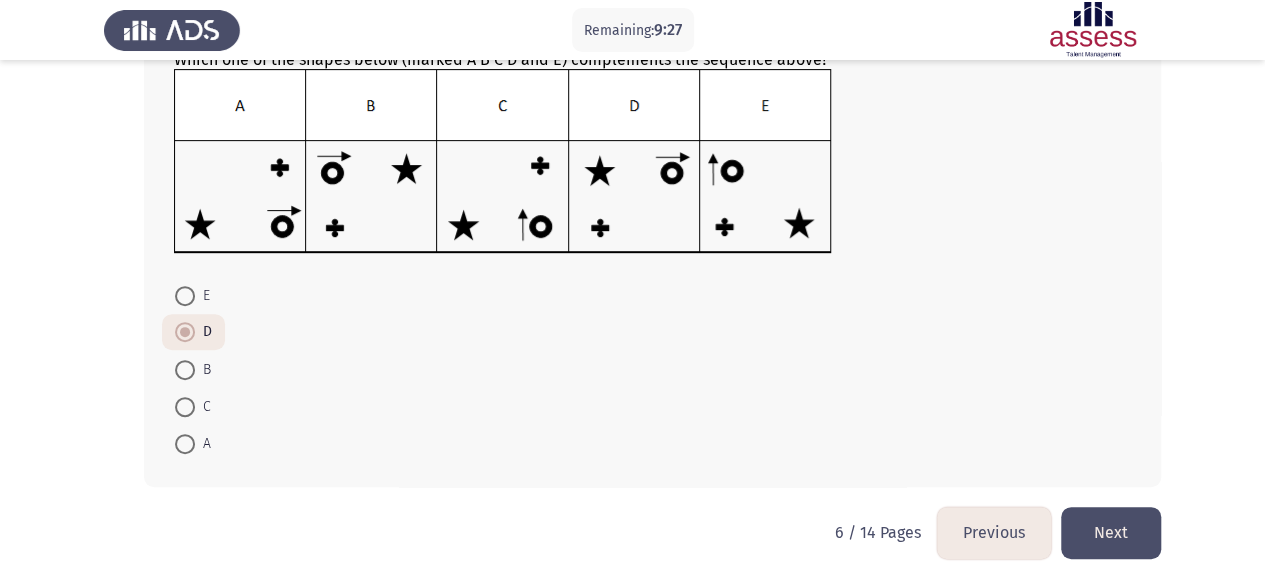 click on "Next" 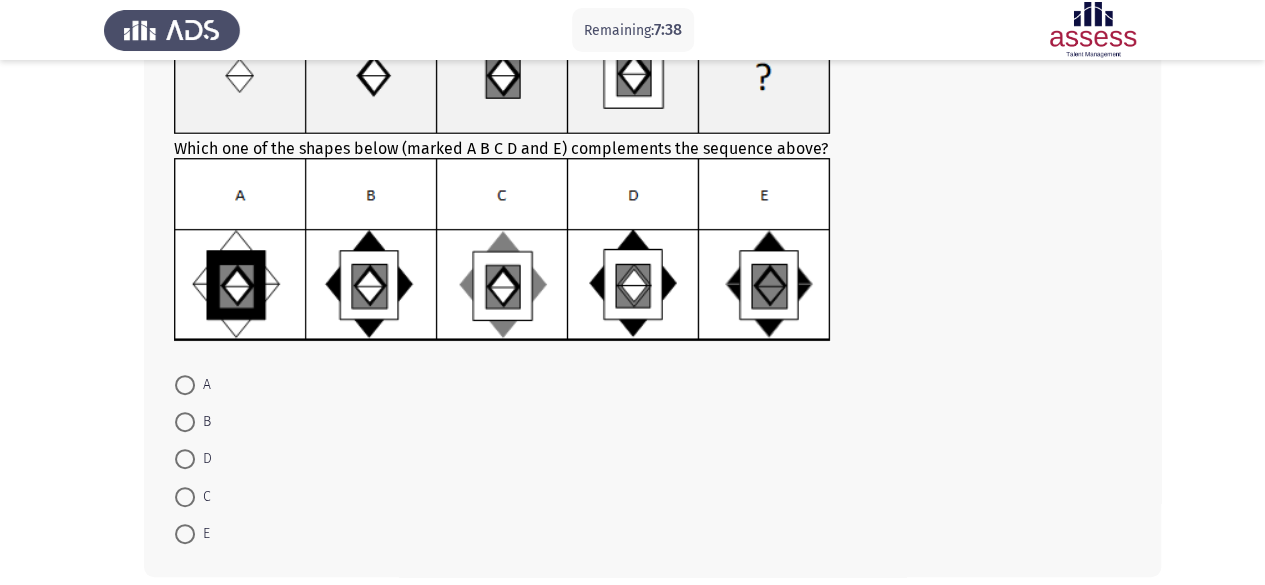 scroll, scrollTop: 161, scrollLeft: 0, axis: vertical 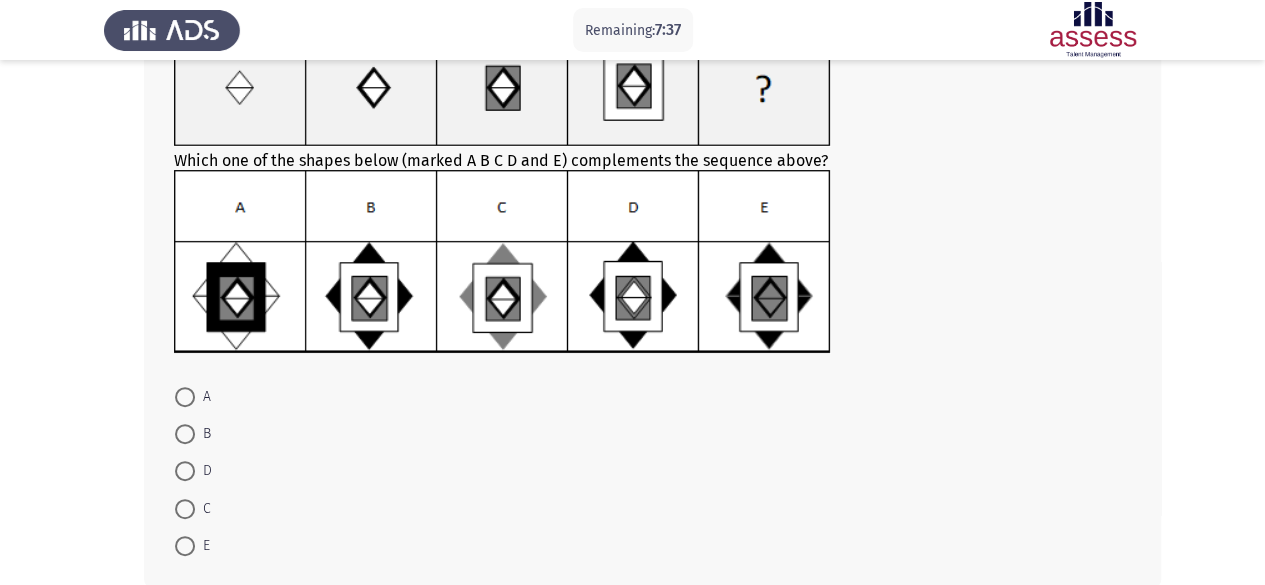 click at bounding box center (185, 434) 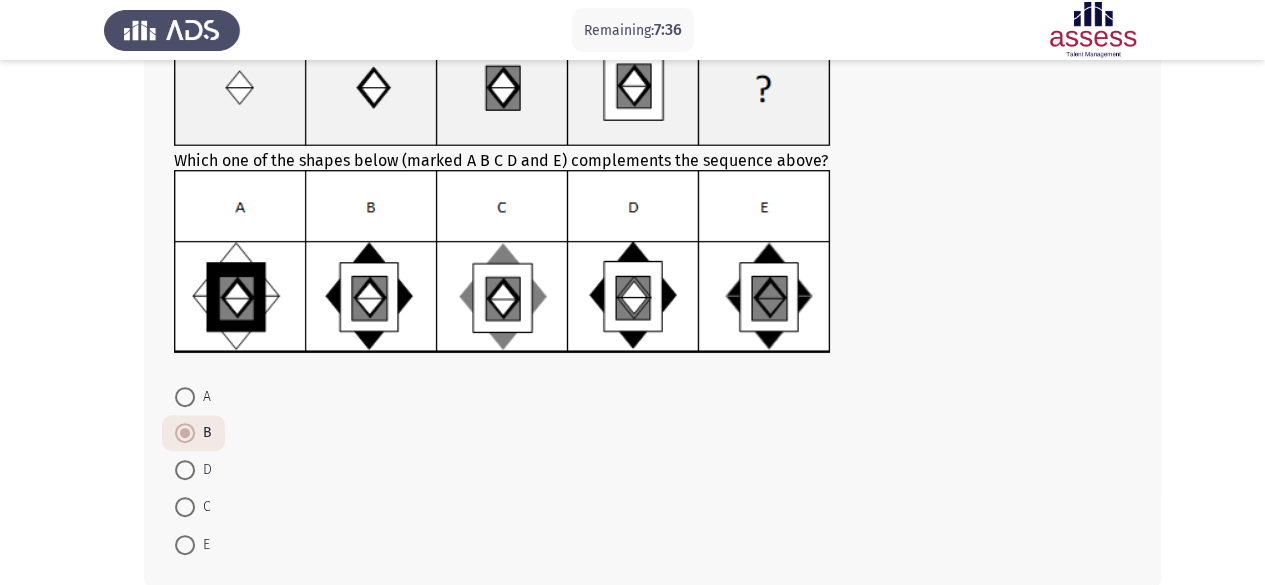 scroll, scrollTop: 261, scrollLeft: 0, axis: vertical 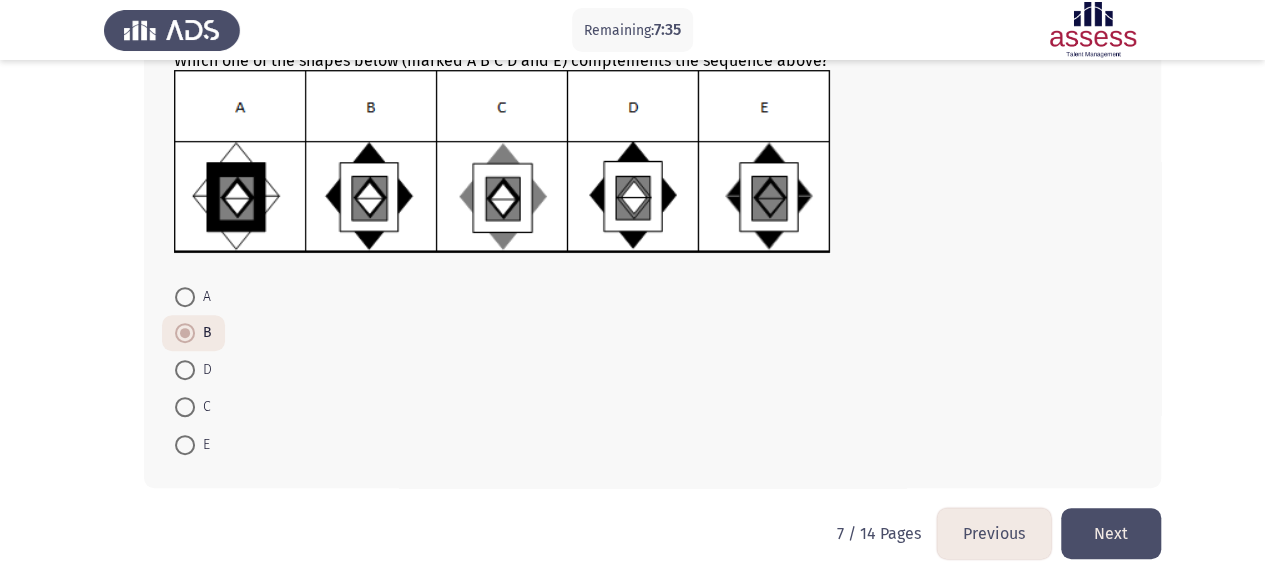click on "Next" 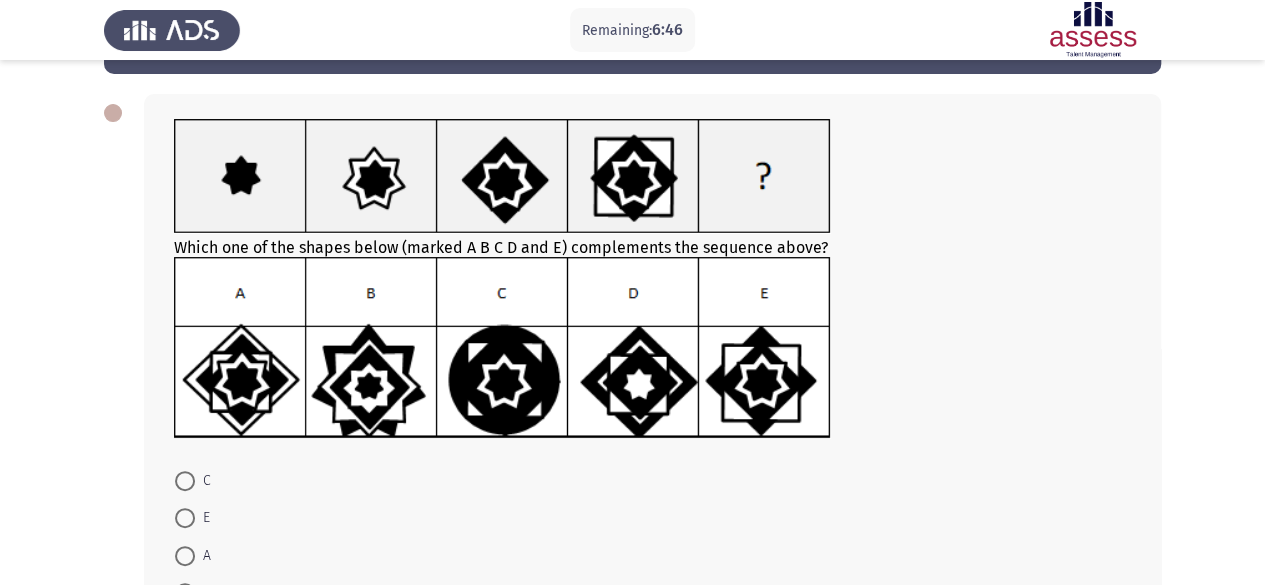 scroll, scrollTop: 89, scrollLeft: 0, axis: vertical 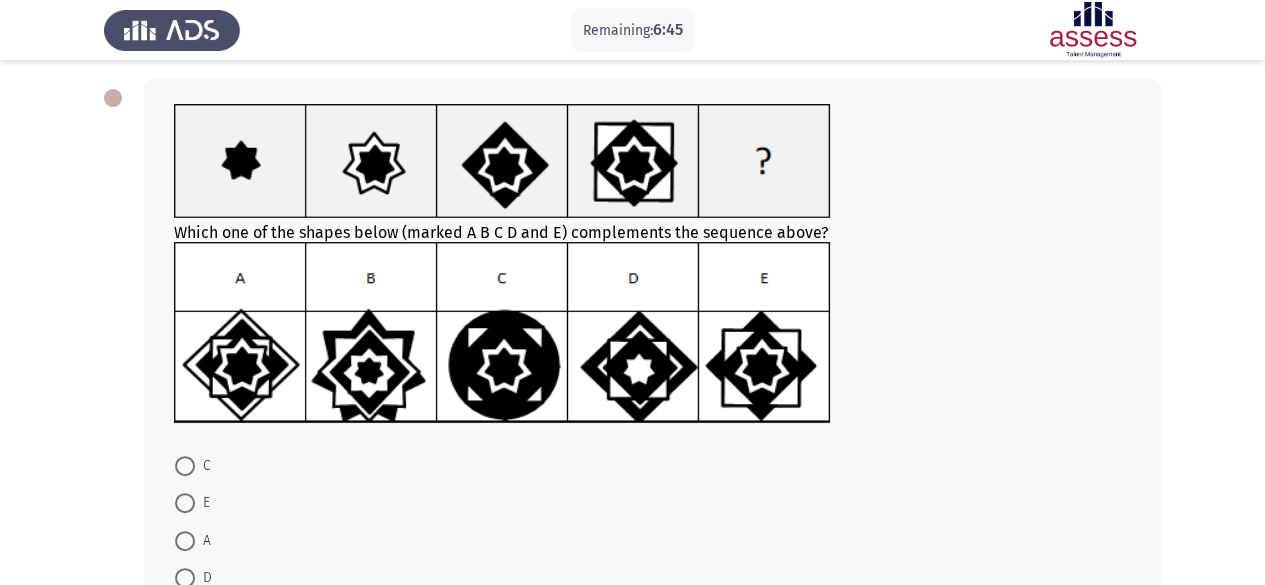 click at bounding box center (185, 466) 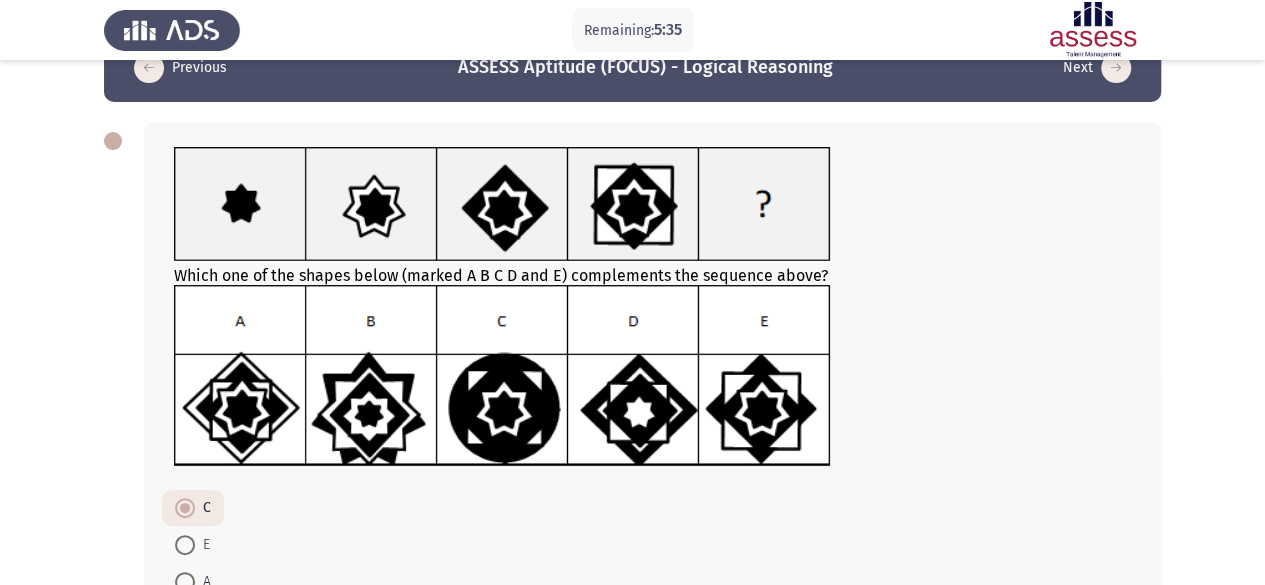 scroll, scrollTop: 72, scrollLeft: 0, axis: vertical 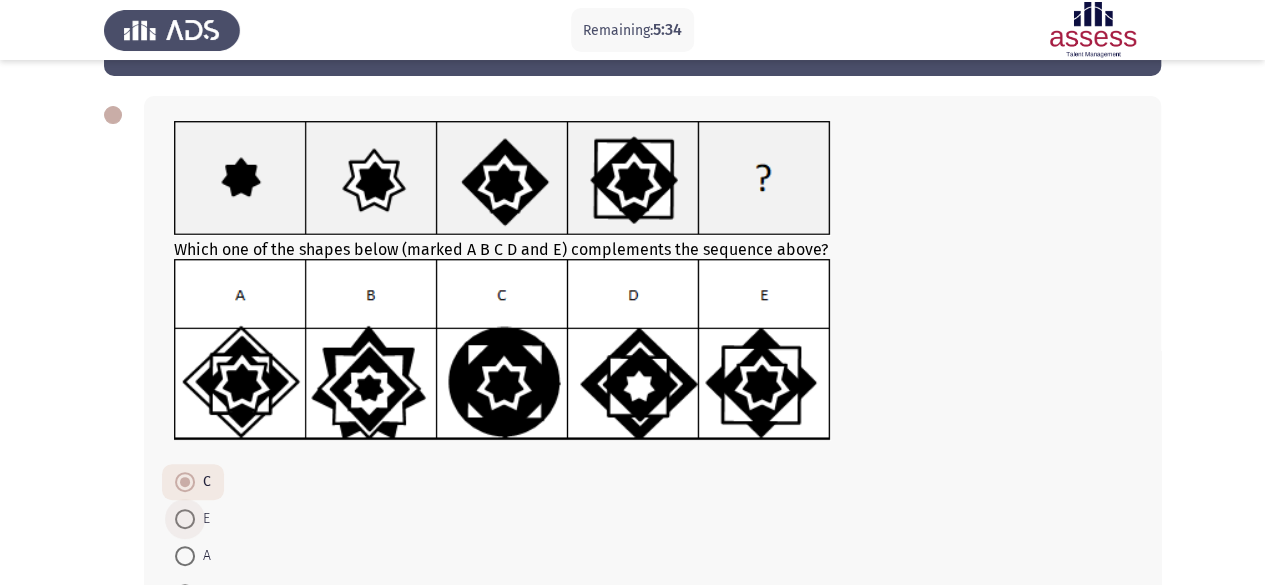 click at bounding box center (185, 519) 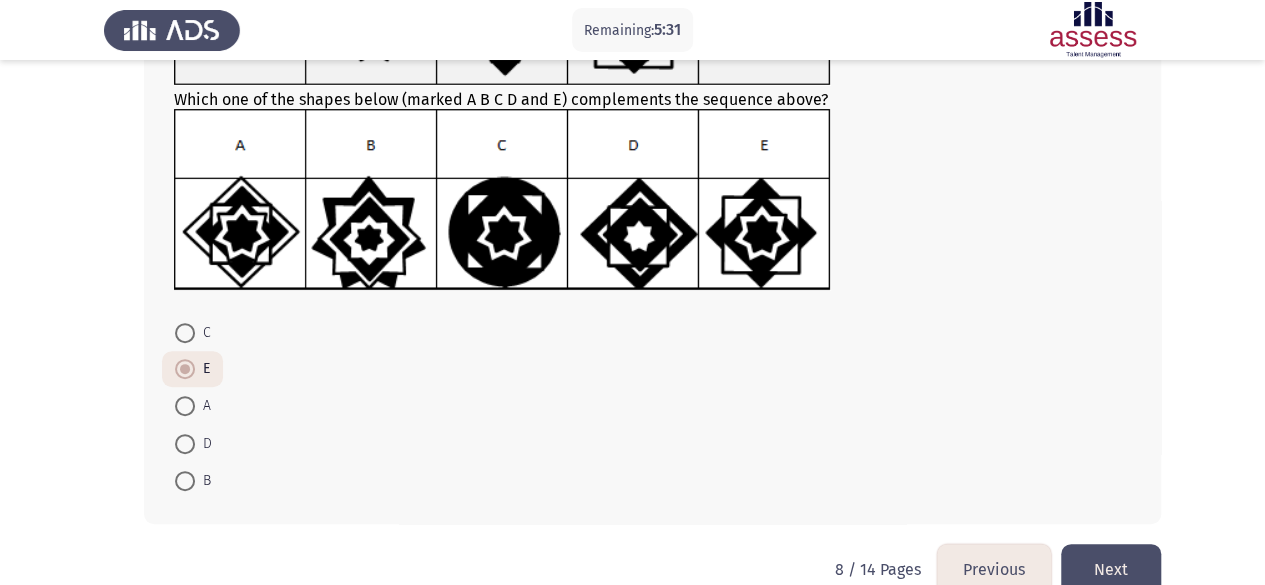 scroll, scrollTop: 258, scrollLeft: 0, axis: vertical 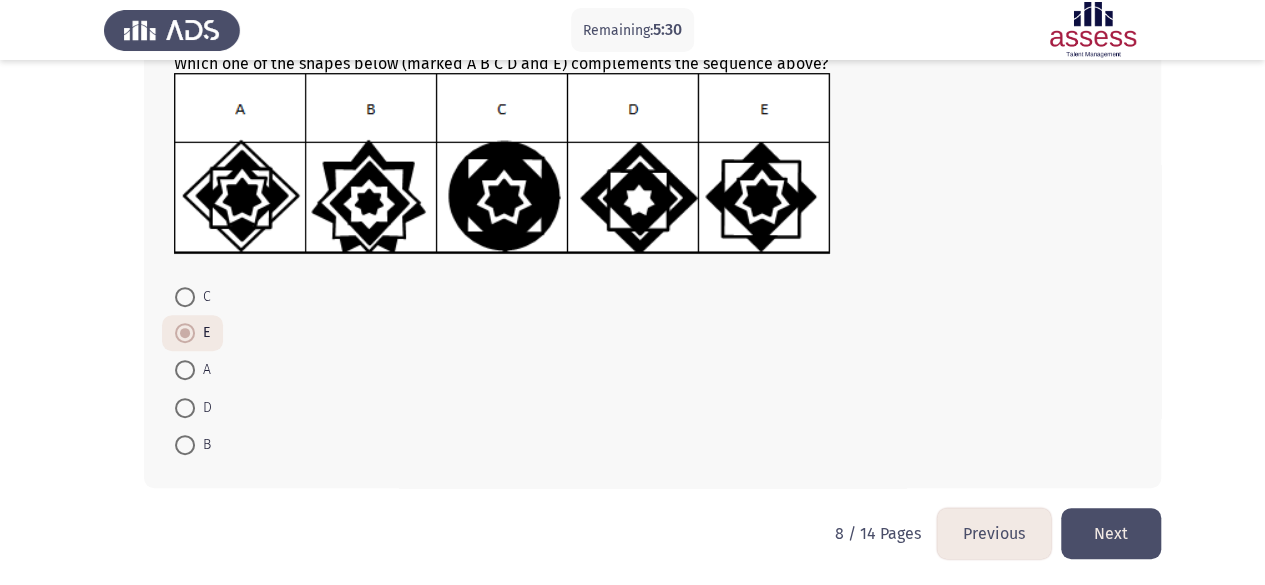 click on "Next" 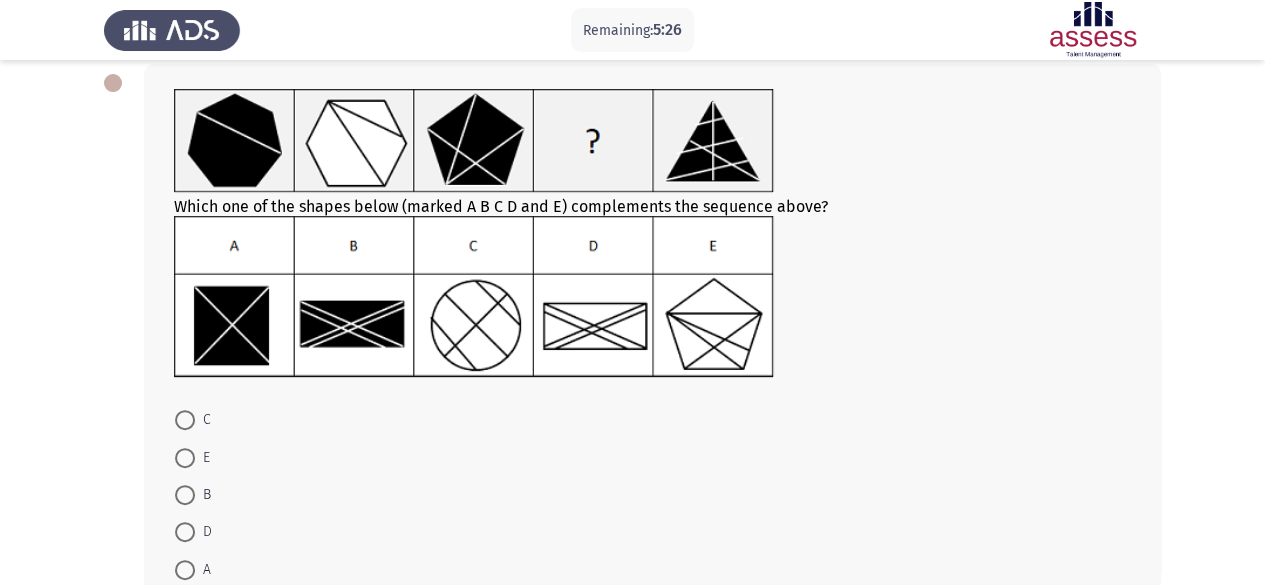 scroll, scrollTop: 81, scrollLeft: 0, axis: vertical 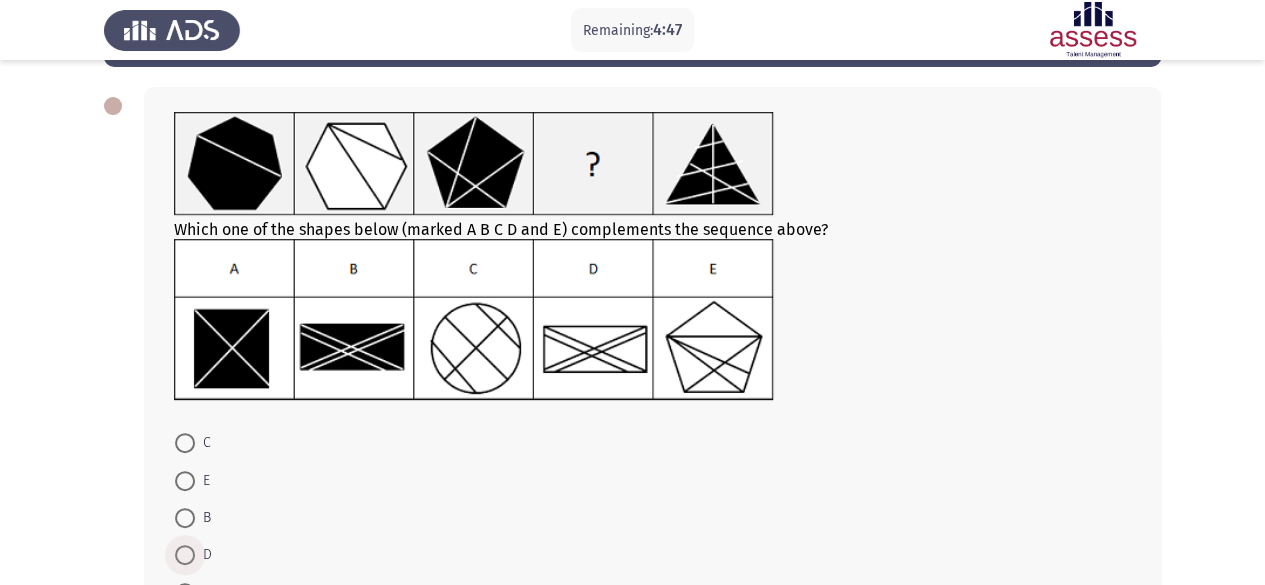 click at bounding box center [185, 555] 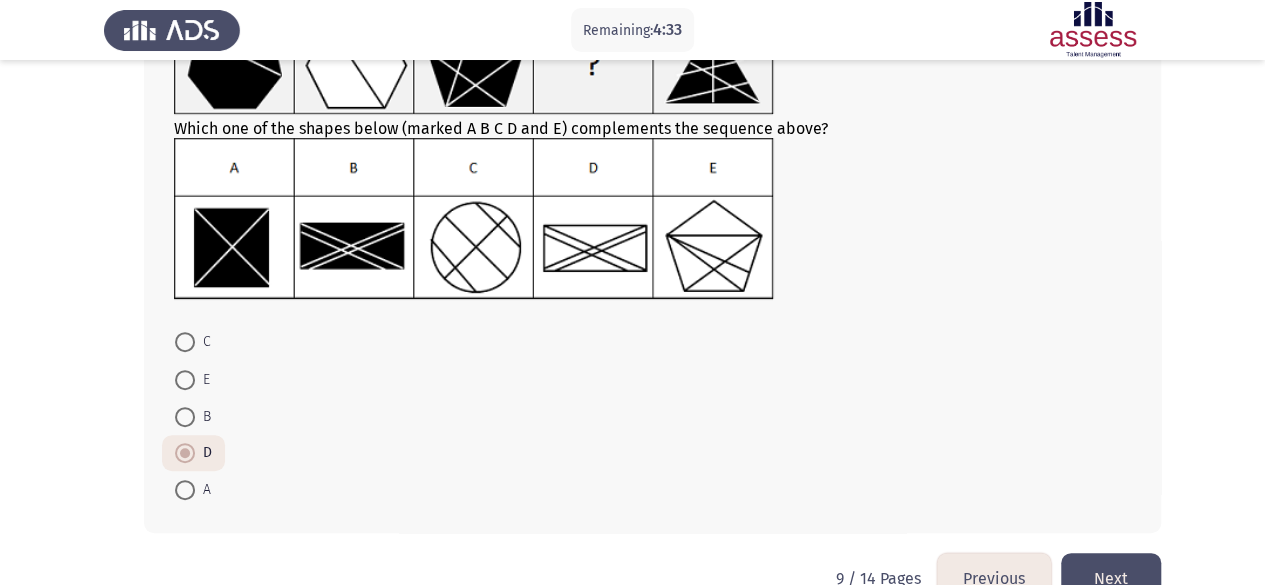 scroll, scrollTop: 187, scrollLeft: 0, axis: vertical 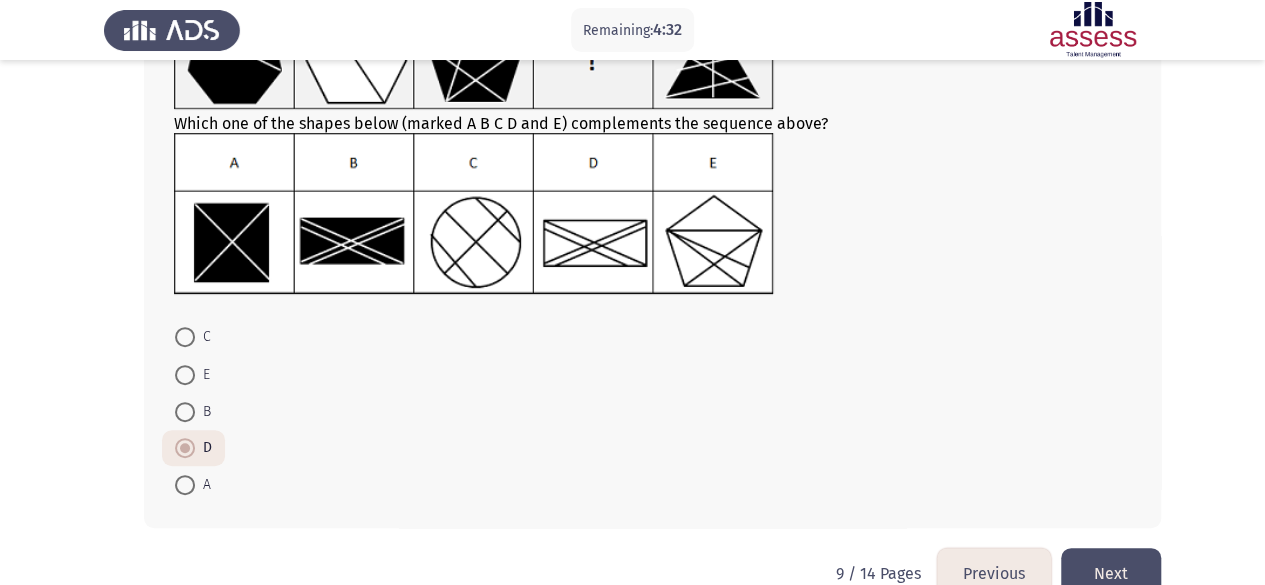 click on "Next" 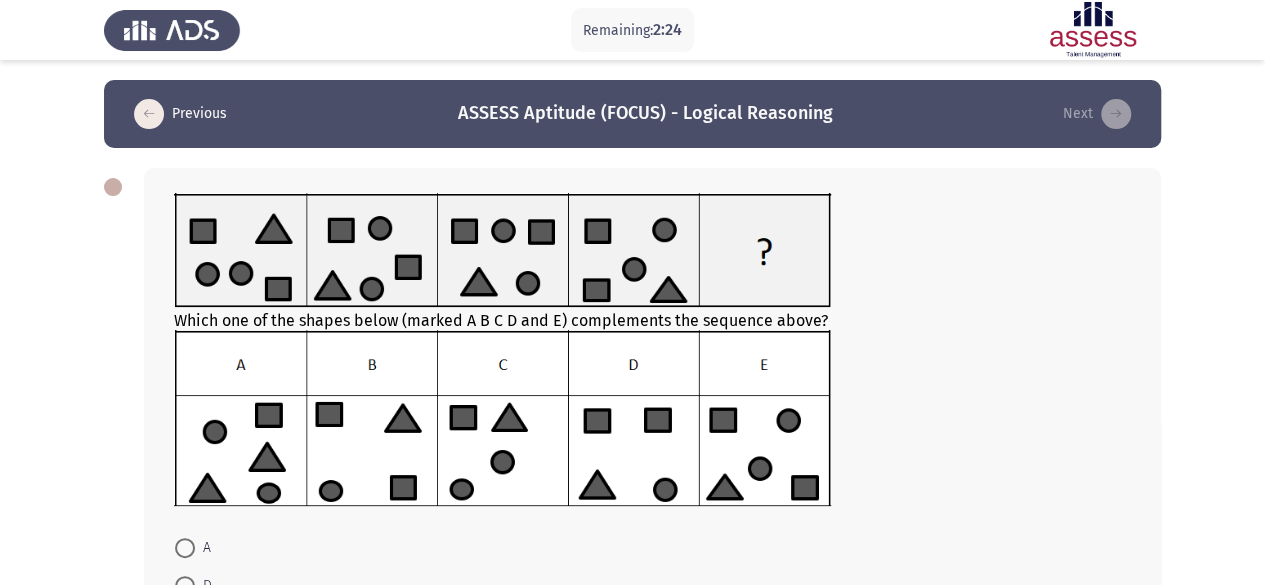 scroll, scrollTop: 62, scrollLeft: 0, axis: vertical 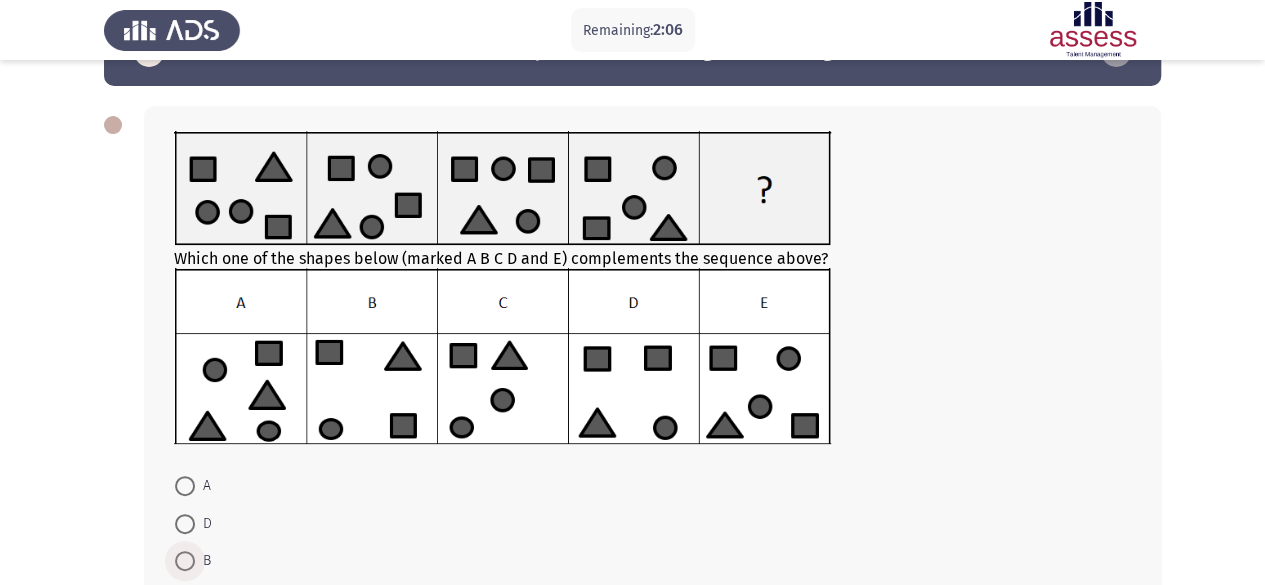click at bounding box center [185, 561] 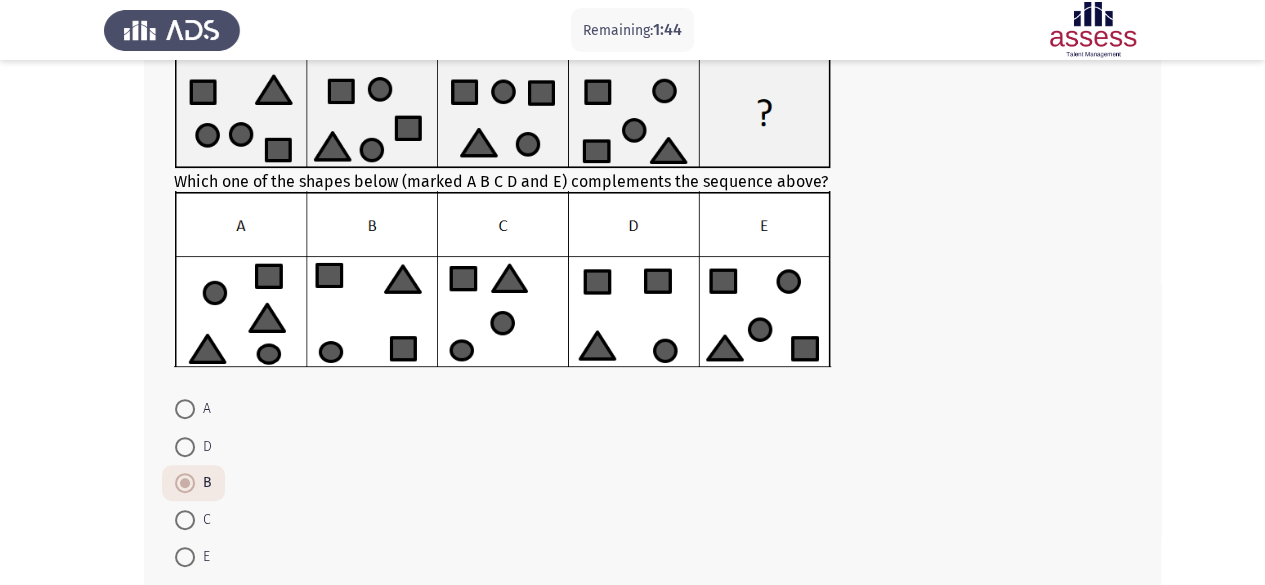scroll, scrollTop: 142, scrollLeft: 0, axis: vertical 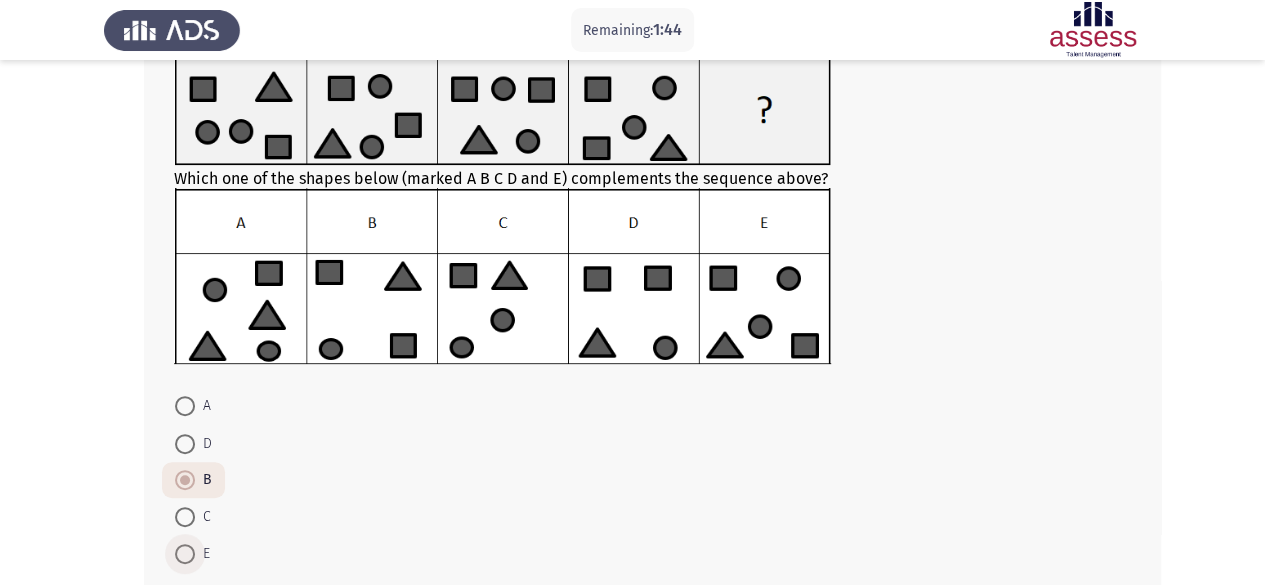 click at bounding box center (185, 554) 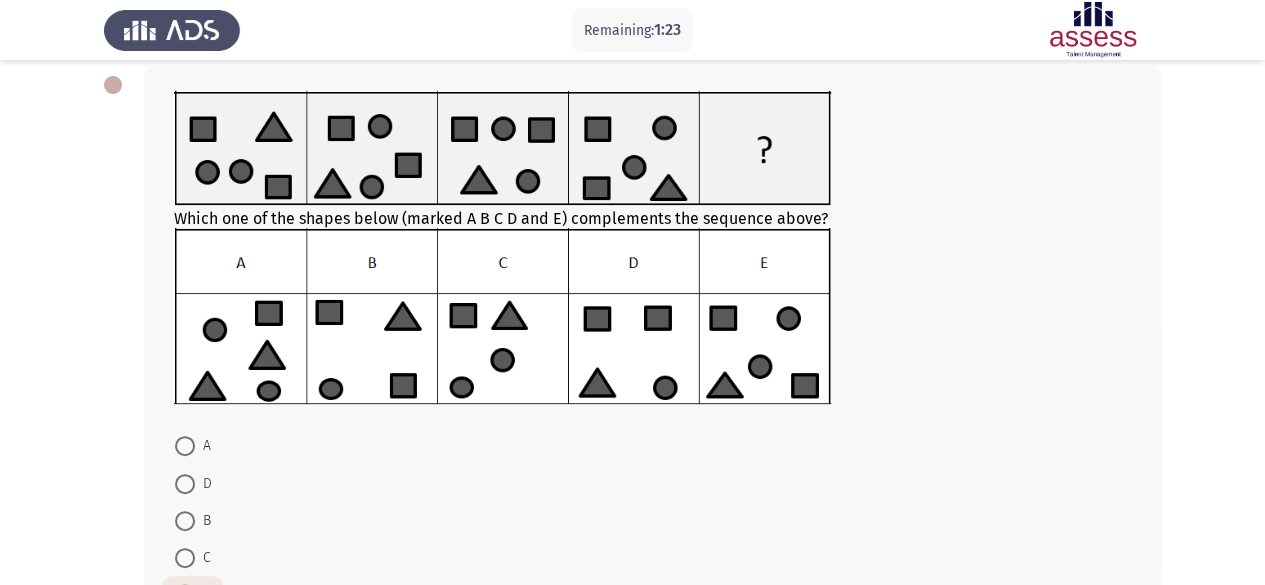 scroll, scrollTop: 252, scrollLeft: 0, axis: vertical 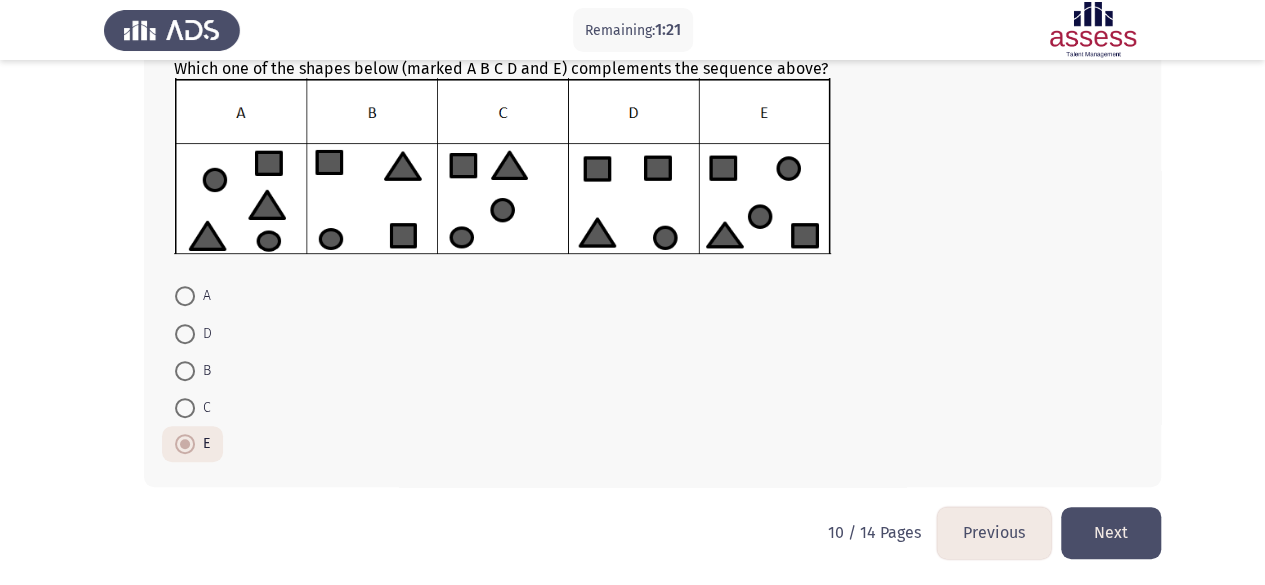 click on "Next" 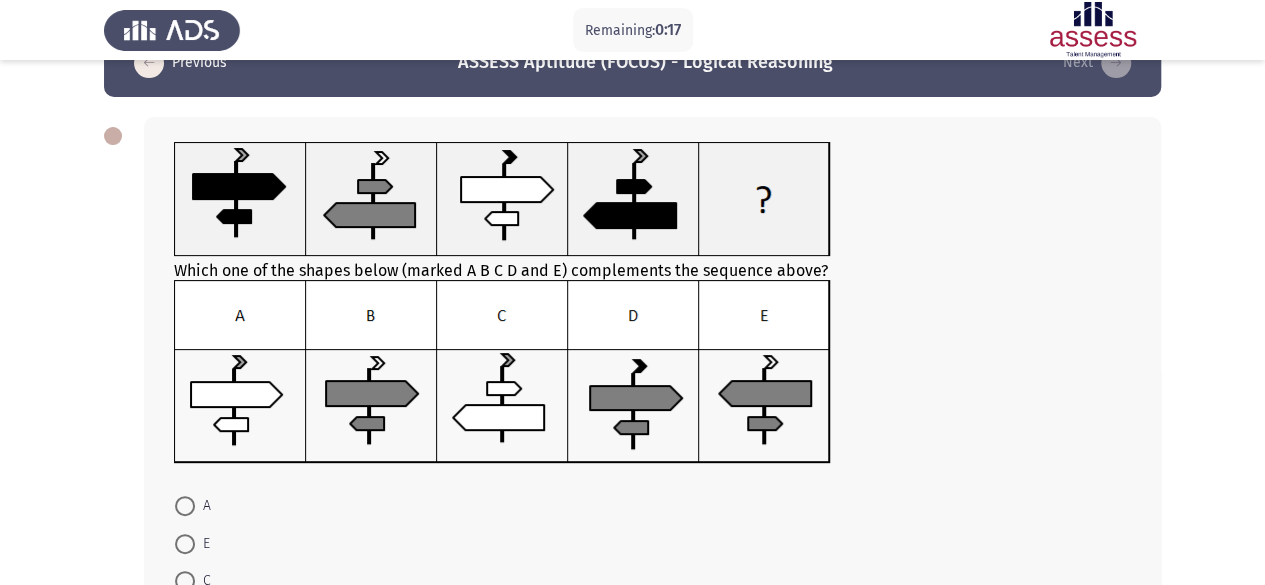 scroll, scrollTop: 207, scrollLeft: 0, axis: vertical 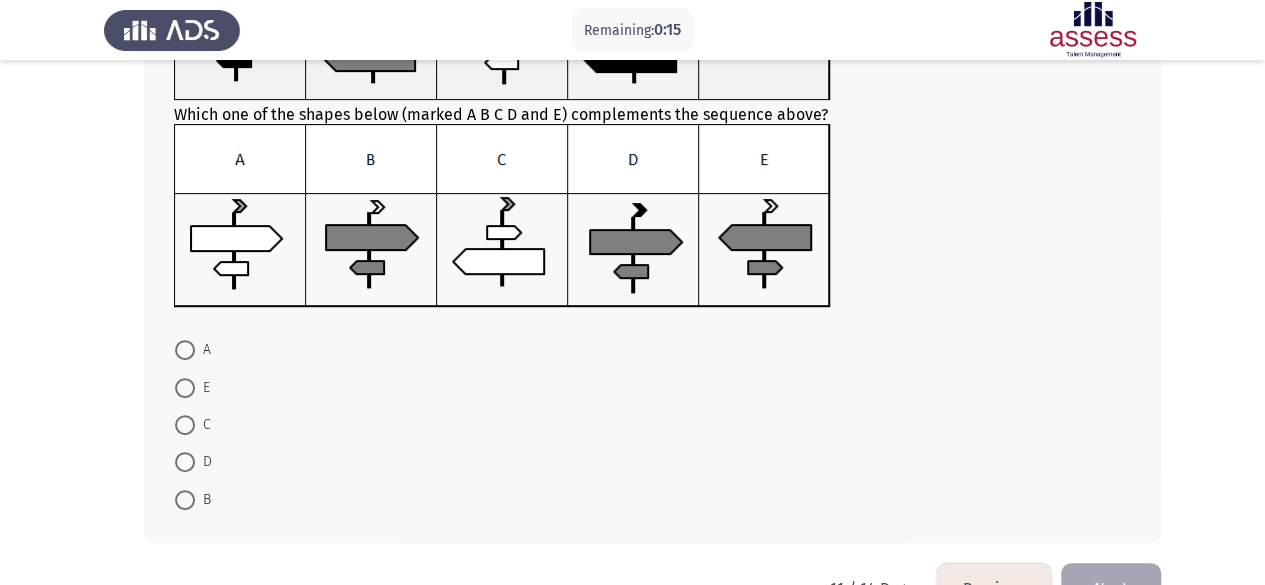 click on "B" at bounding box center (203, 500) 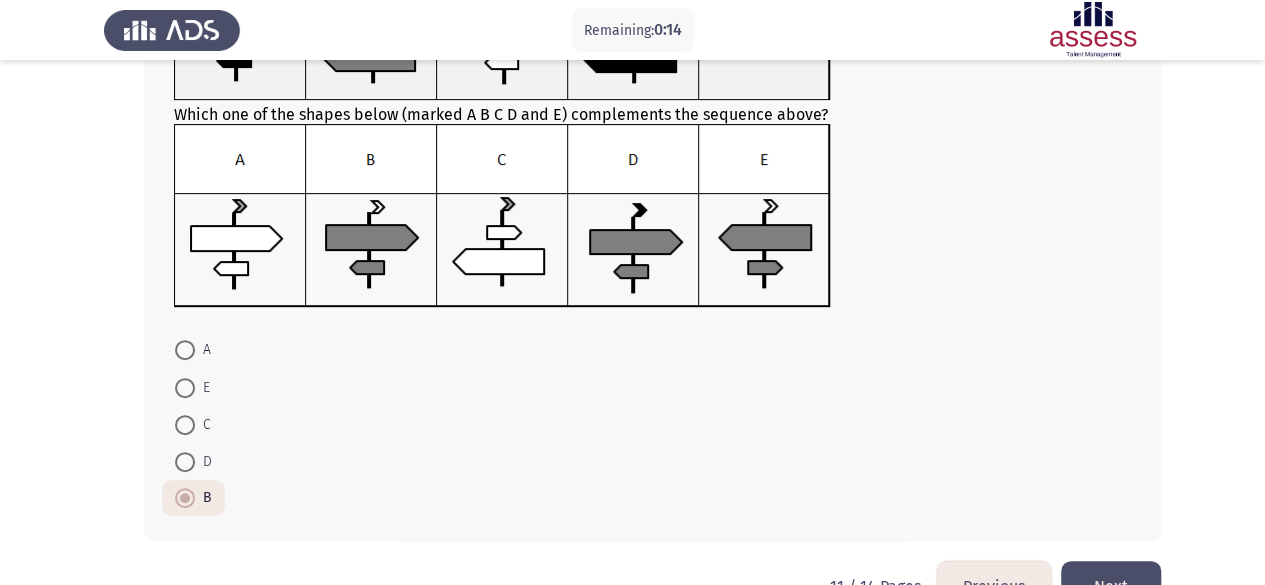 click on "Next" 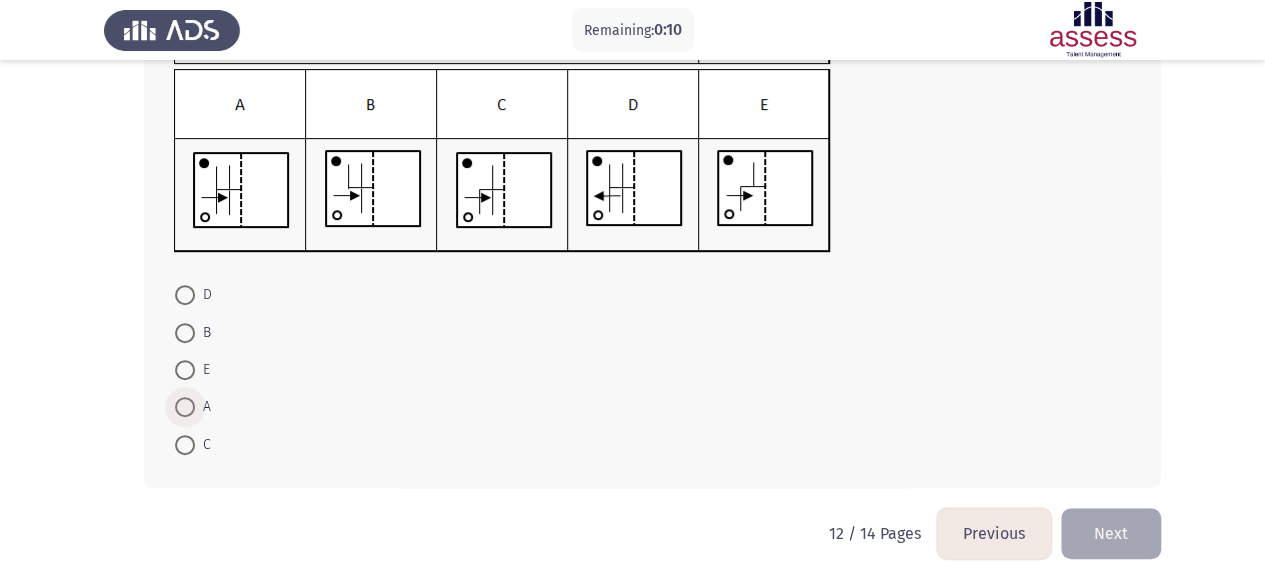 click at bounding box center [185, 407] 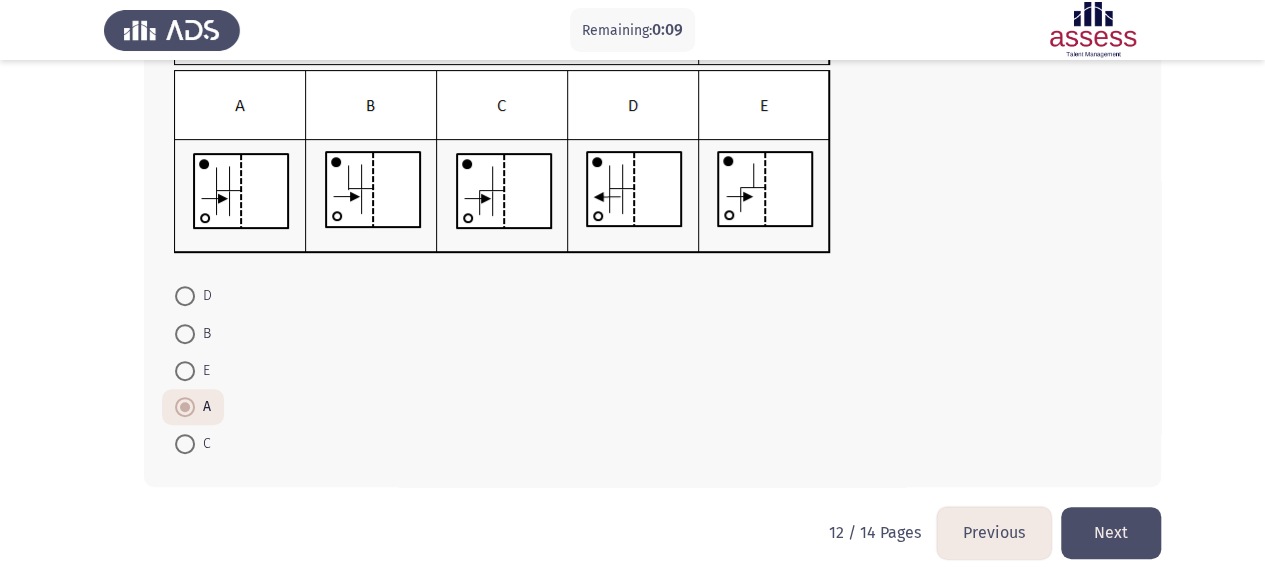 click on "Next" 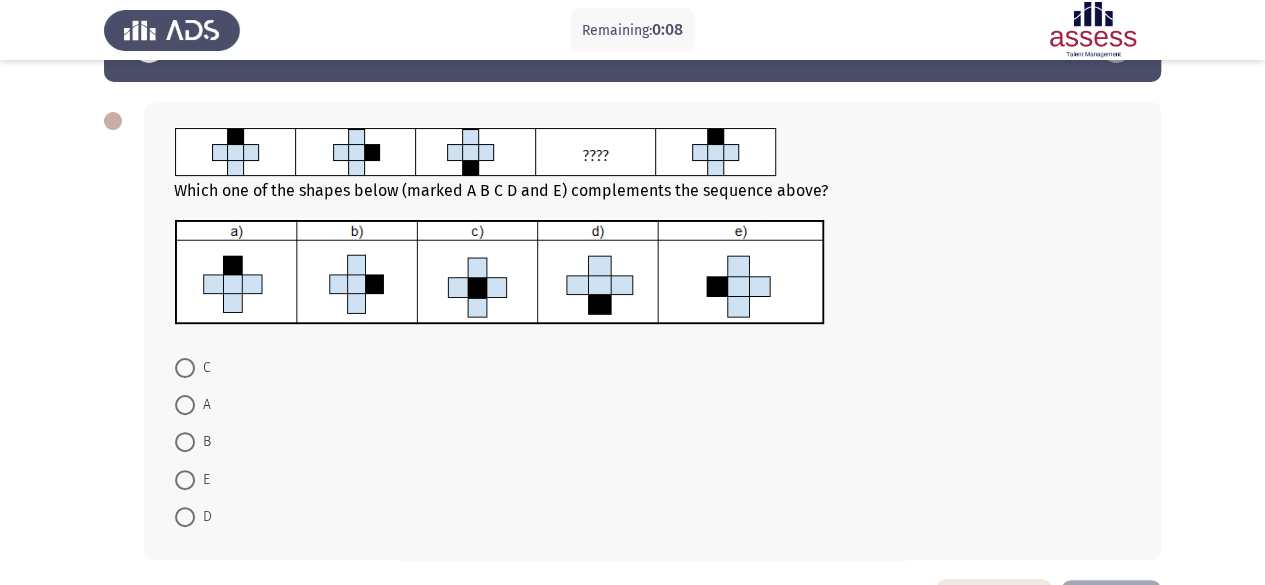 scroll, scrollTop: 72, scrollLeft: 0, axis: vertical 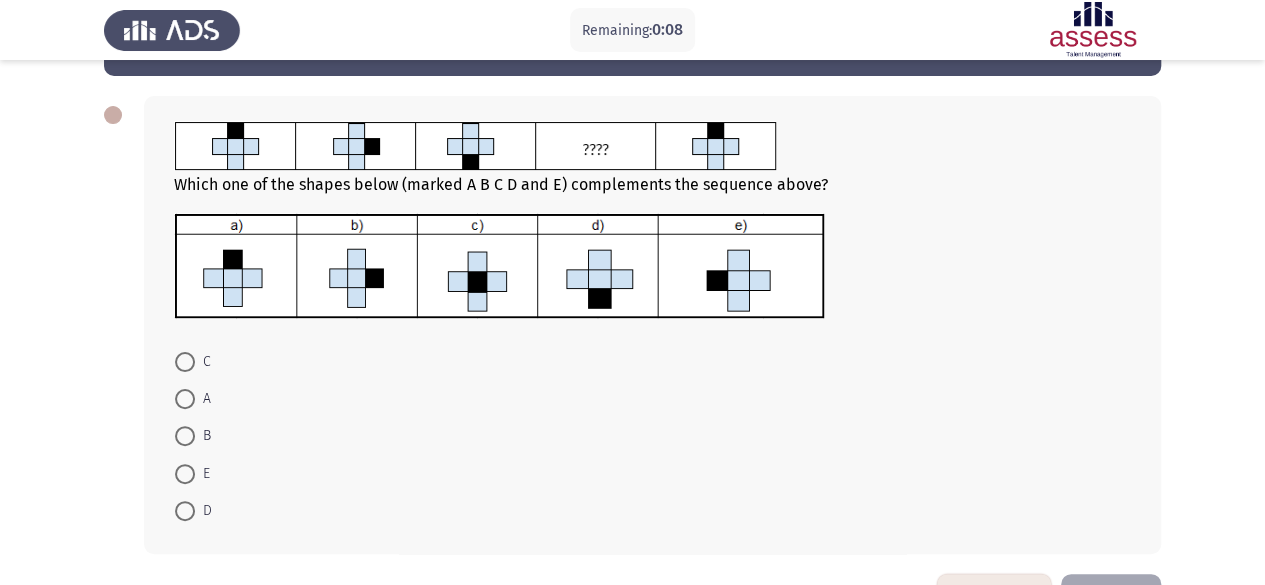 click at bounding box center (185, 436) 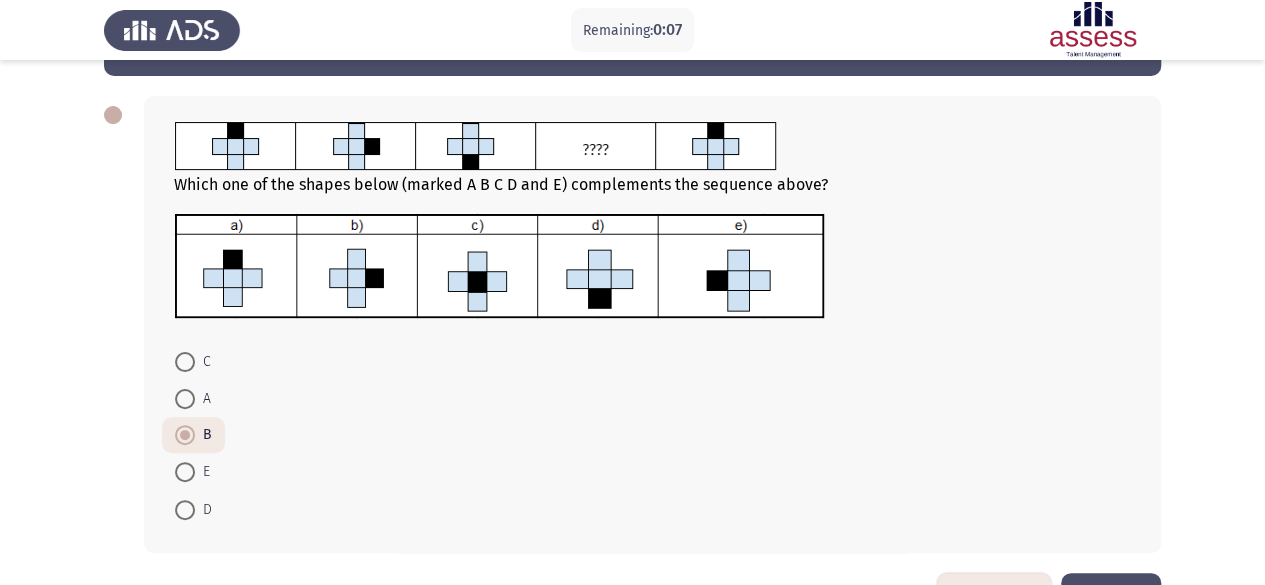scroll, scrollTop: 137, scrollLeft: 0, axis: vertical 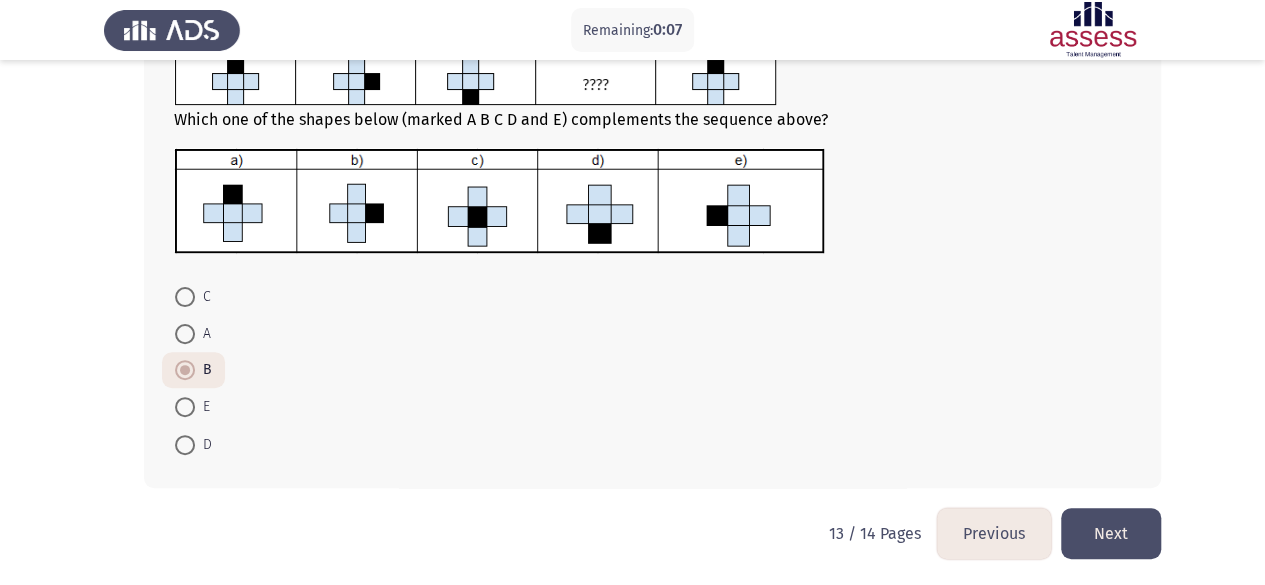click on "Next" 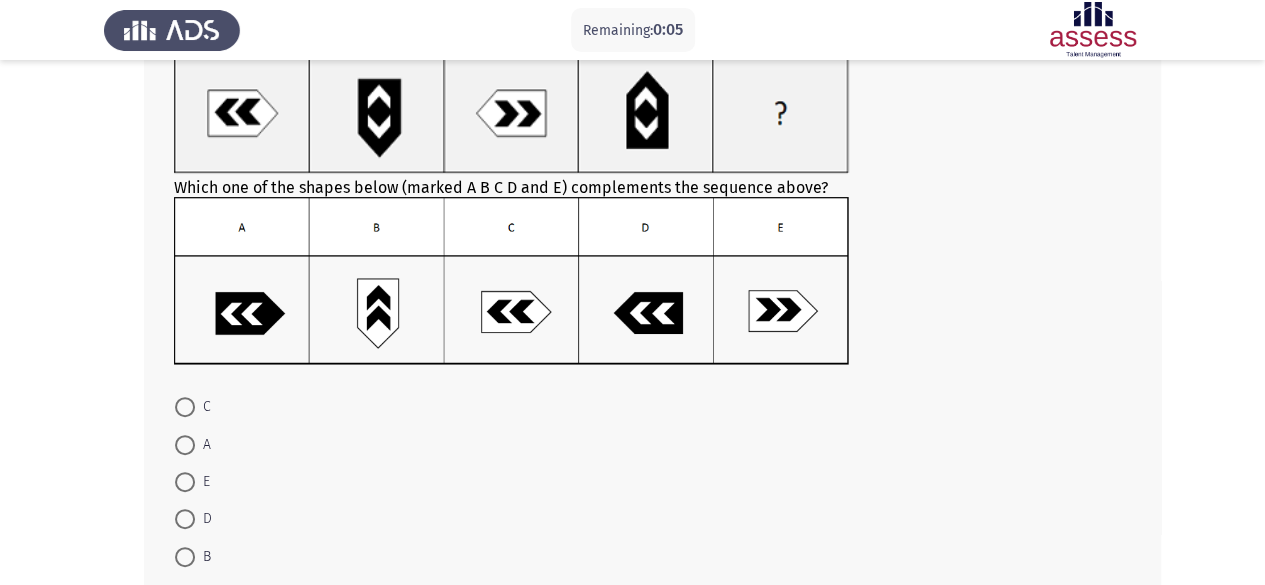 scroll, scrollTop: 153, scrollLeft: 0, axis: vertical 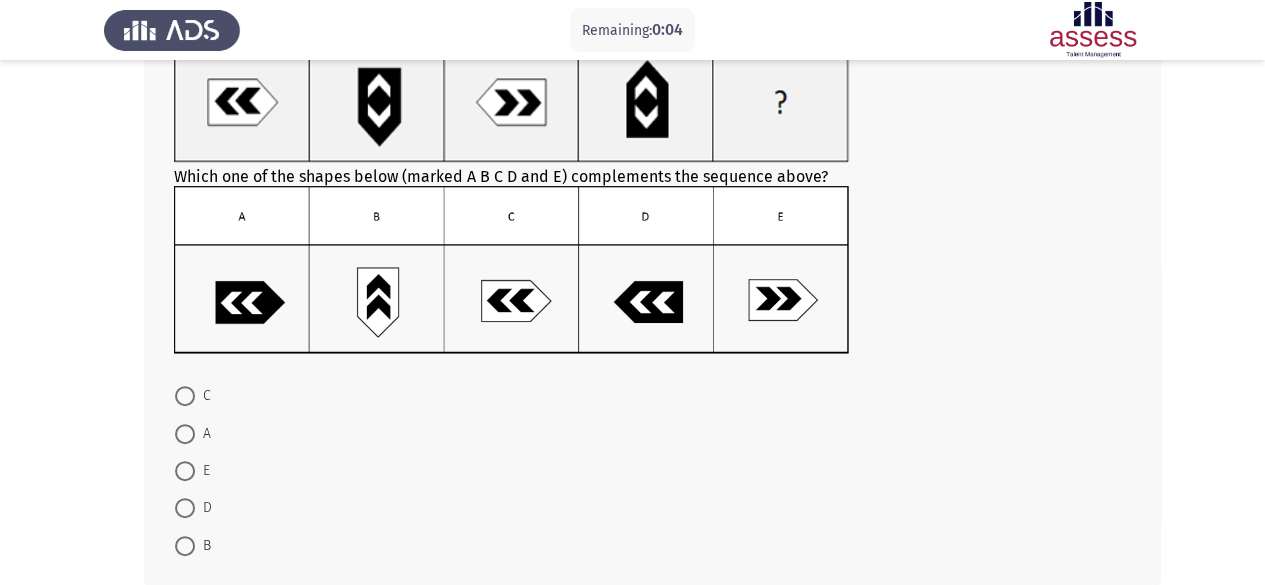 click at bounding box center (185, 508) 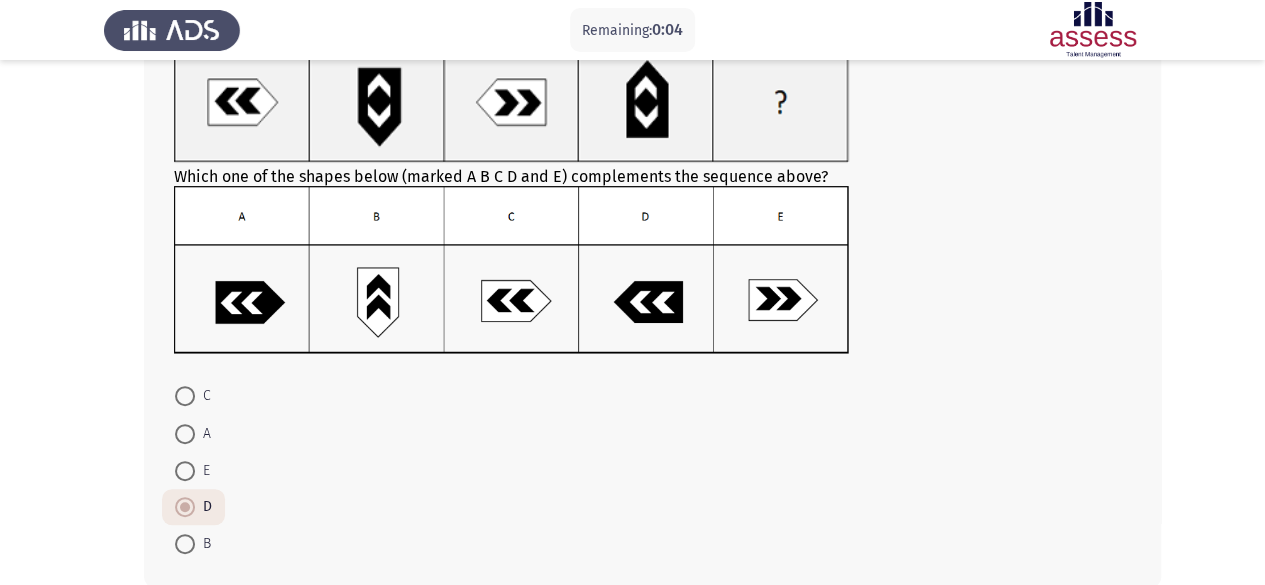 scroll, scrollTop: 253, scrollLeft: 0, axis: vertical 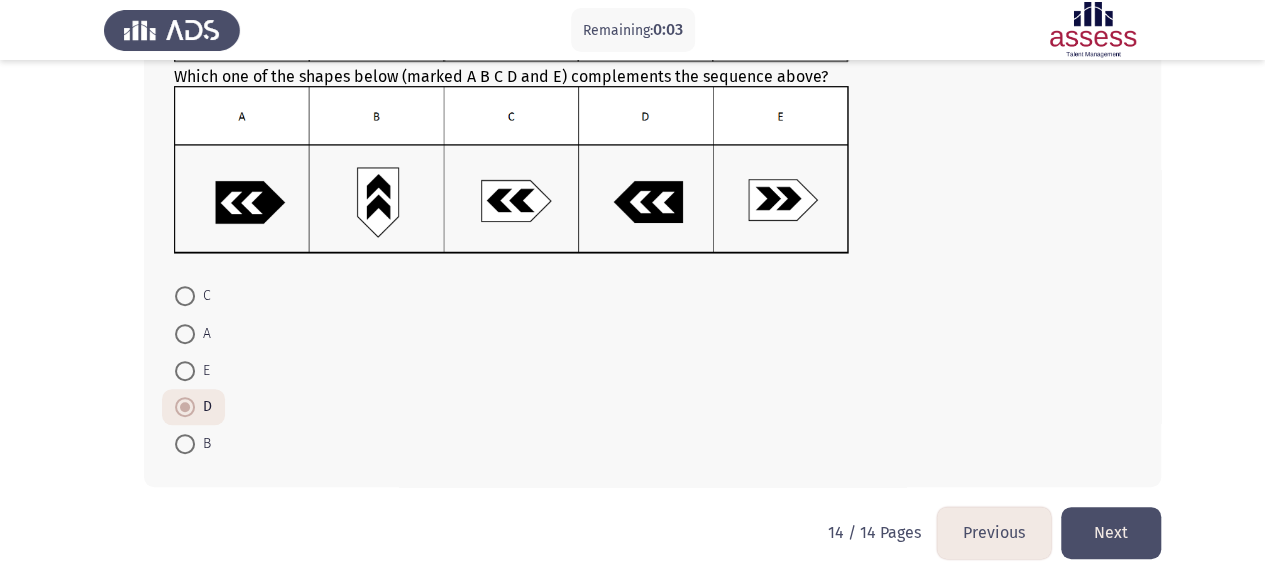 click on "Next" 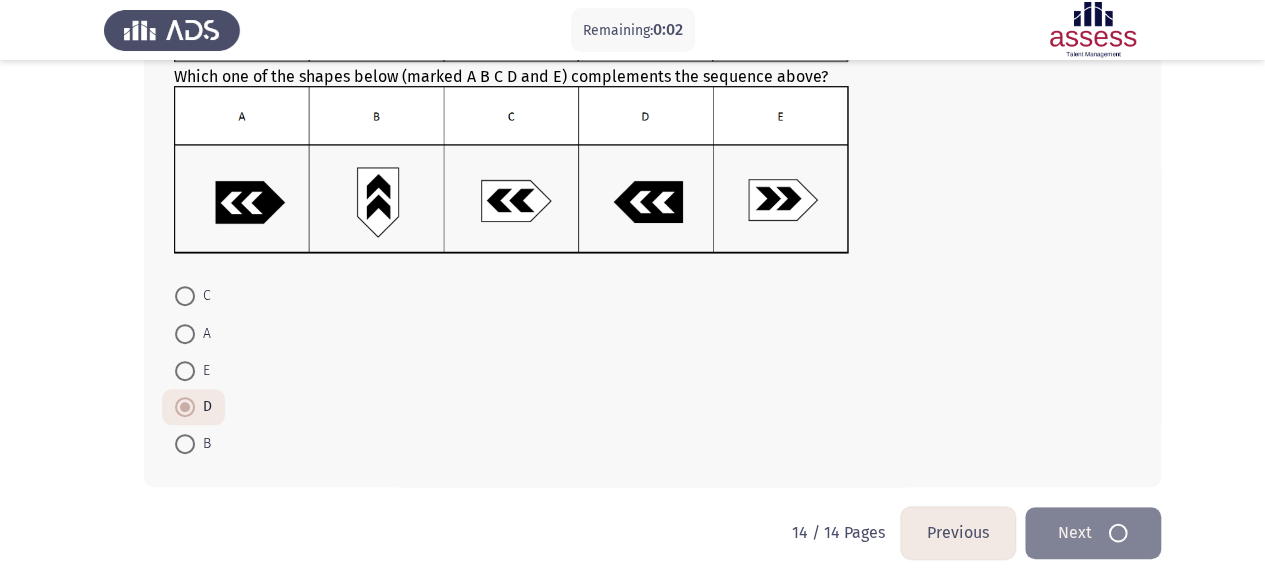 scroll, scrollTop: 0, scrollLeft: 0, axis: both 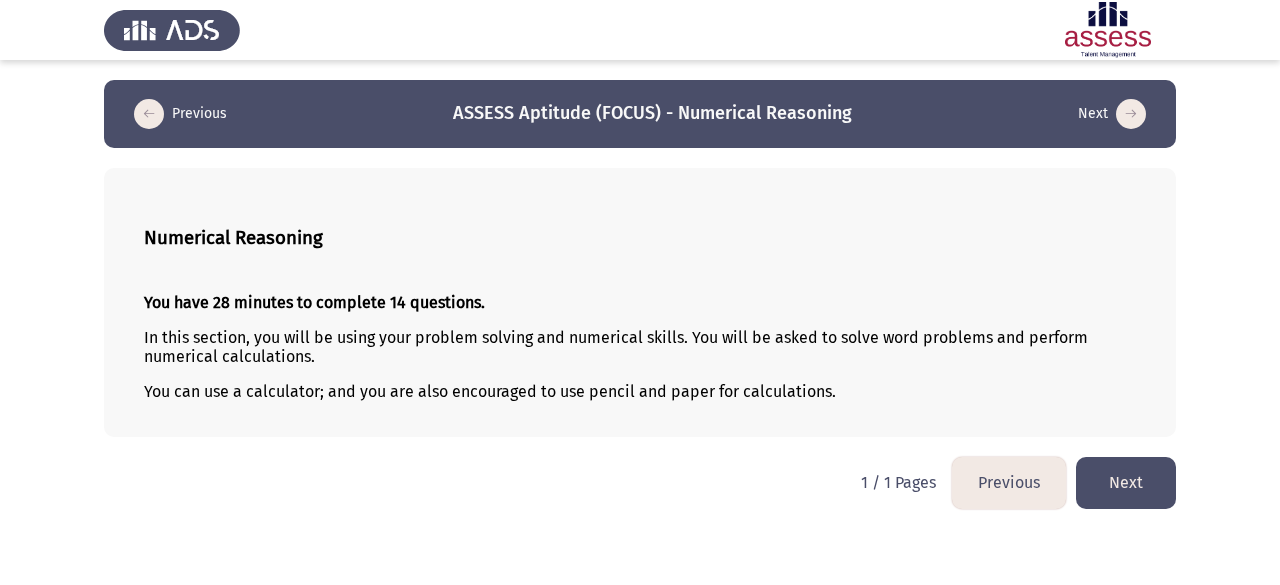 click on "Next" 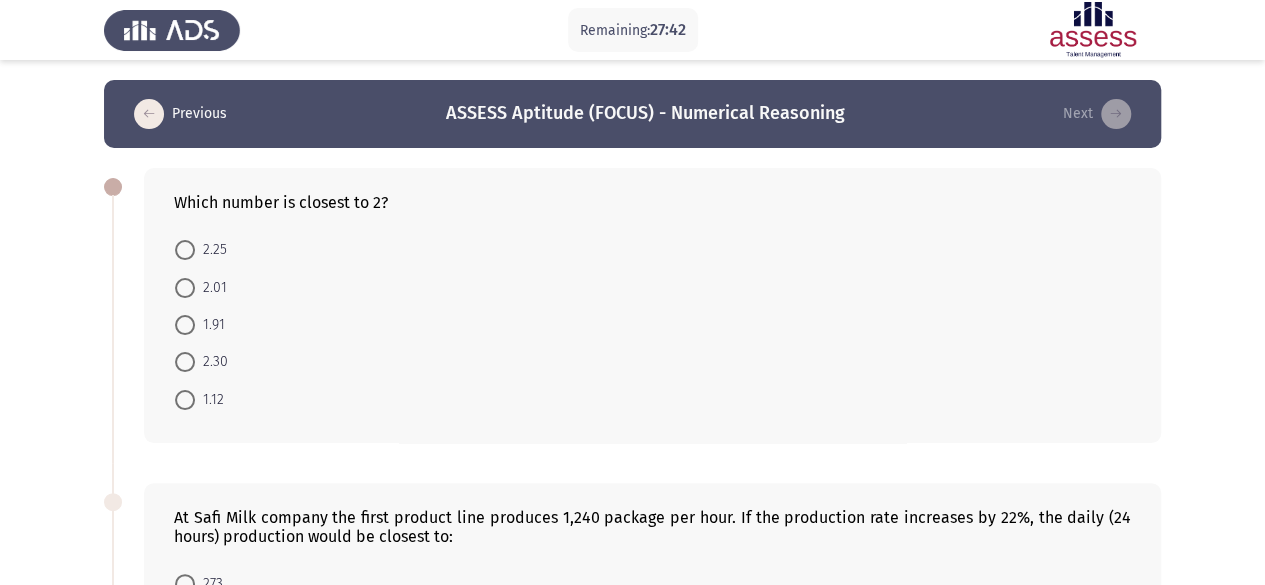 click at bounding box center (185, 288) 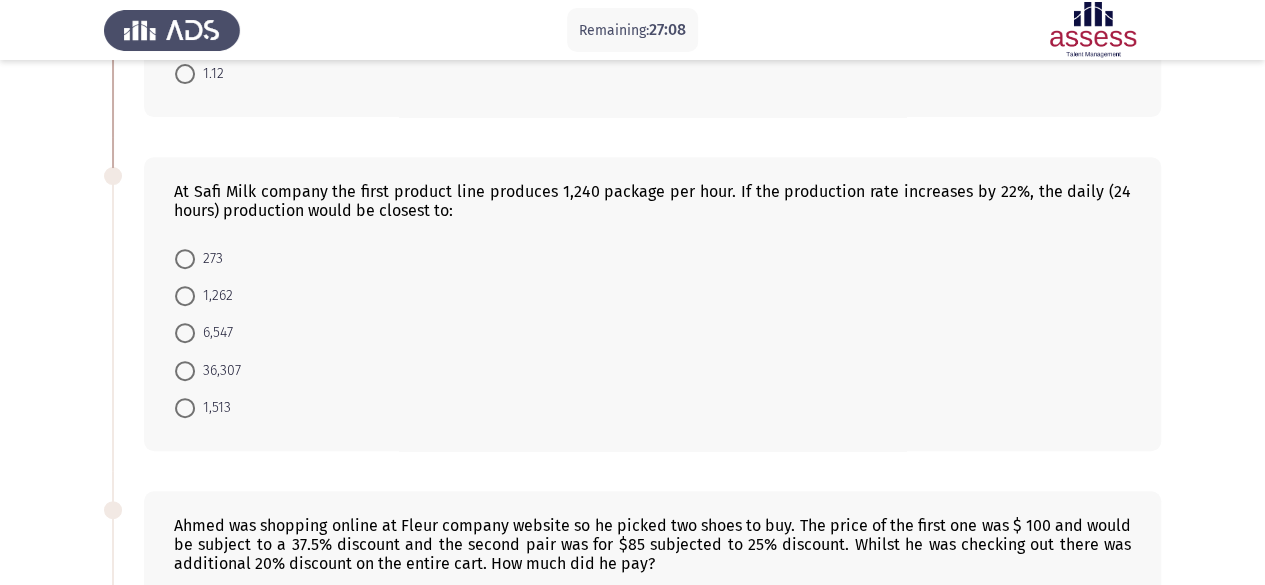 scroll, scrollTop: 325, scrollLeft: 0, axis: vertical 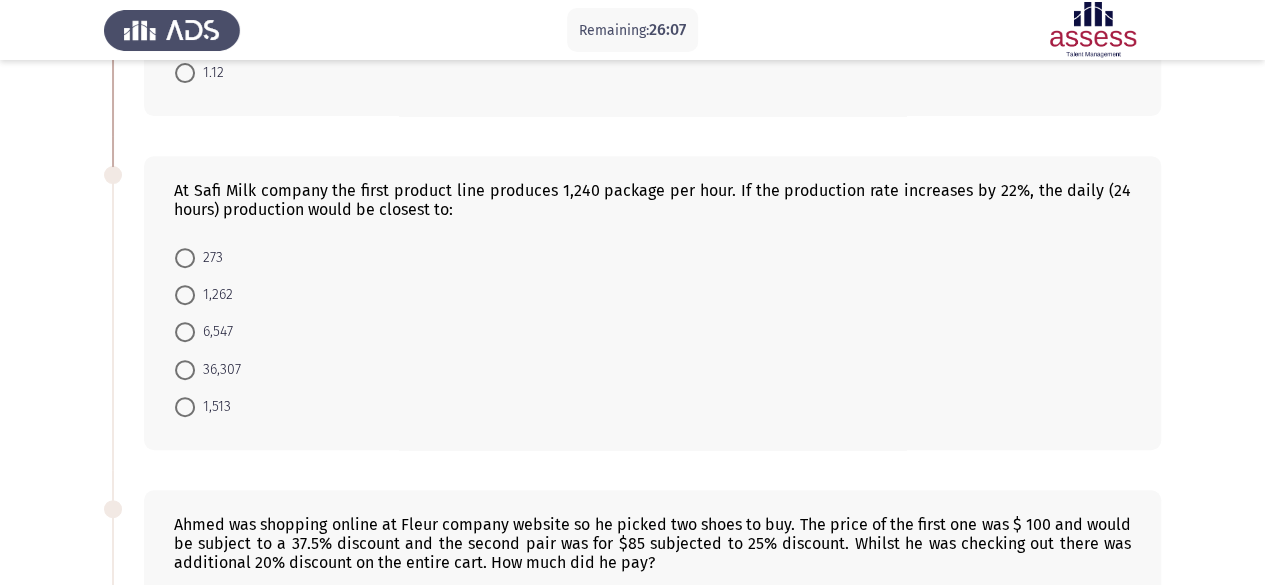 click on "36,307" at bounding box center [218, 370] 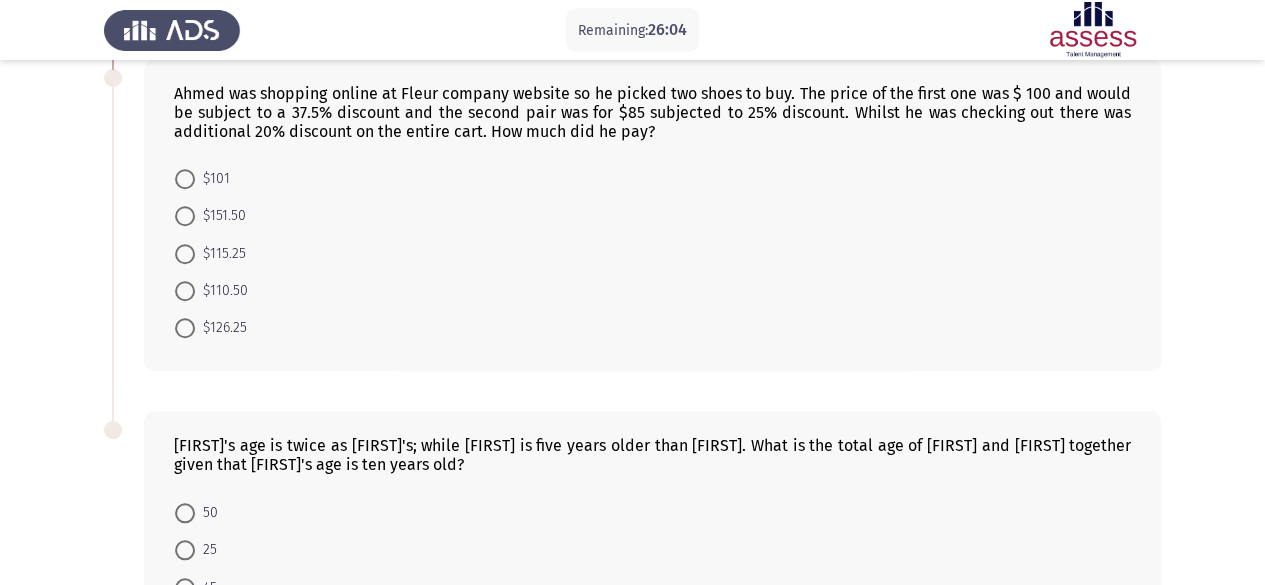 scroll, scrollTop: 753, scrollLeft: 0, axis: vertical 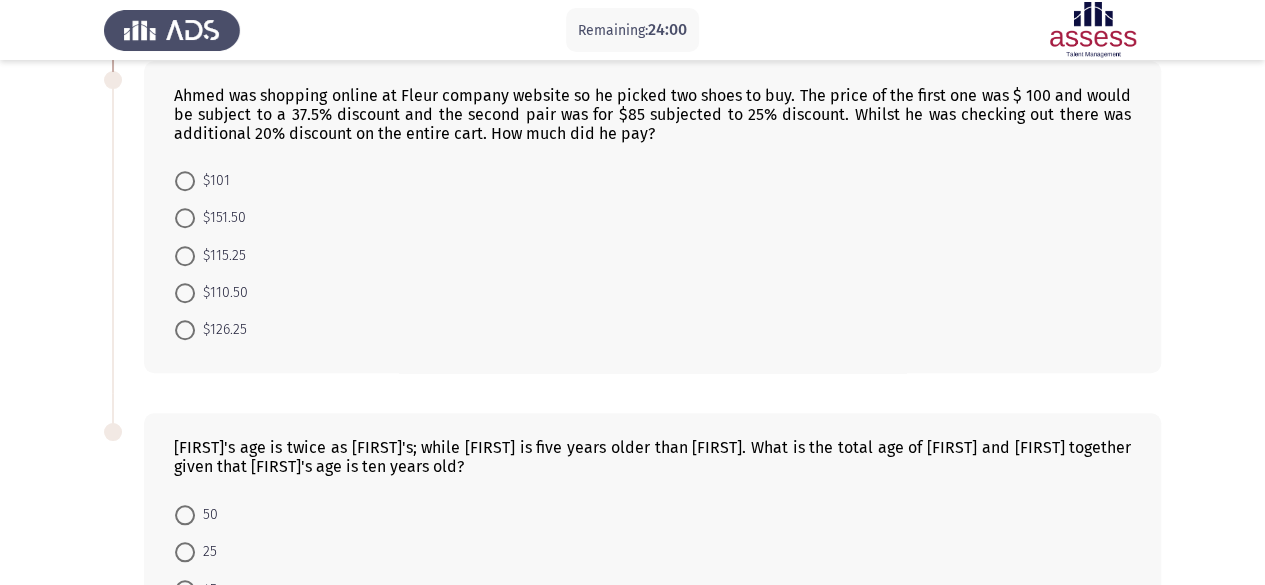click at bounding box center [185, 181] 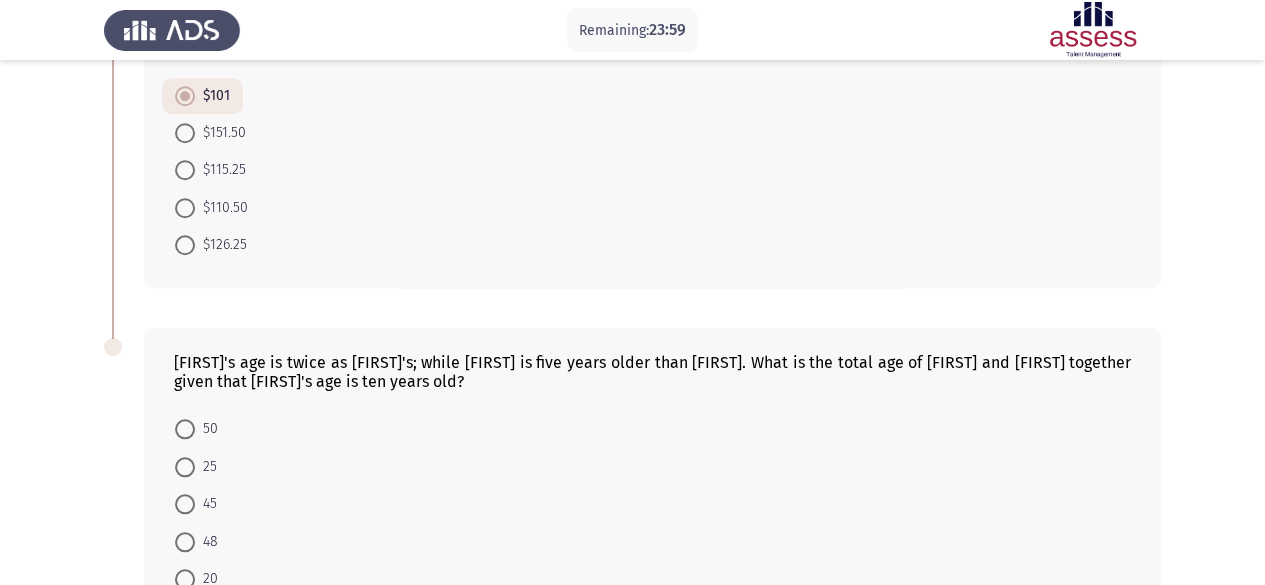 scroll, scrollTop: 964, scrollLeft: 0, axis: vertical 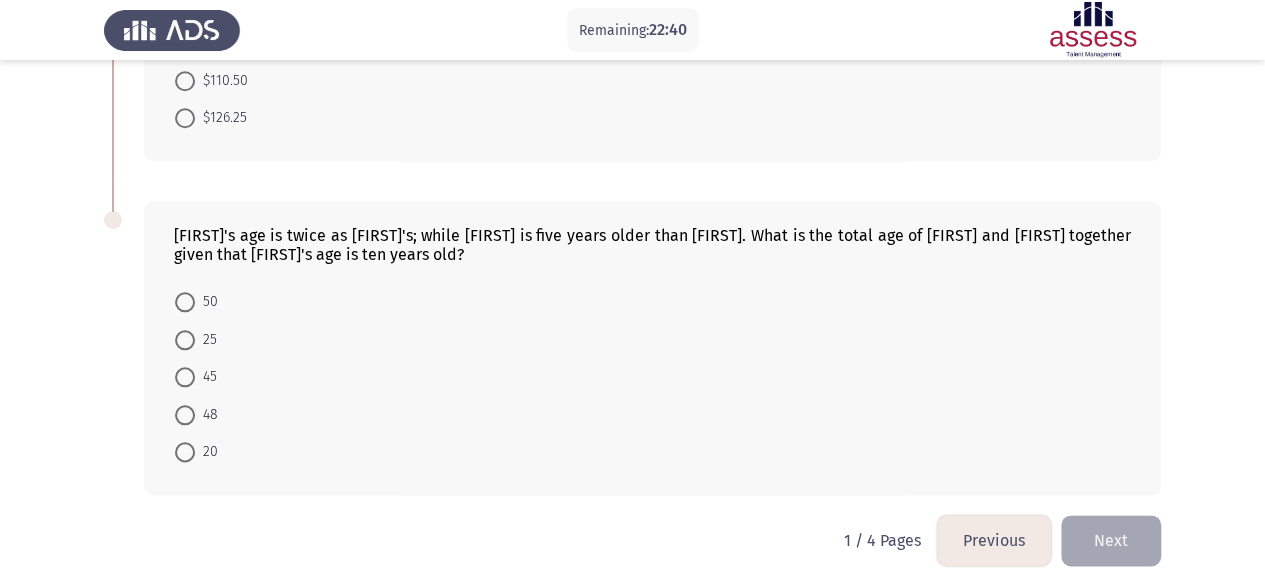 click at bounding box center (185, 377) 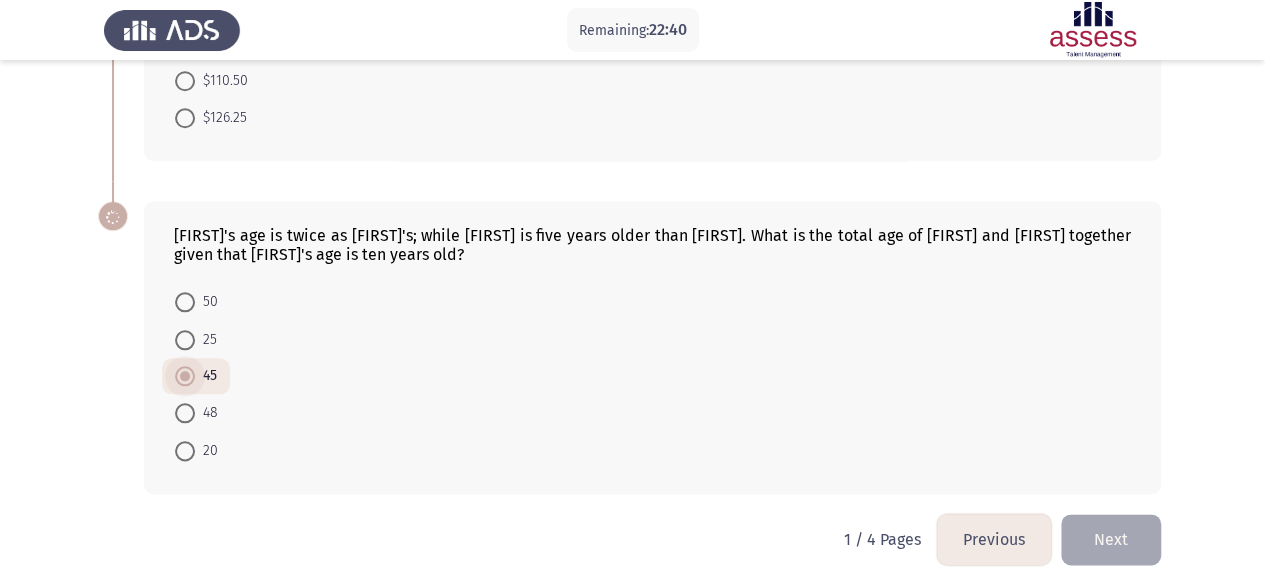 scroll, scrollTop: 963, scrollLeft: 0, axis: vertical 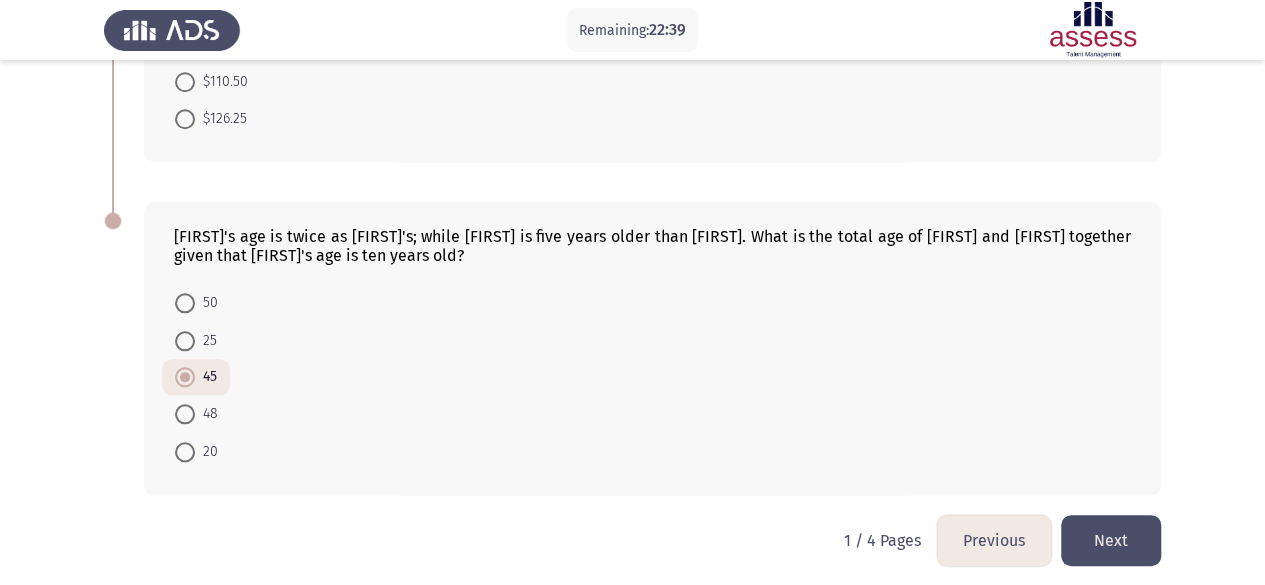 click on "Next" 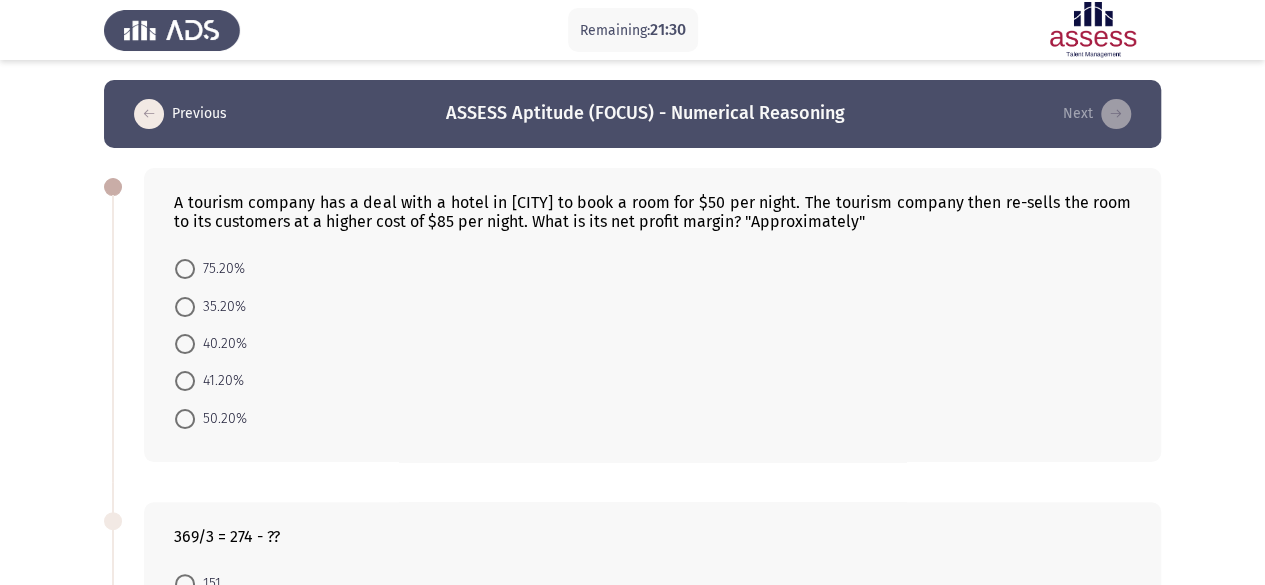 drag, startPoint x: 696, startPoint y: 220, endPoint x: 710, endPoint y: 220, distance: 14 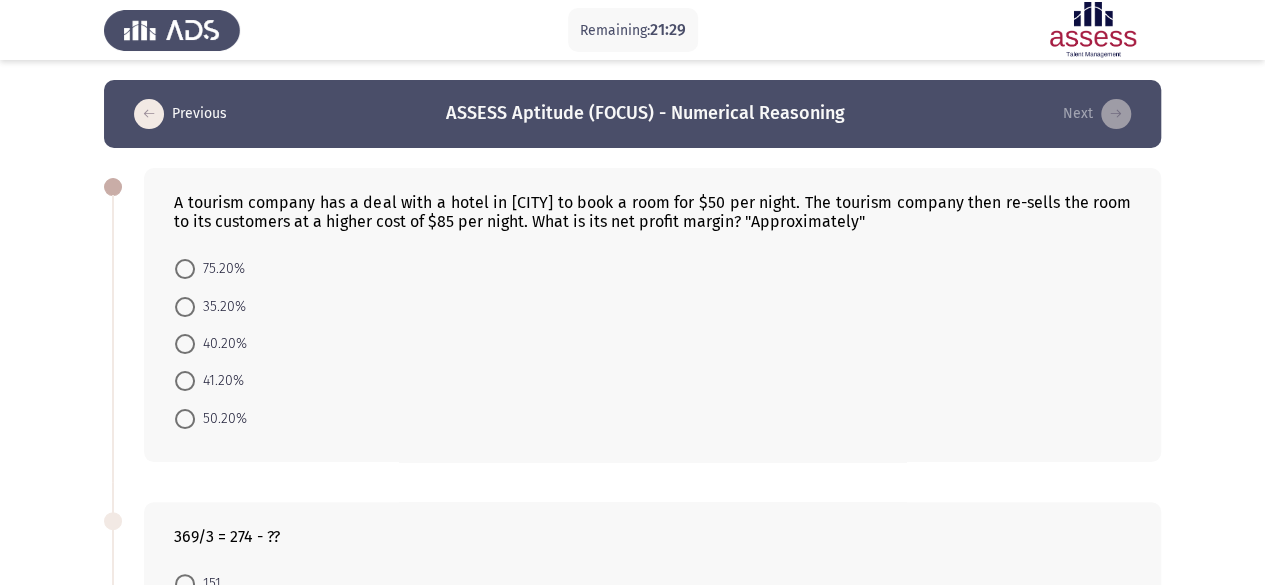 drag, startPoint x: 686, startPoint y: 211, endPoint x: 714, endPoint y: 224, distance: 30.870699 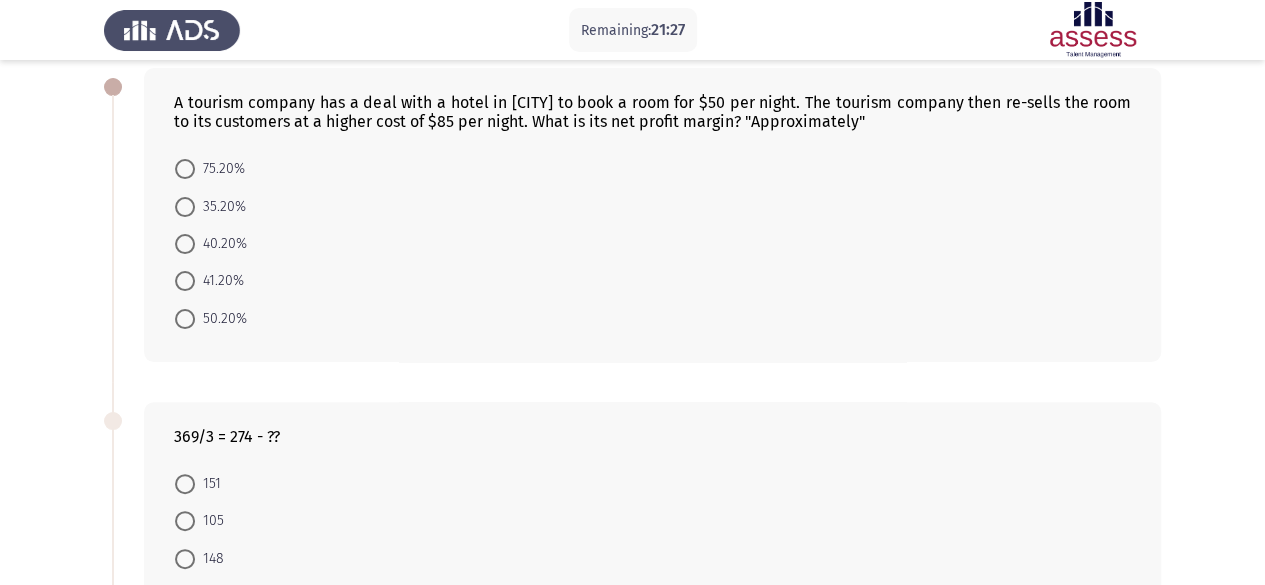 scroll, scrollTop: 8, scrollLeft: 0, axis: vertical 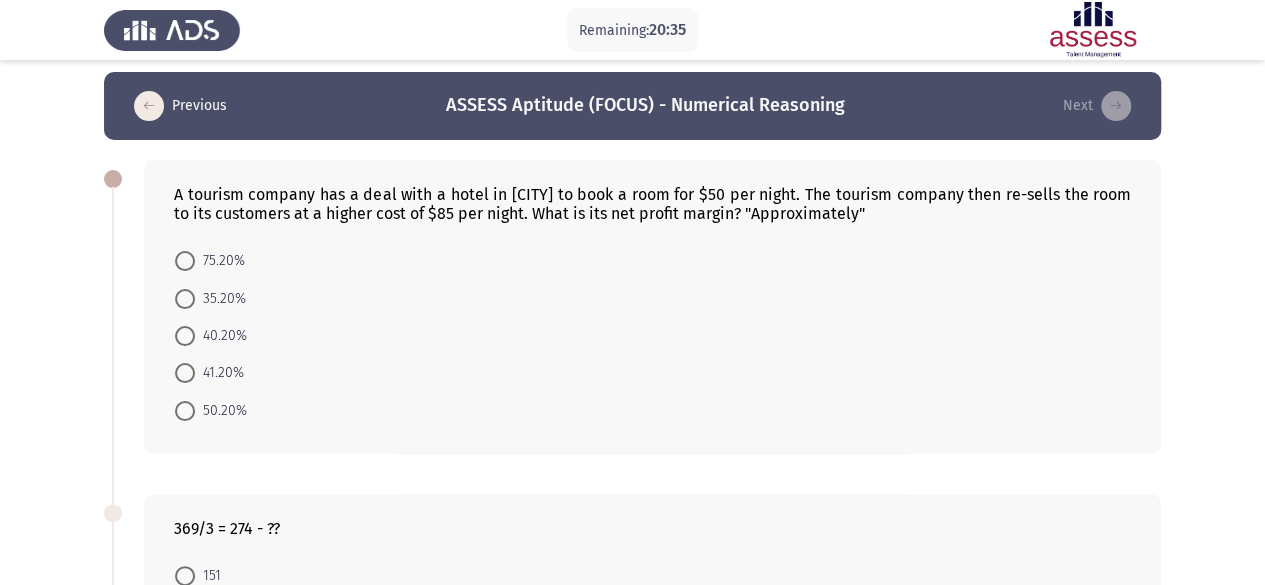 click at bounding box center [185, 373] 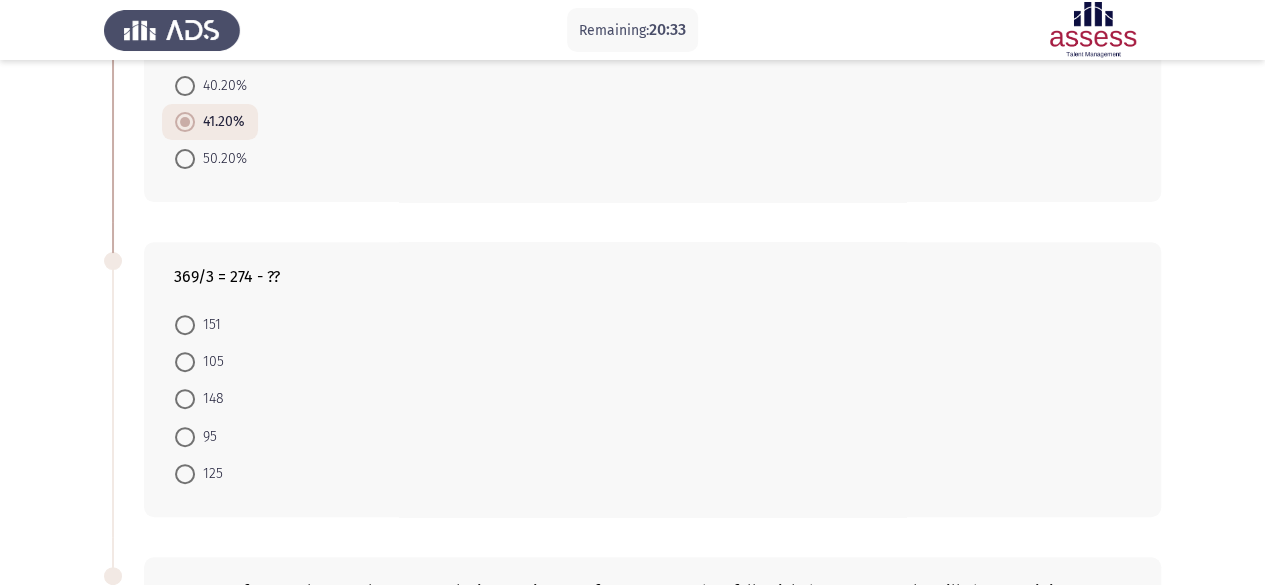 scroll, scrollTop: 262, scrollLeft: 0, axis: vertical 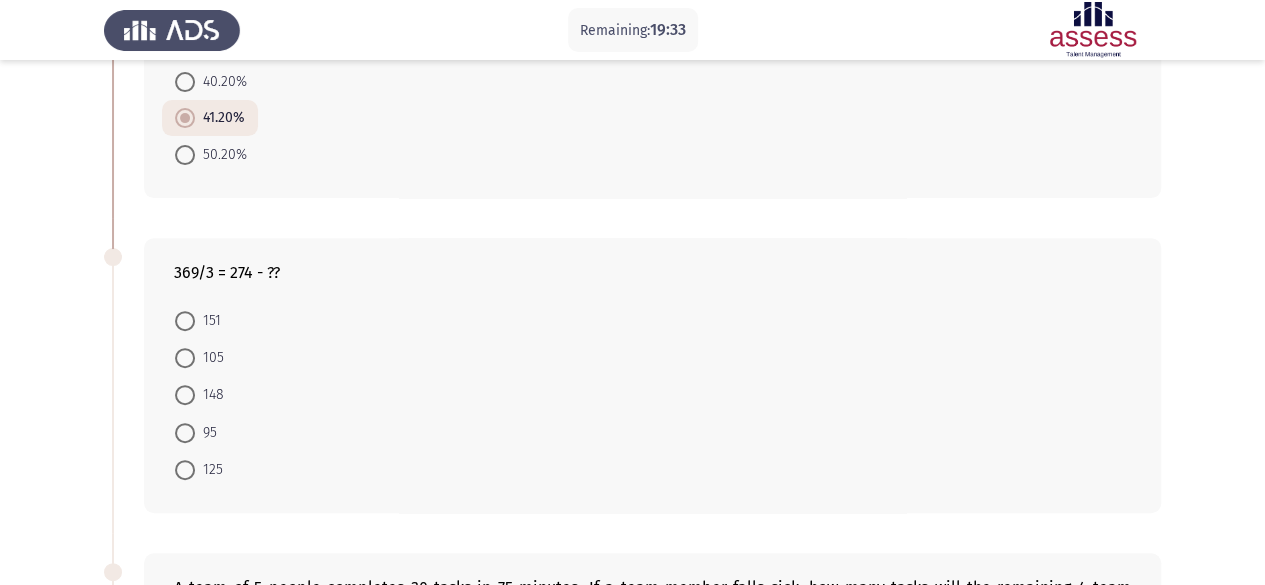 click at bounding box center [185, 321] 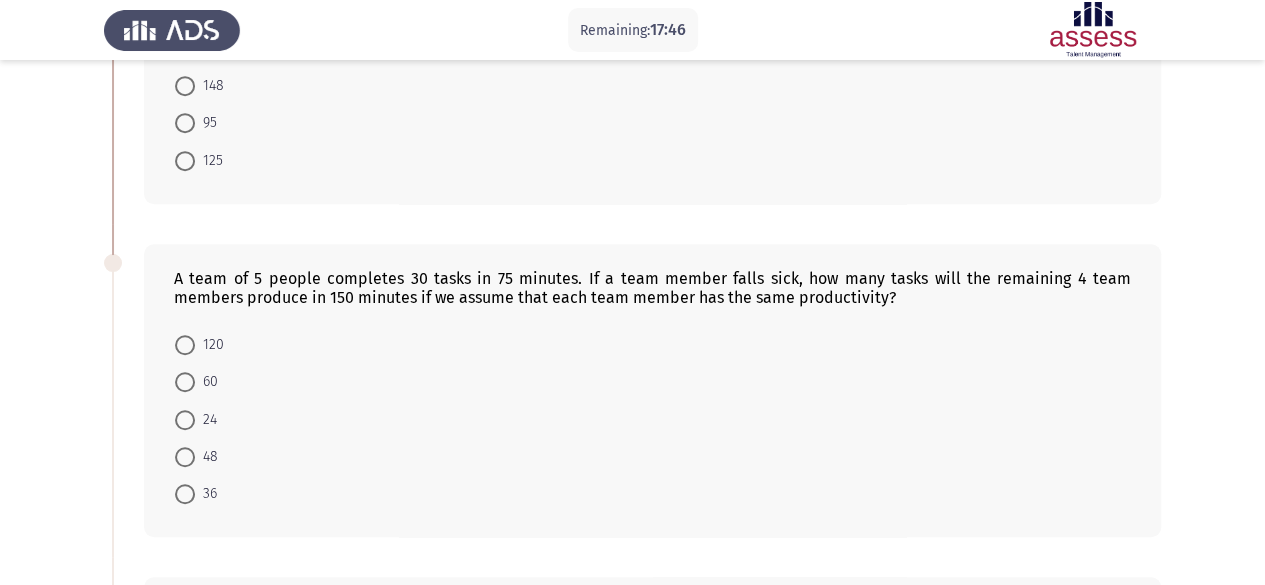 scroll, scrollTop: 587, scrollLeft: 0, axis: vertical 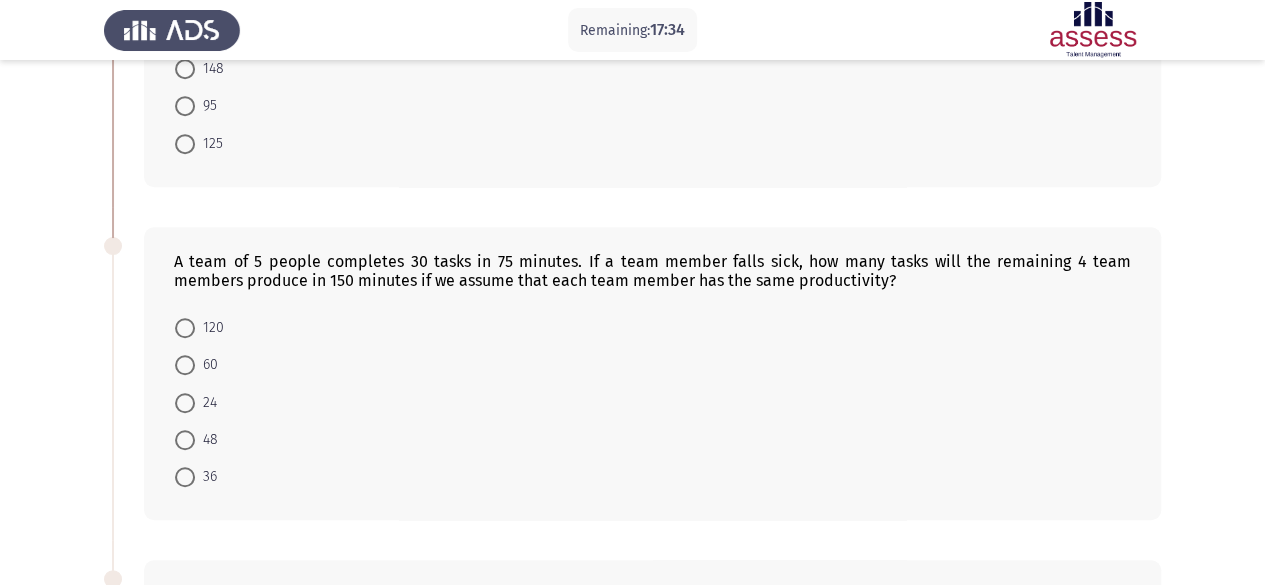 click at bounding box center (185, 440) 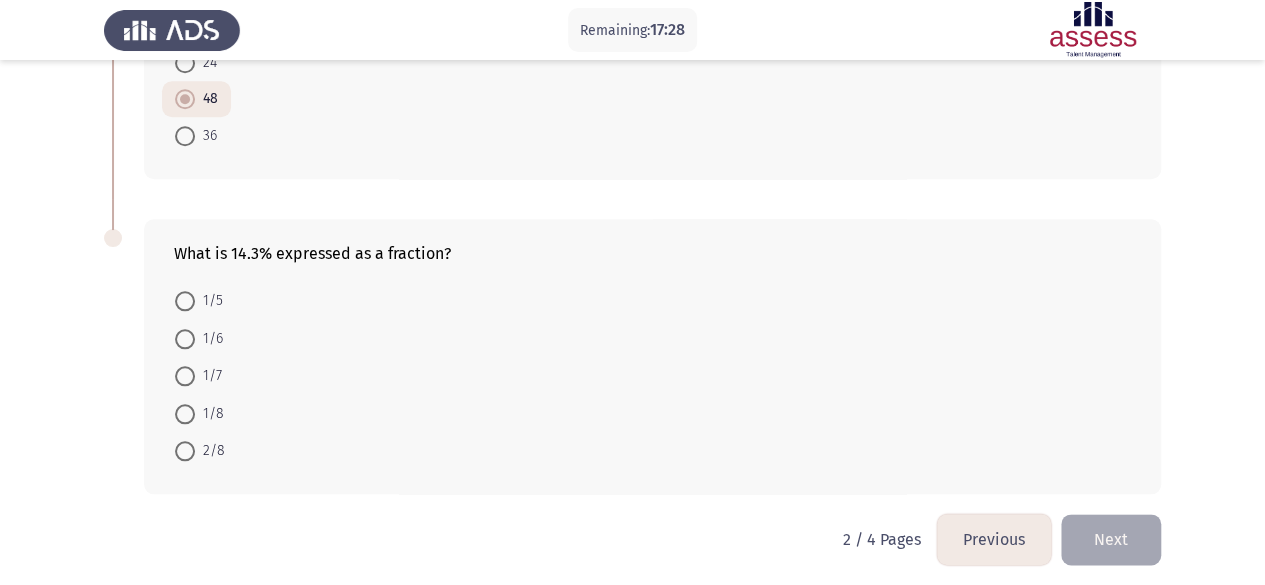 scroll, scrollTop: 926, scrollLeft: 0, axis: vertical 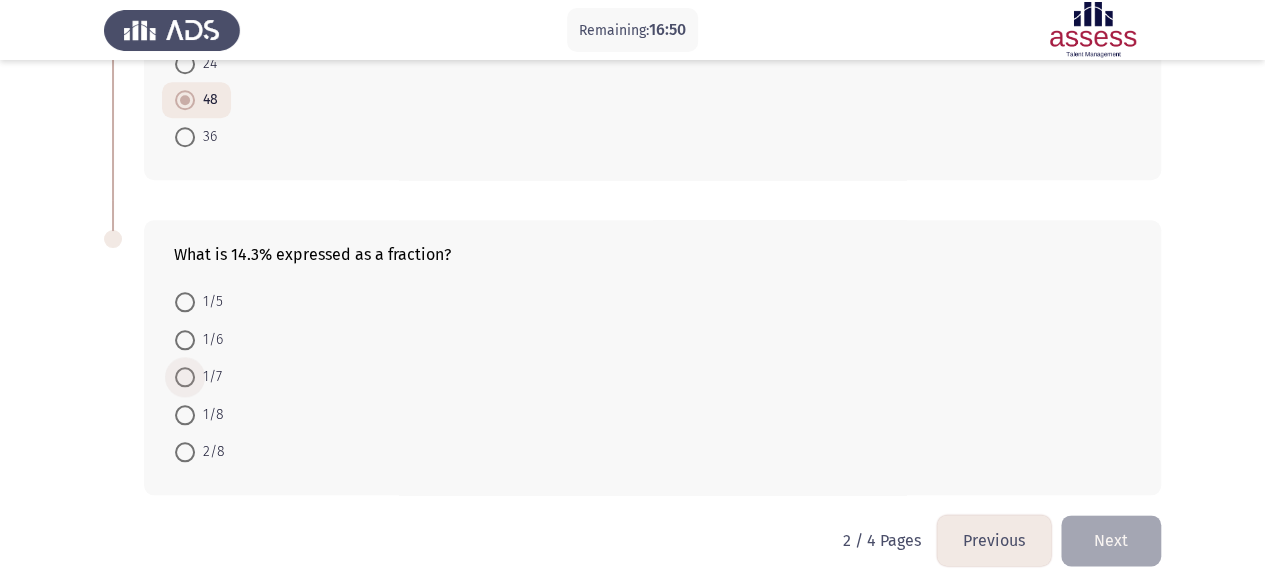 click at bounding box center (185, 377) 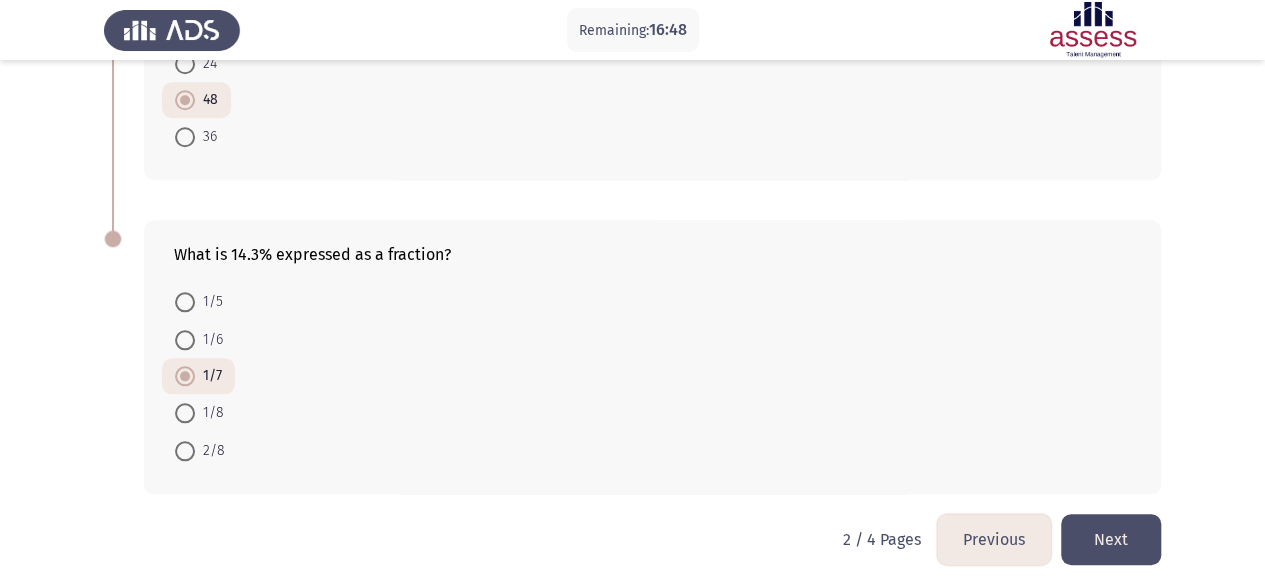 click on "Next" 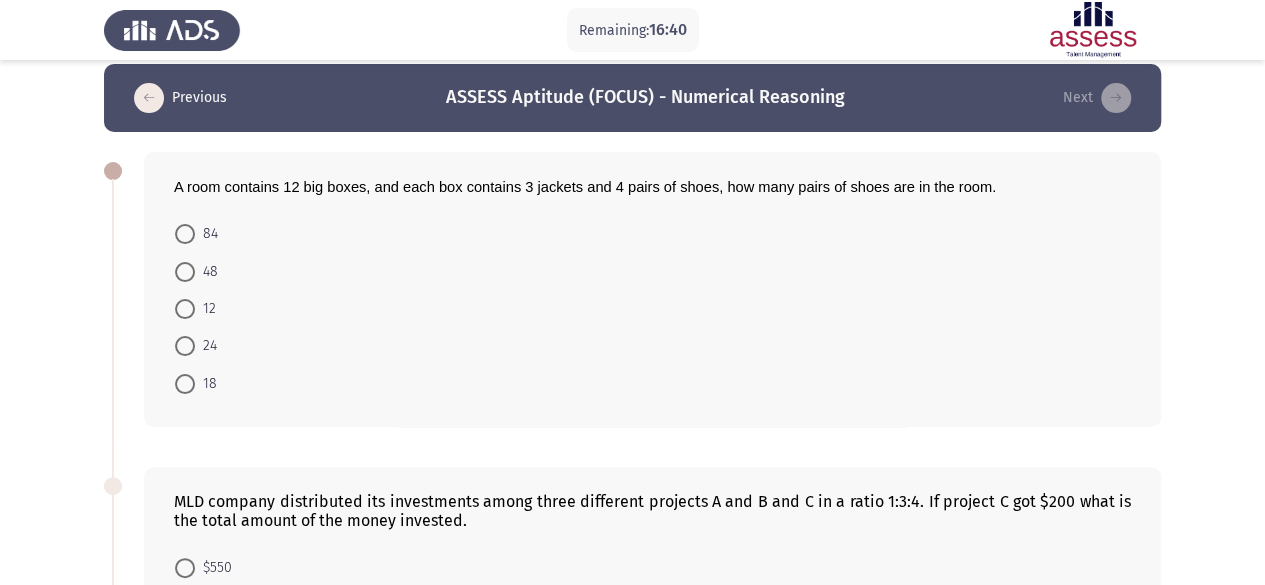scroll, scrollTop: 0, scrollLeft: 0, axis: both 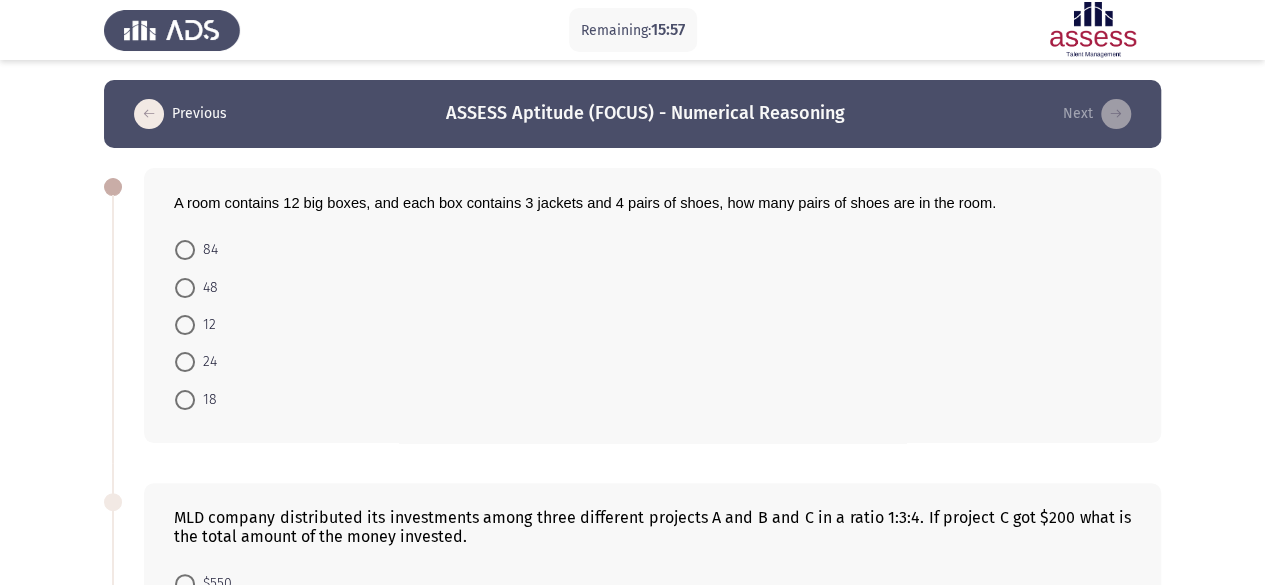 click at bounding box center [185, 288] 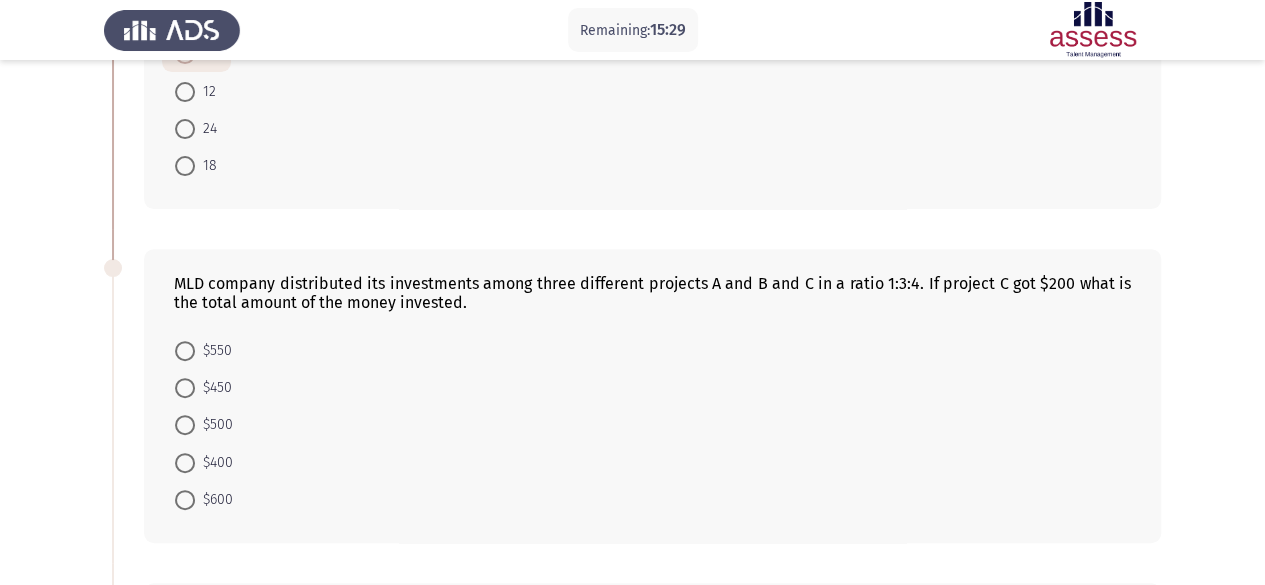 scroll, scrollTop: 233, scrollLeft: 0, axis: vertical 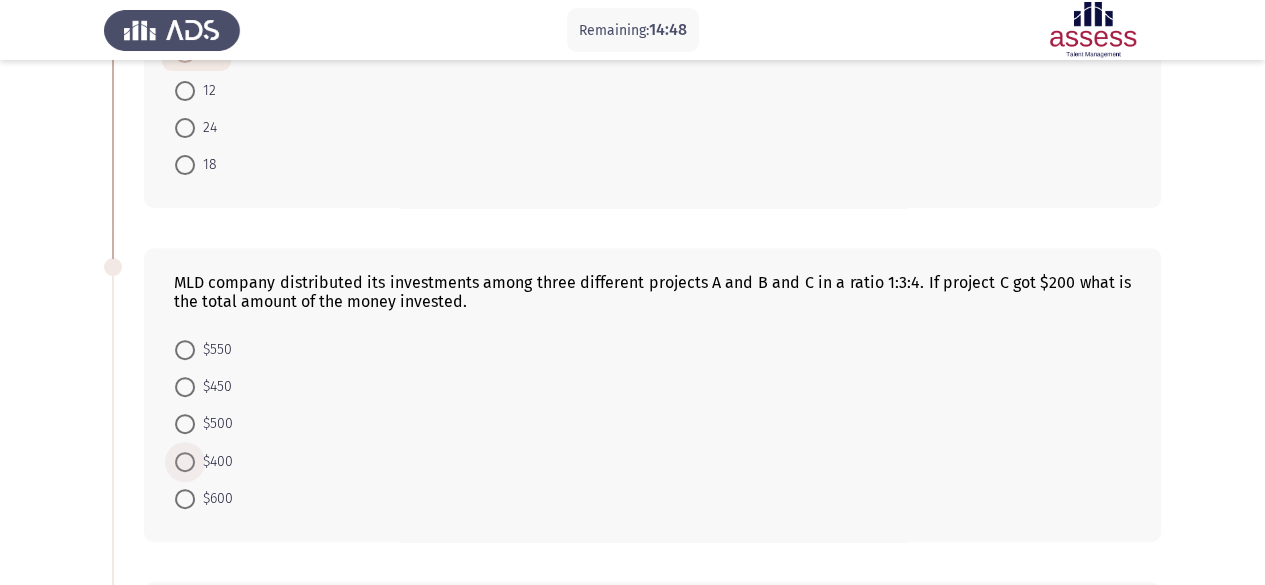 click at bounding box center [185, 462] 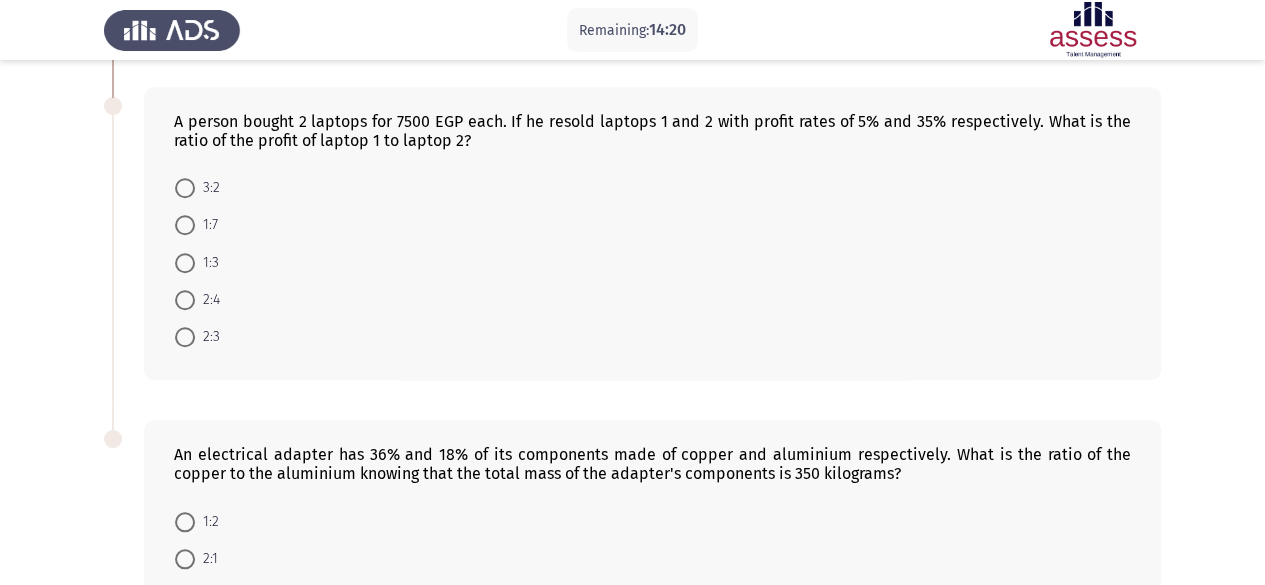 scroll, scrollTop: 725, scrollLeft: 0, axis: vertical 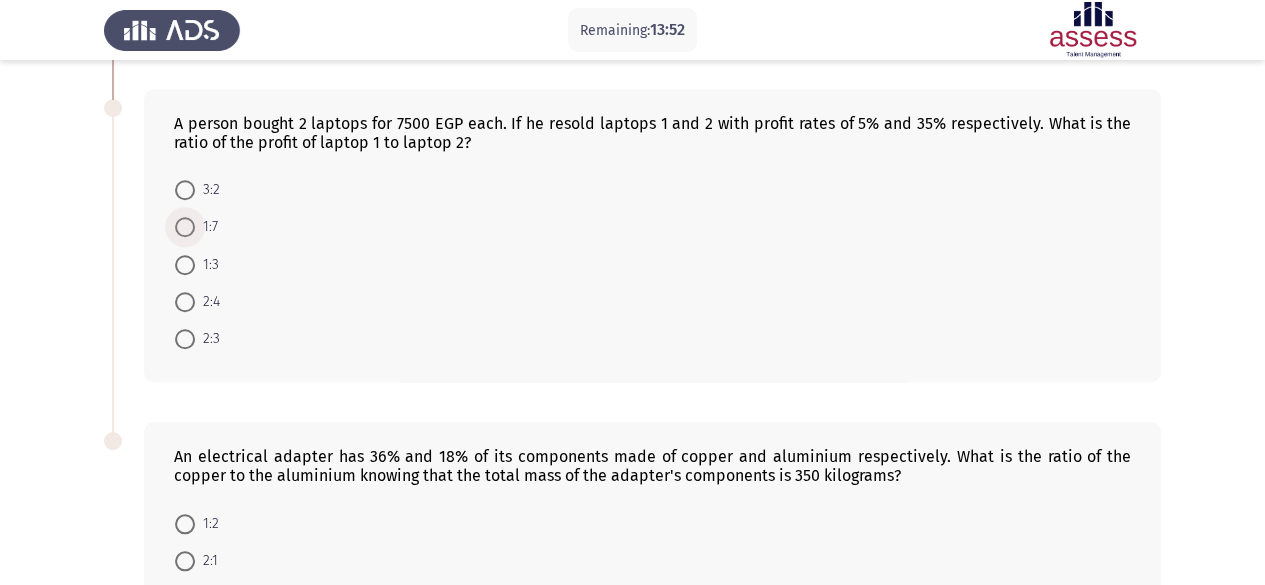 click at bounding box center (185, 227) 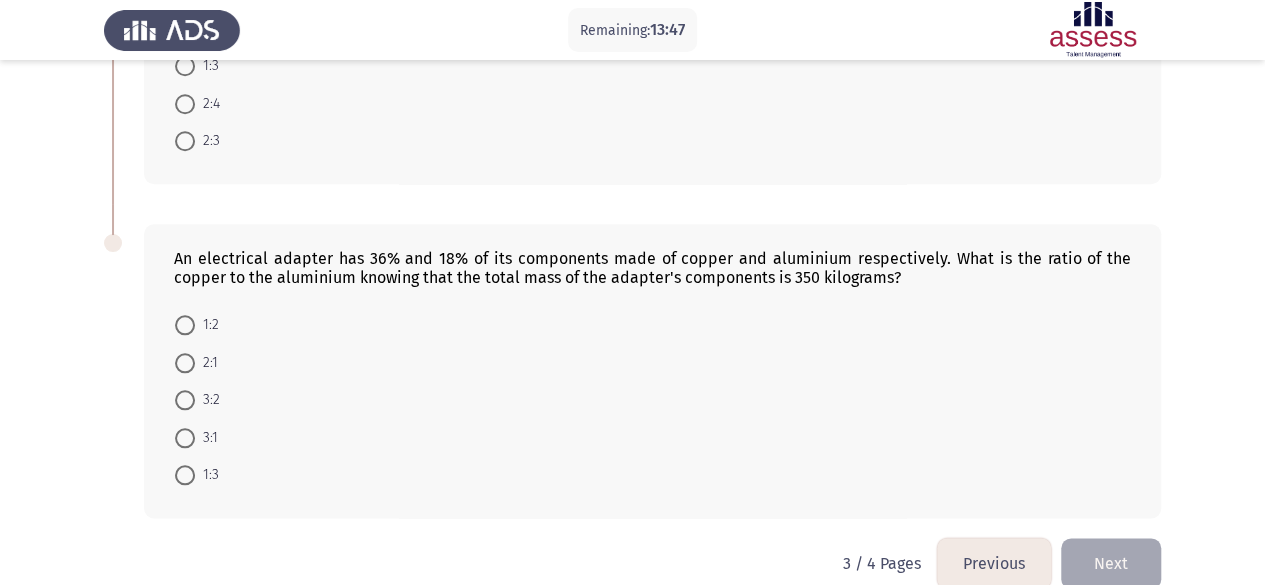 scroll, scrollTop: 946, scrollLeft: 0, axis: vertical 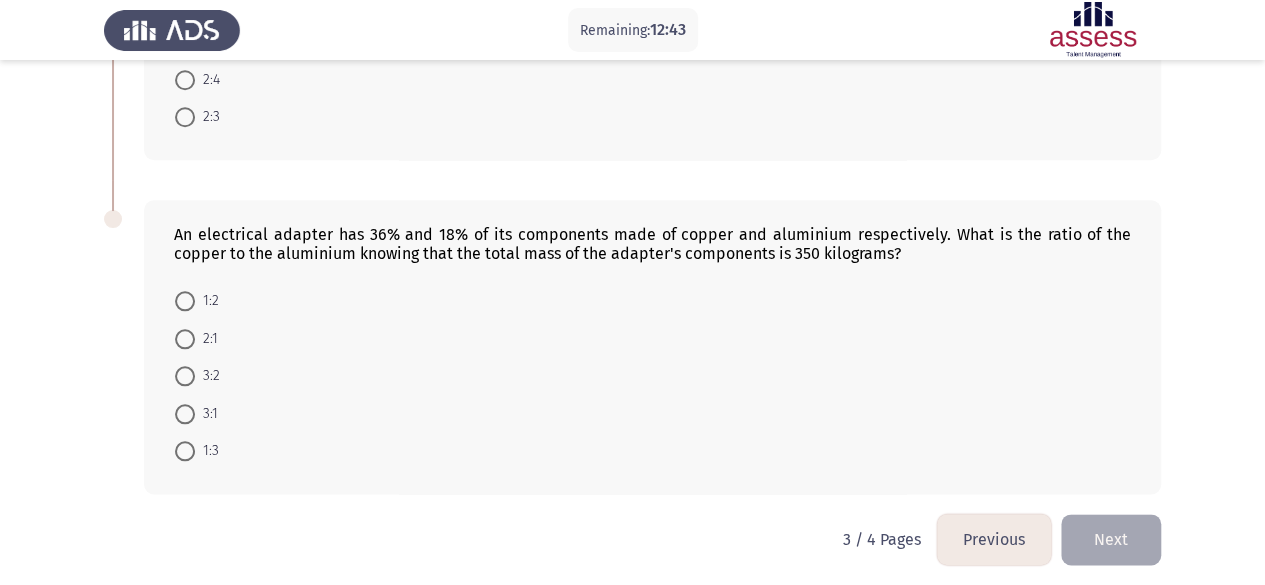 click at bounding box center (185, 339) 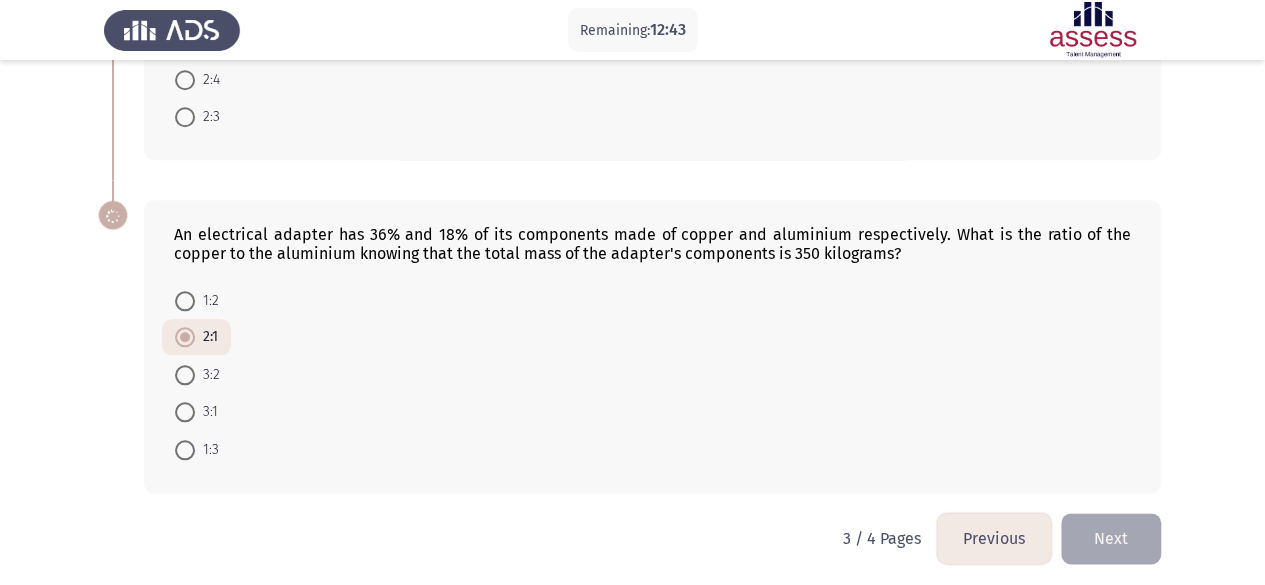 scroll, scrollTop: 944, scrollLeft: 0, axis: vertical 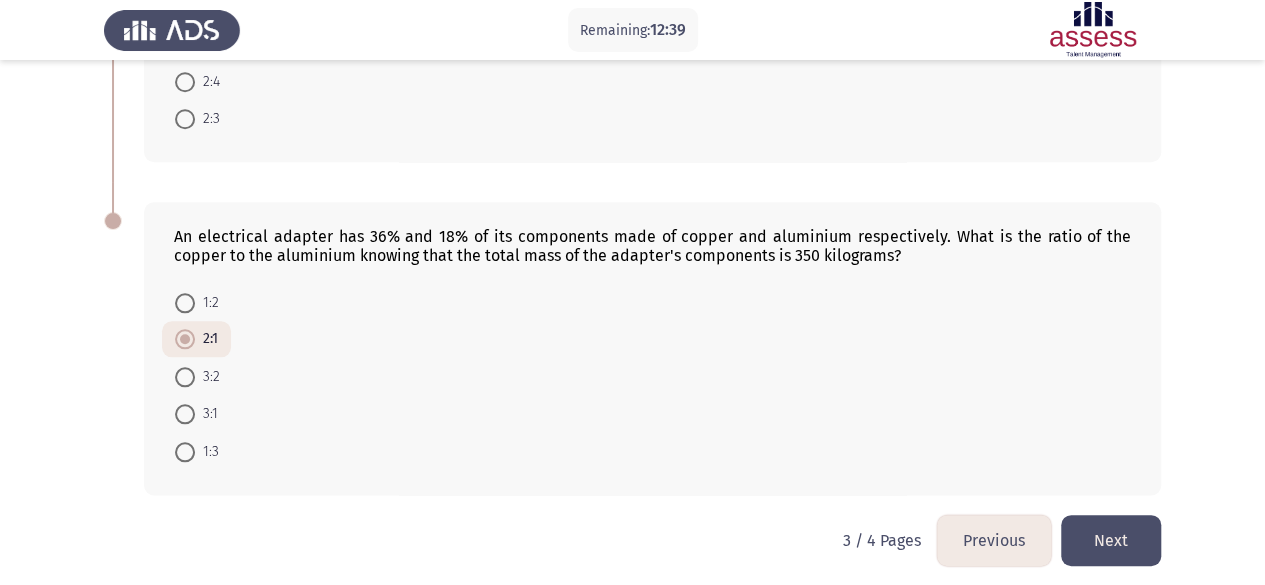 click on "Next" 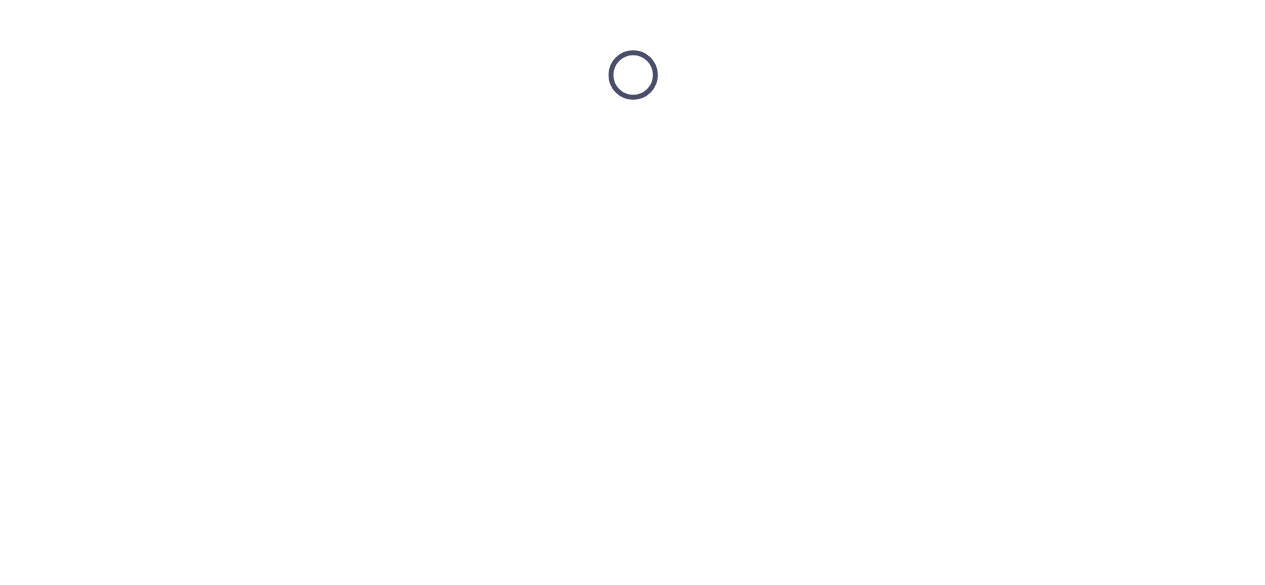 scroll, scrollTop: 0, scrollLeft: 0, axis: both 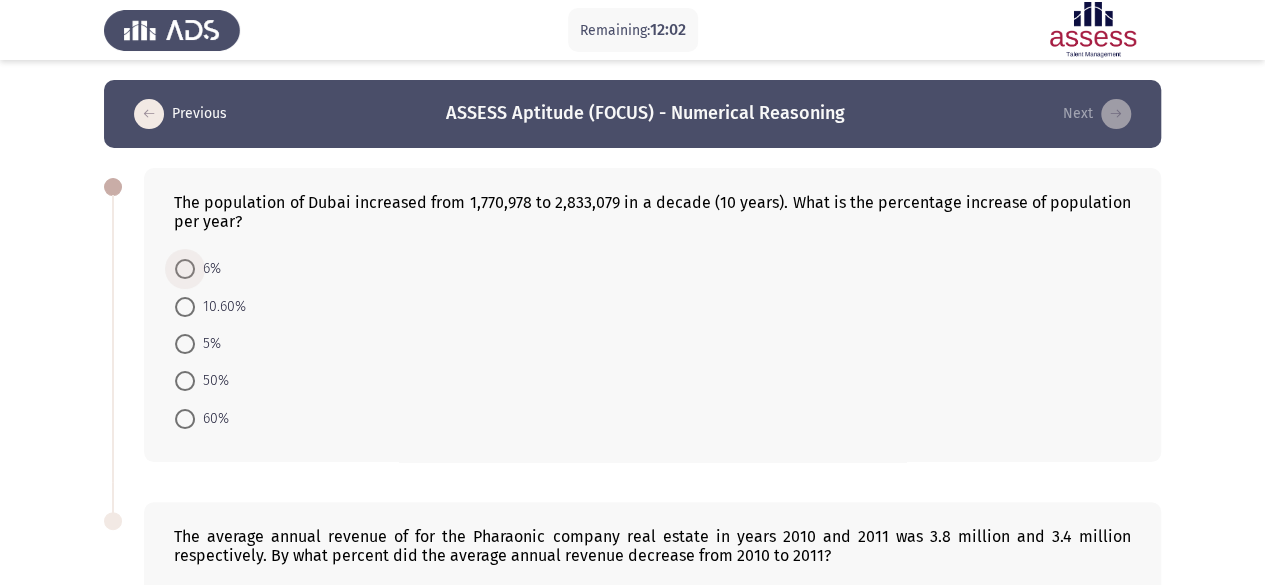 click at bounding box center (185, 269) 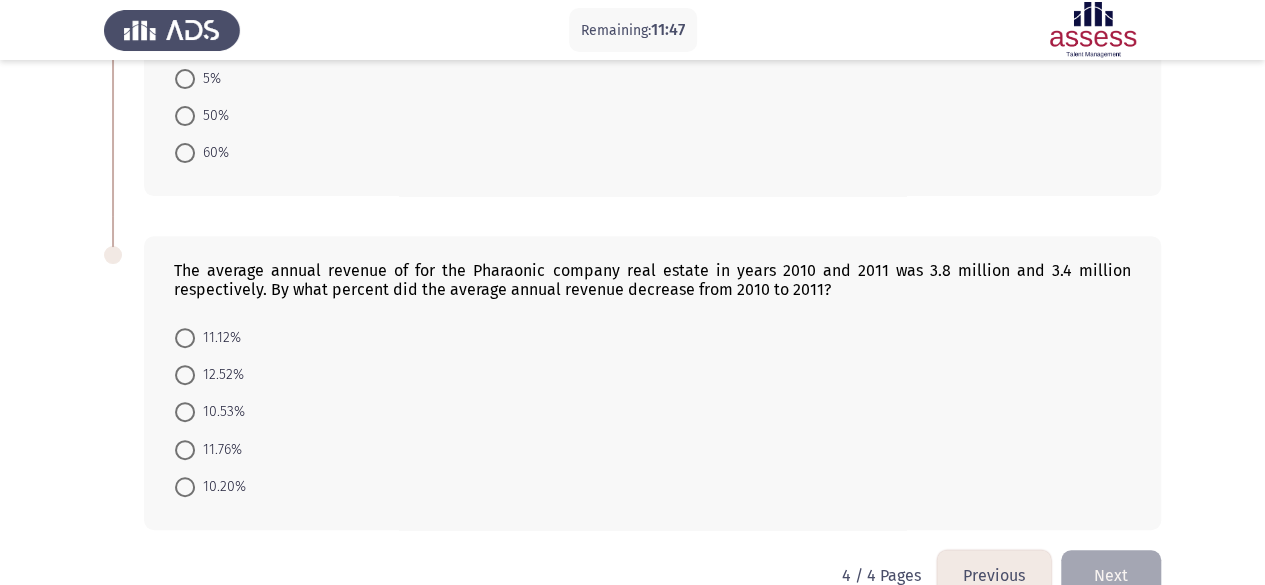scroll, scrollTop: 304, scrollLeft: 0, axis: vertical 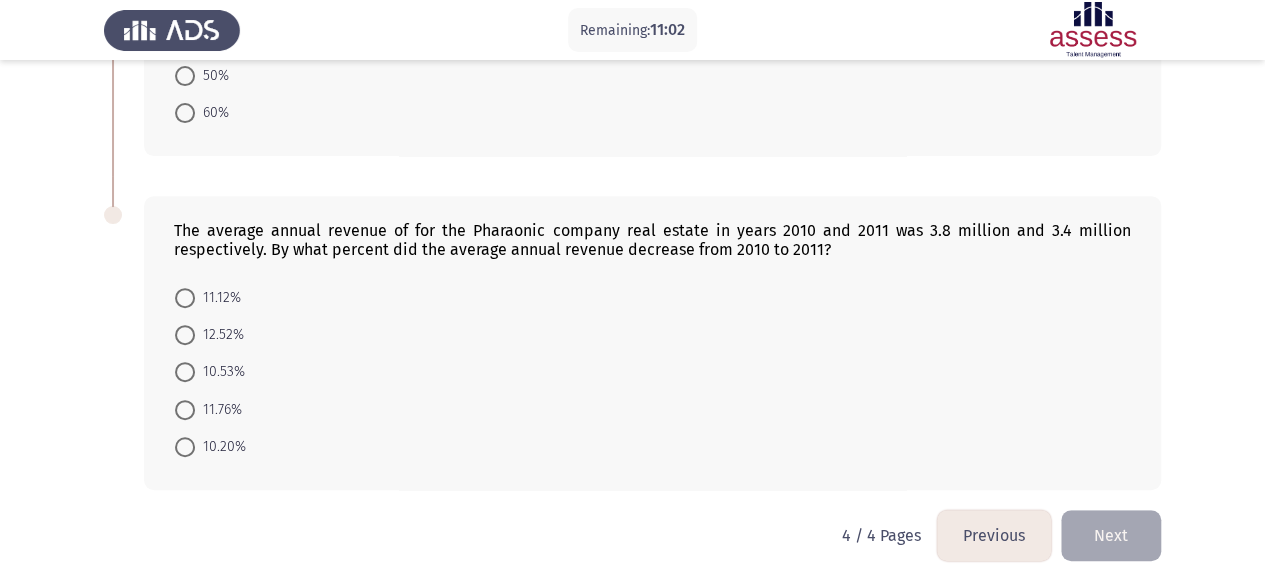click on "10.53%" at bounding box center (220, 372) 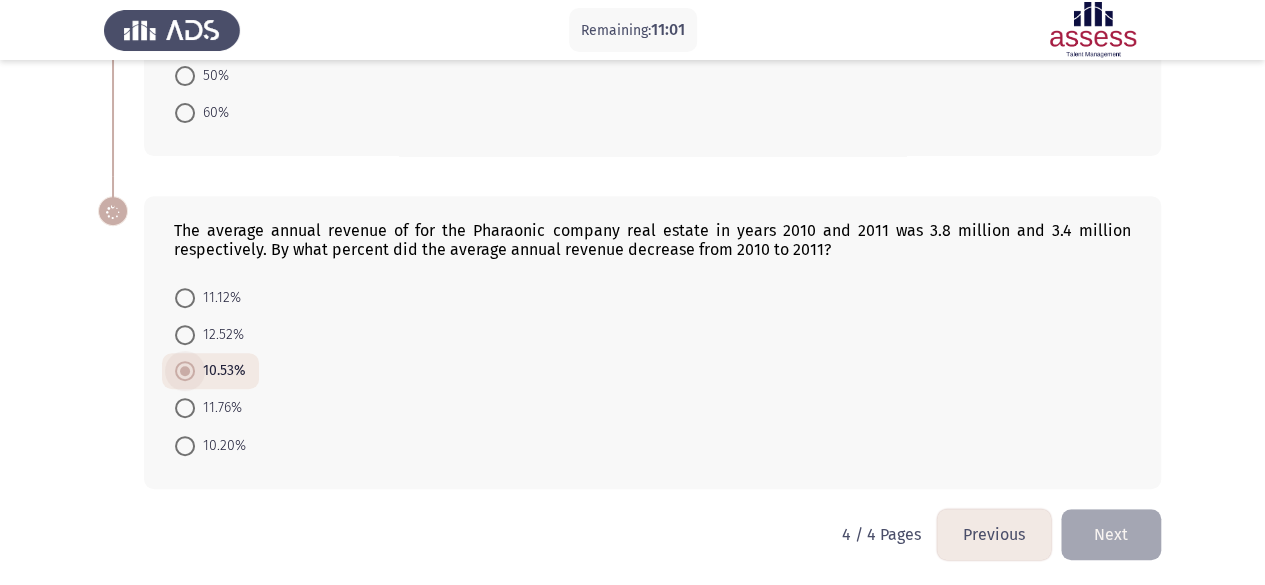 scroll, scrollTop: 303, scrollLeft: 0, axis: vertical 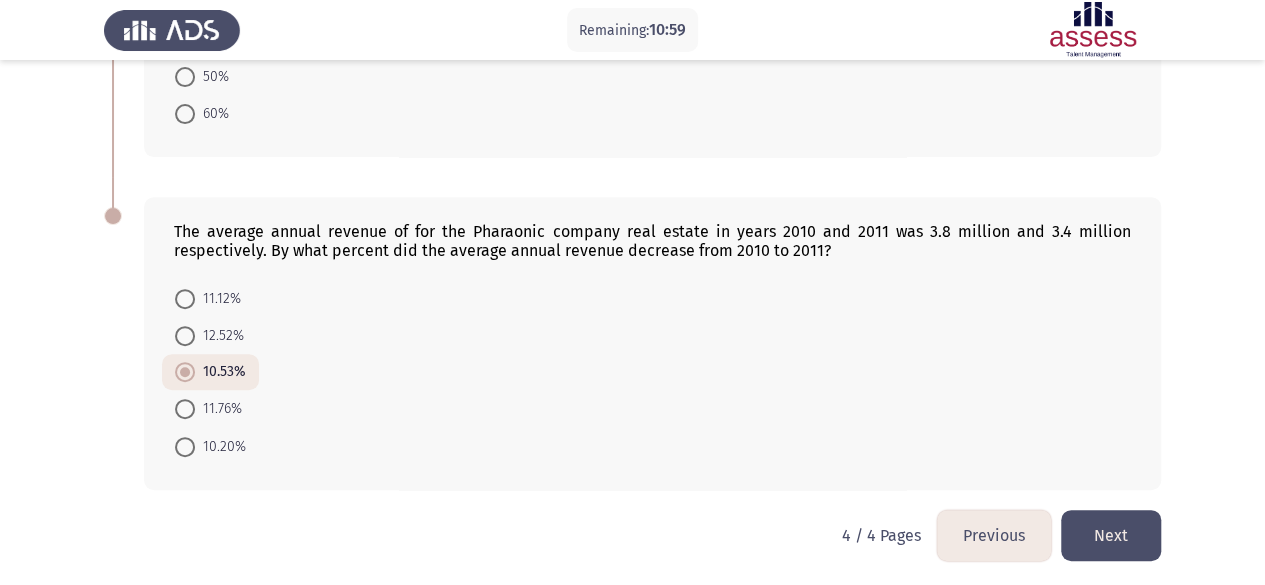 click on "Next" 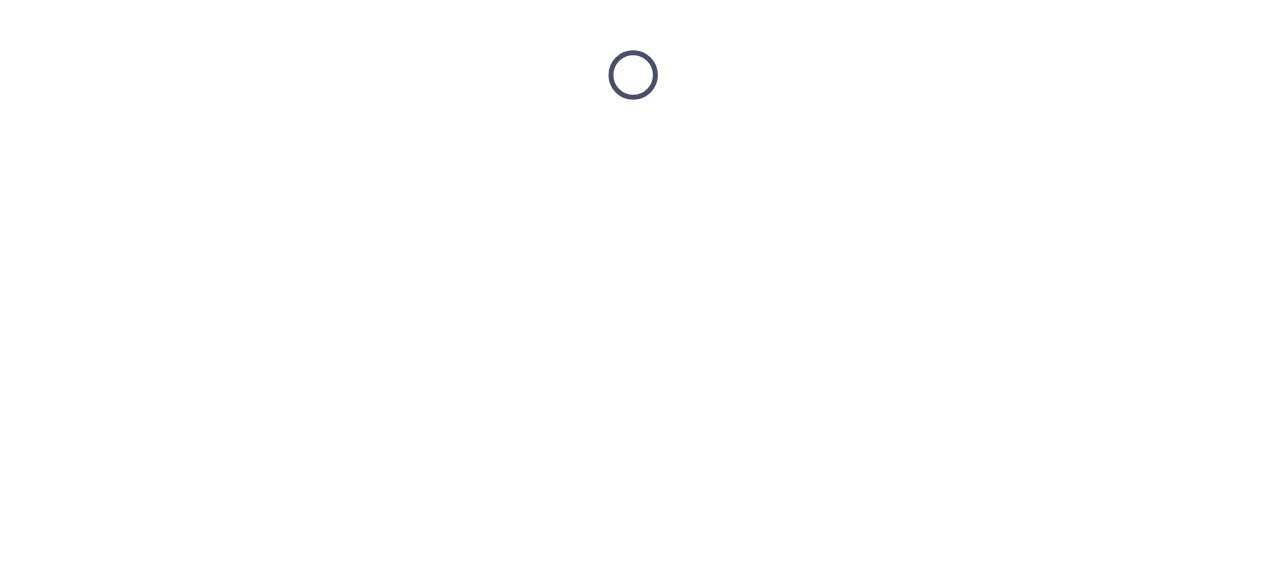 scroll, scrollTop: 0, scrollLeft: 0, axis: both 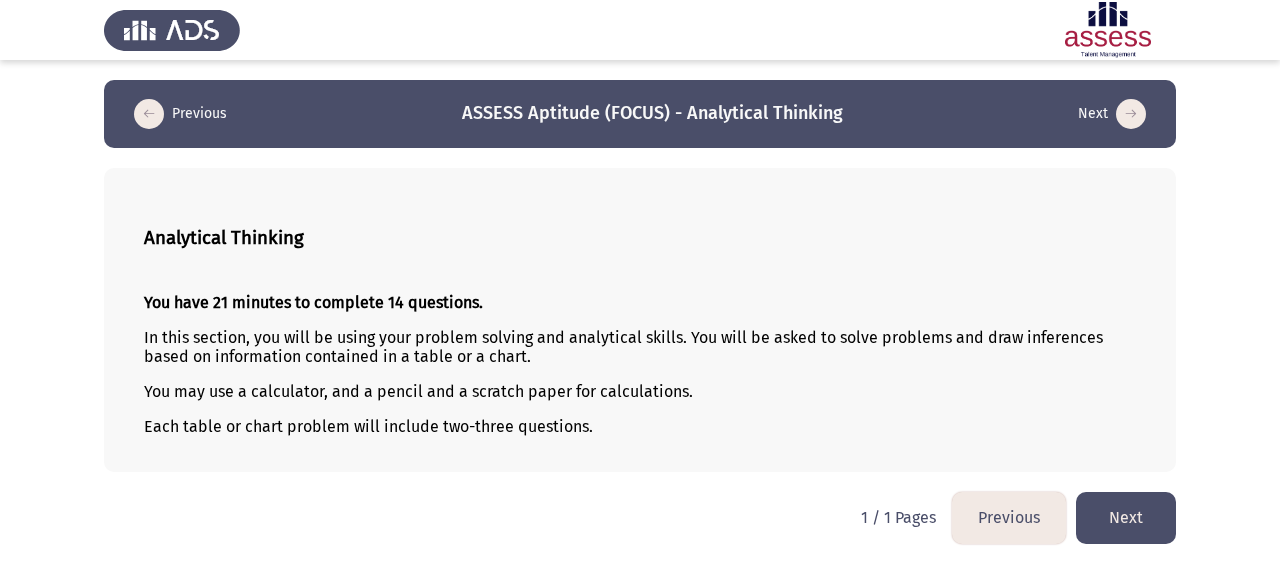 click on "Next" 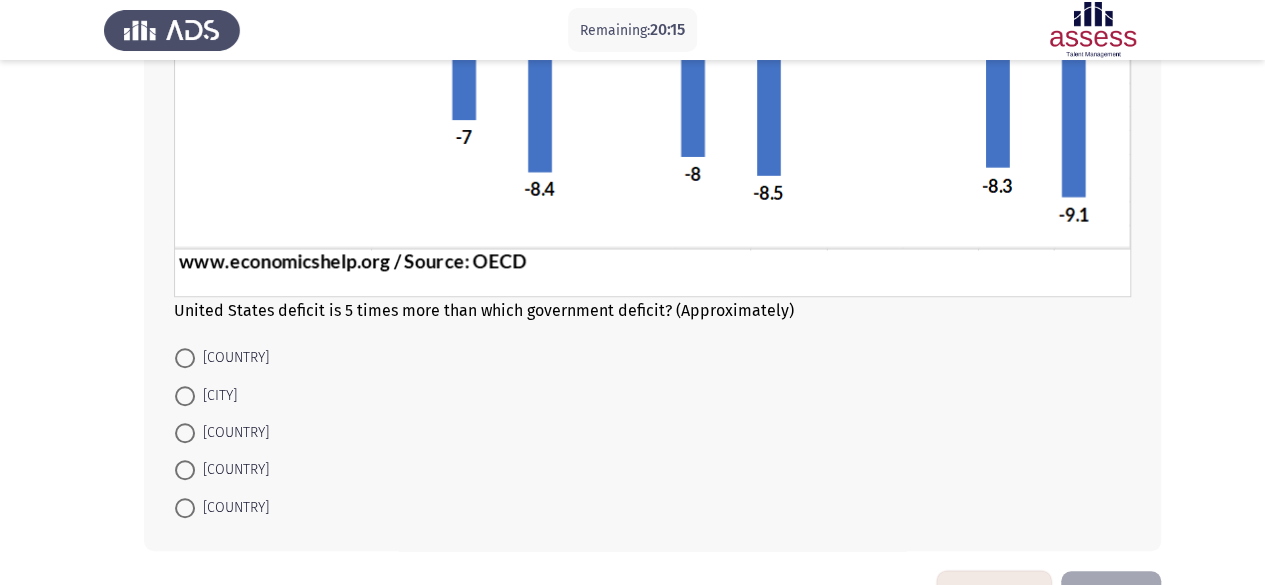 scroll, scrollTop: 470, scrollLeft: 0, axis: vertical 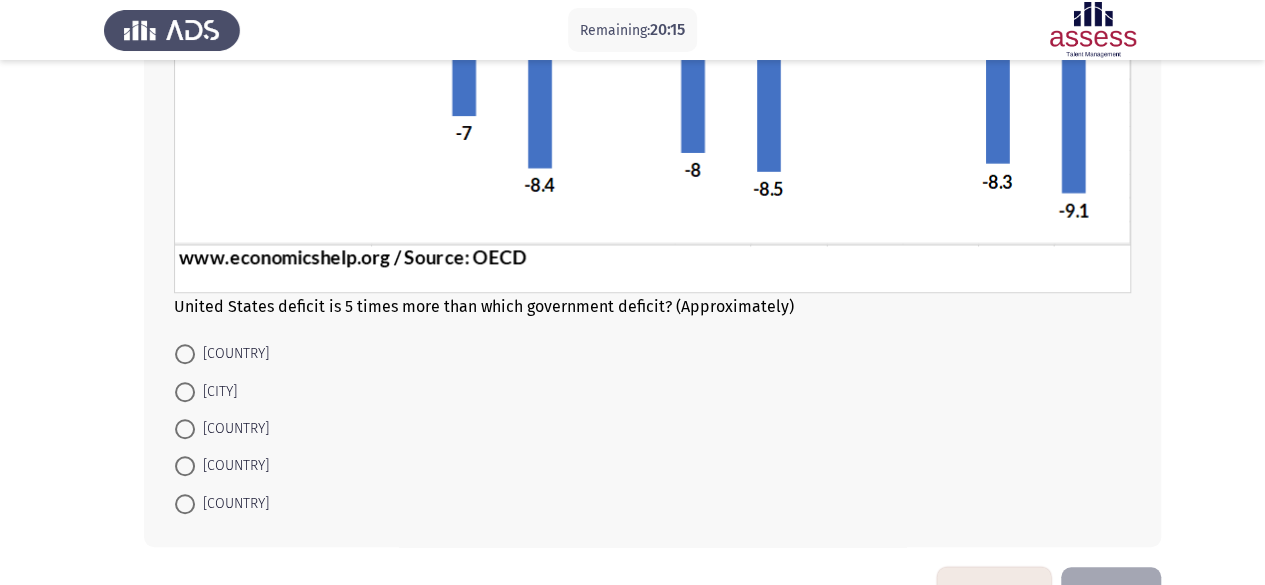 click on "[COUNTRY]" at bounding box center [232, 466] 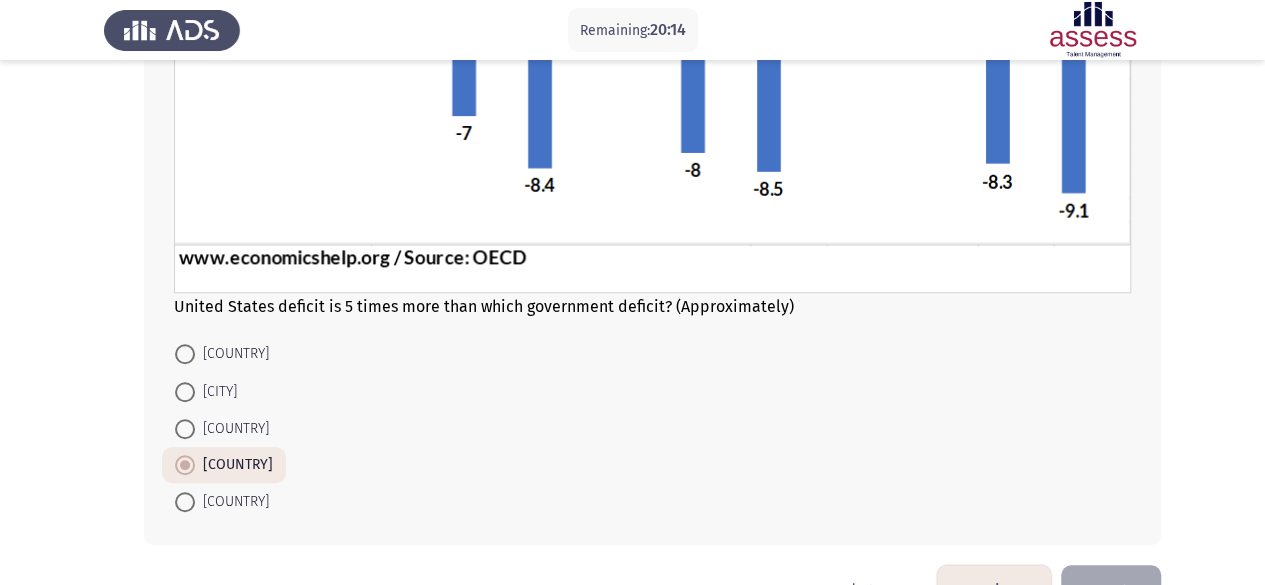 scroll, scrollTop: 528, scrollLeft: 0, axis: vertical 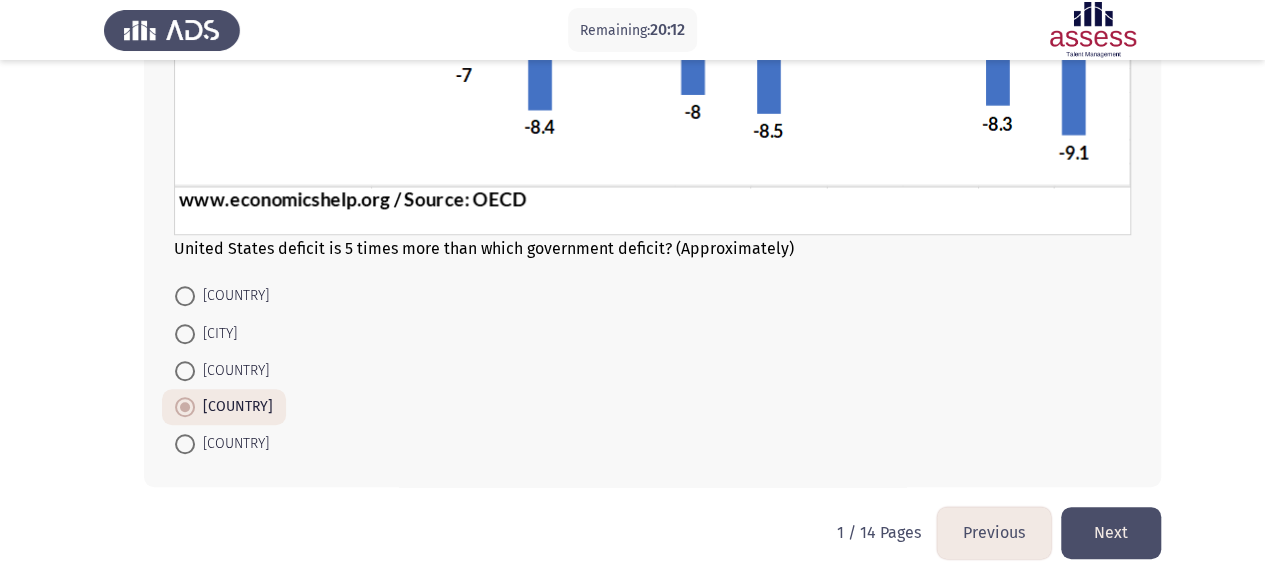 click on "Next" 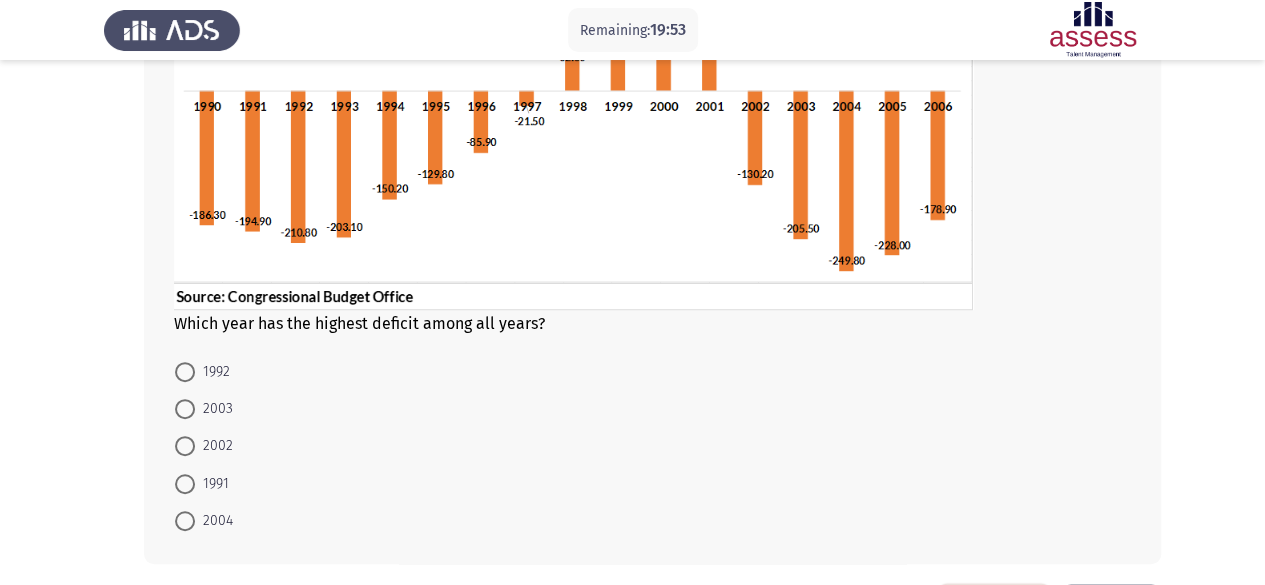 scroll, scrollTop: 289, scrollLeft: 0, axis: vertical 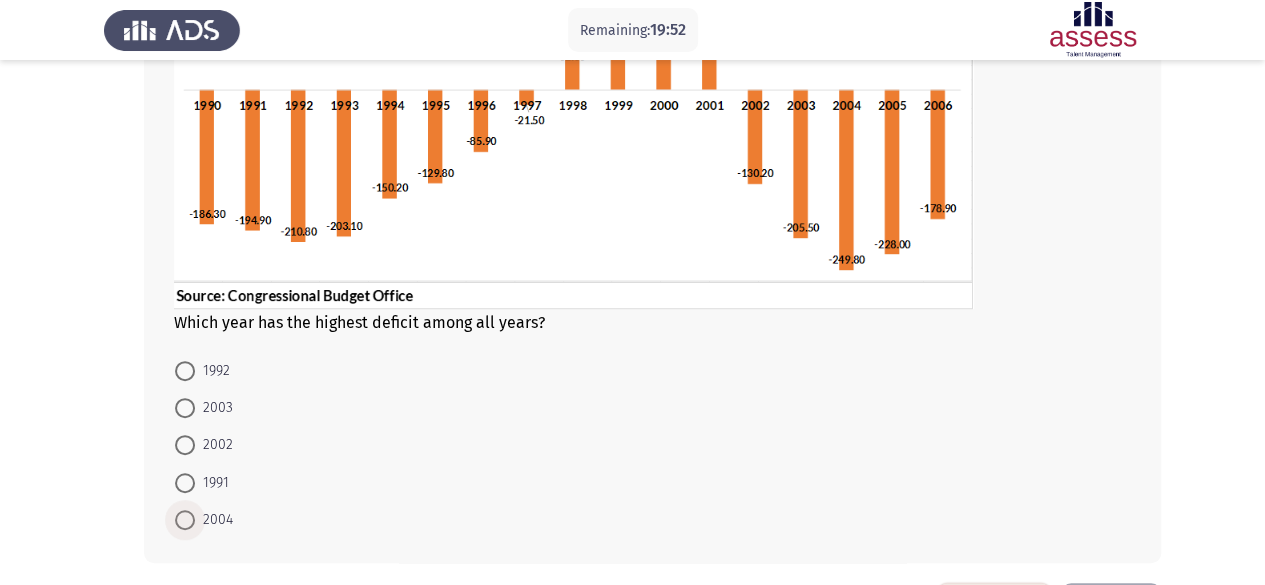 click at bounding box center [185, 520] 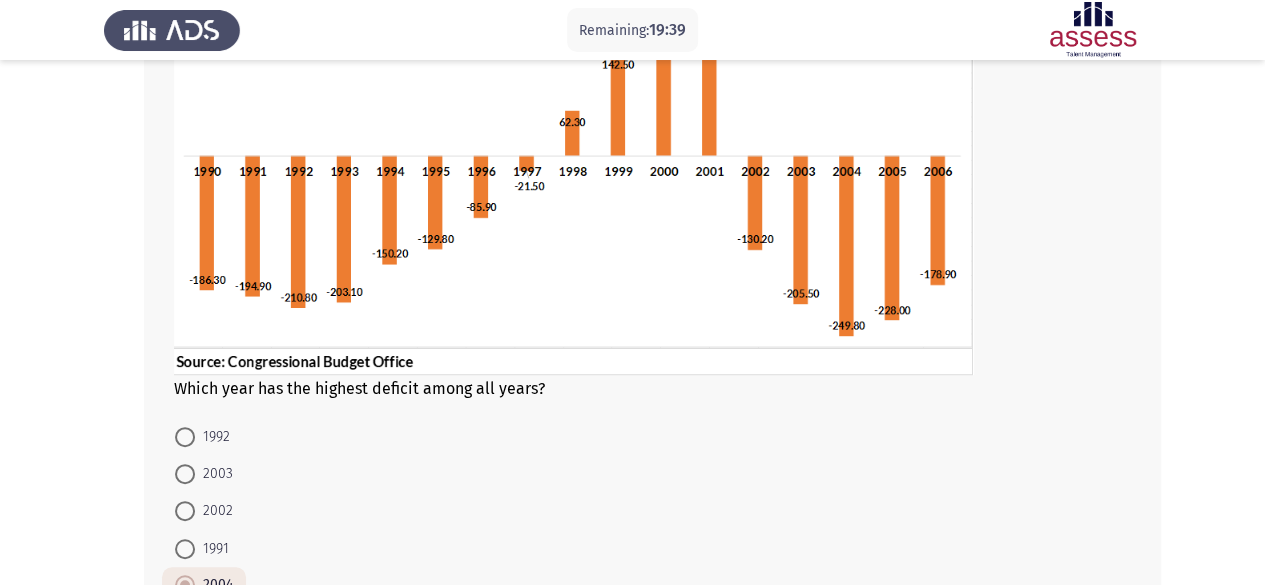 scroll, scrollTop: 363, scrollLeft: 0, axis: vertical 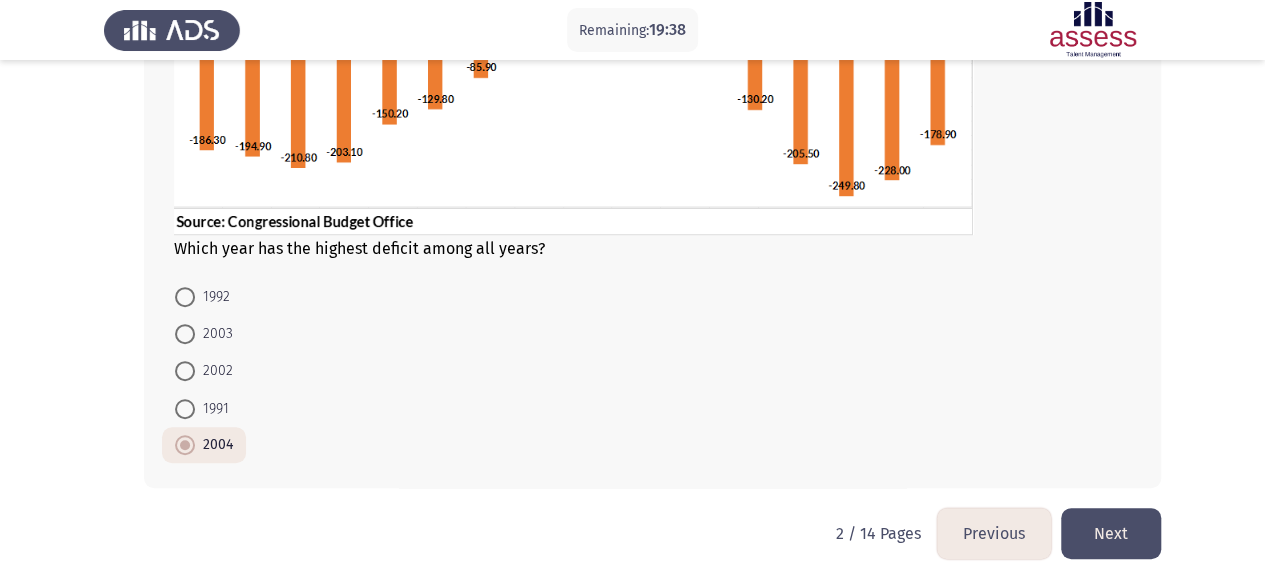 click on "Next" 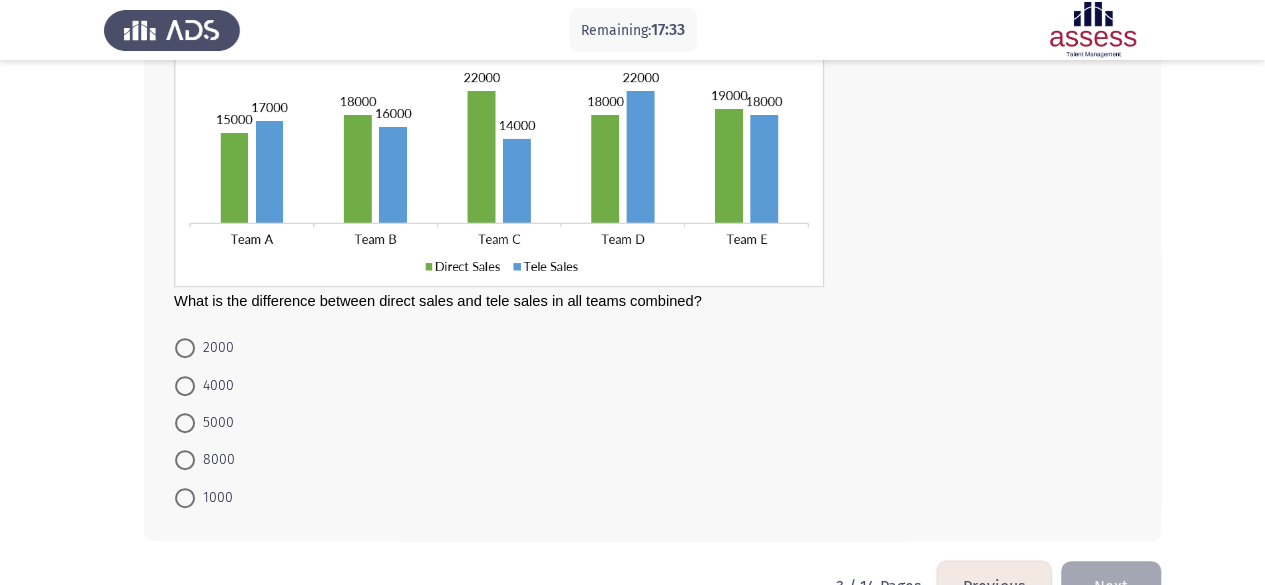 scroll, scrollTop: 185, scrollLeft: 0, axis: vertical 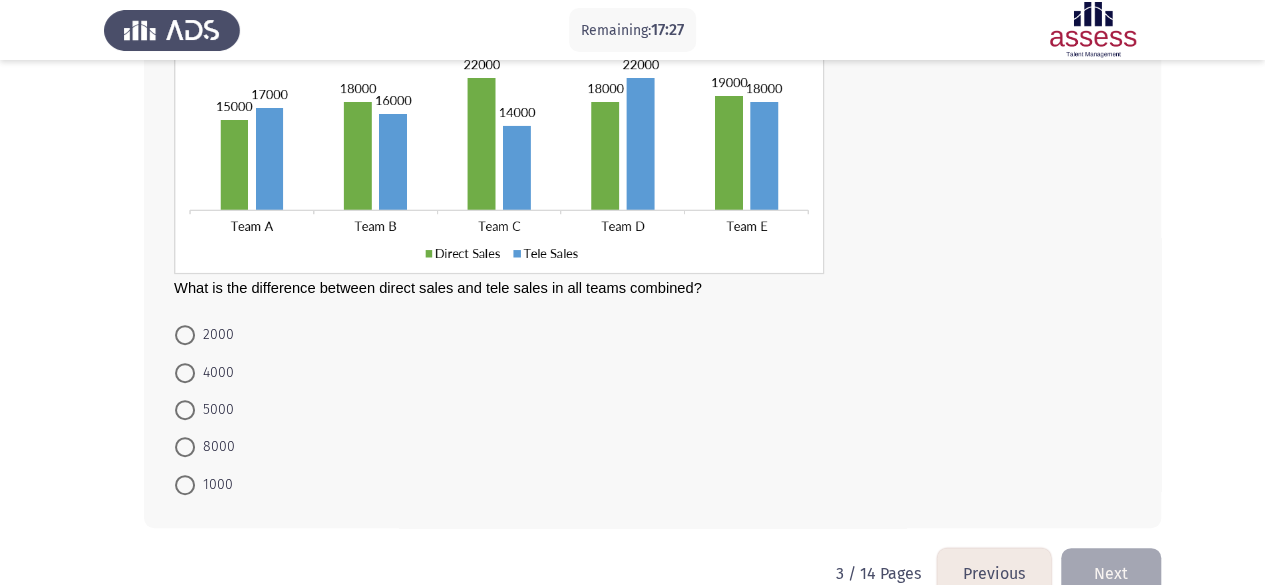 click at bounding box center [185, 410] 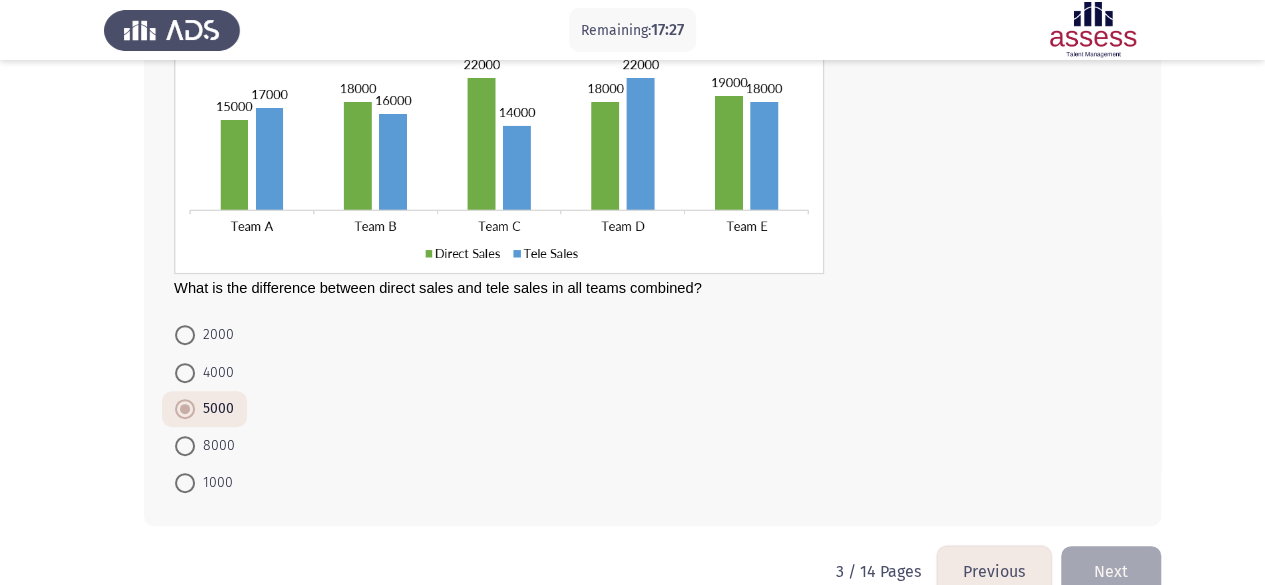 scroll, scrollTop: 224, scrollLeft: 0, axis: vertical 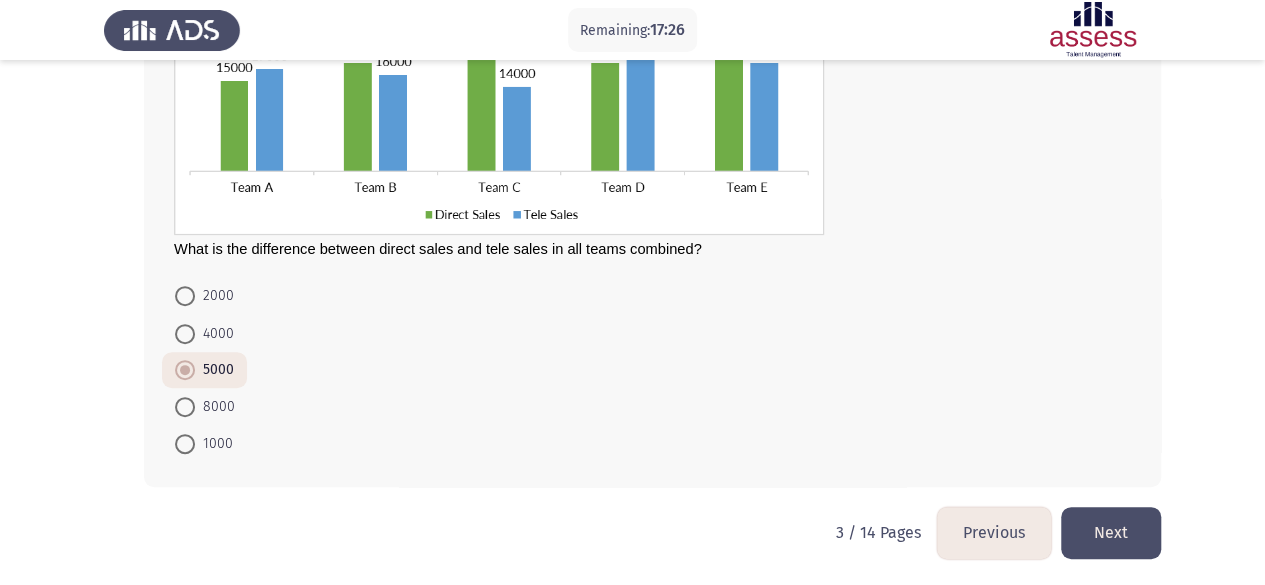 click on "Next" 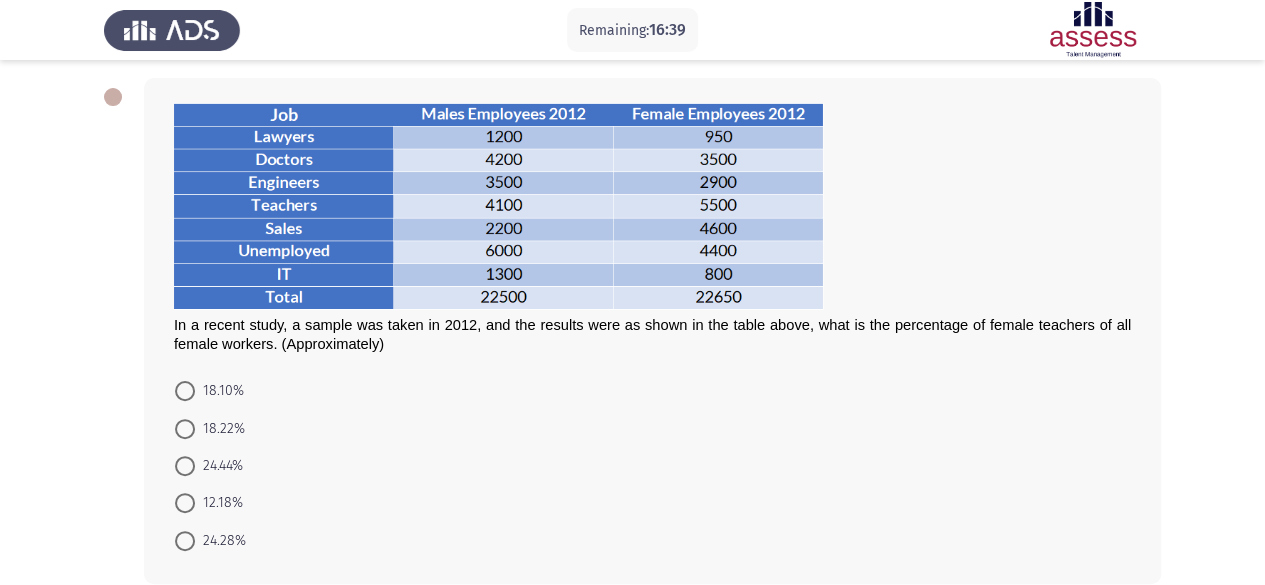 scroll, scrollTop: 106, scrollLeft: 0, axis: vertical 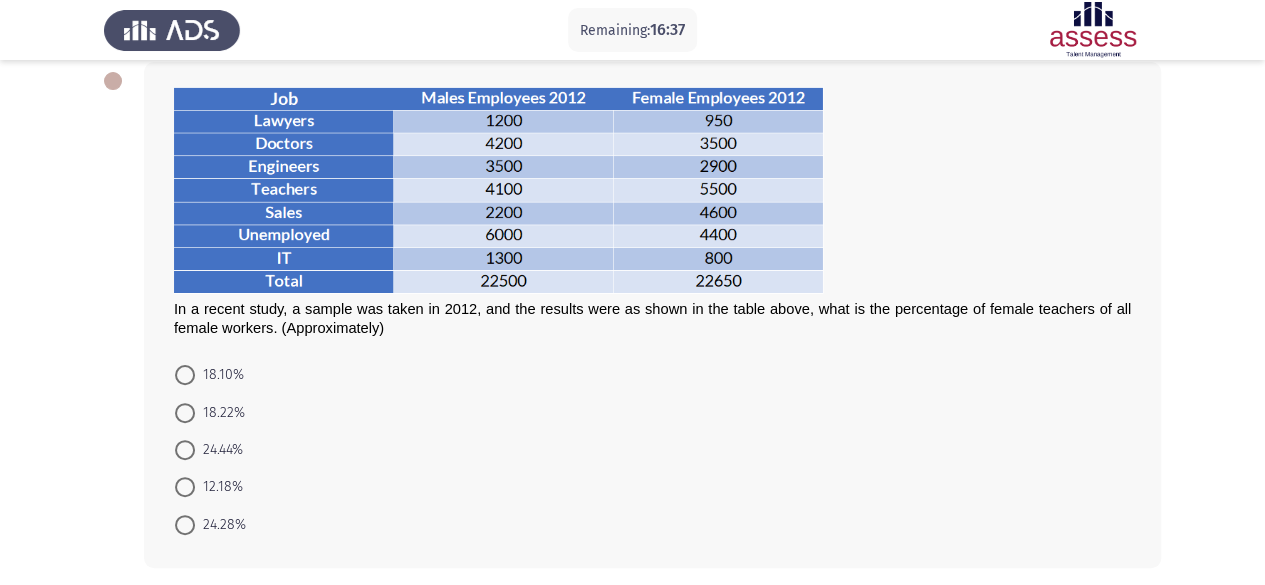 click at bounding box center [185, 525] 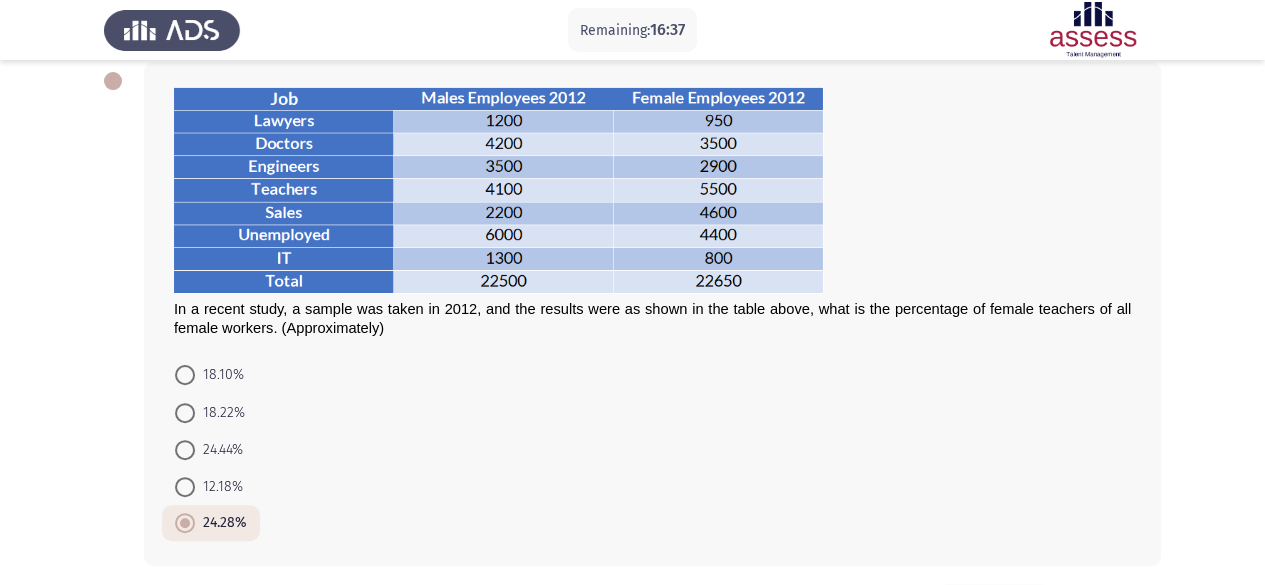 scroll, scrollTop: 184, scrollLeft: 0, axis: vertical 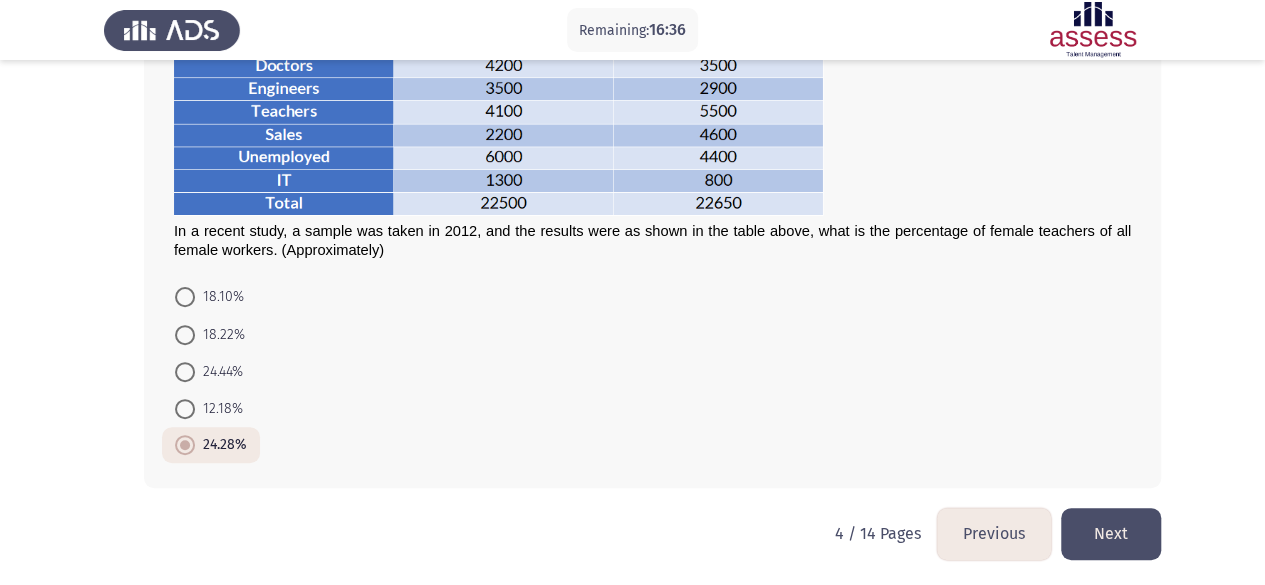 click on "Next" 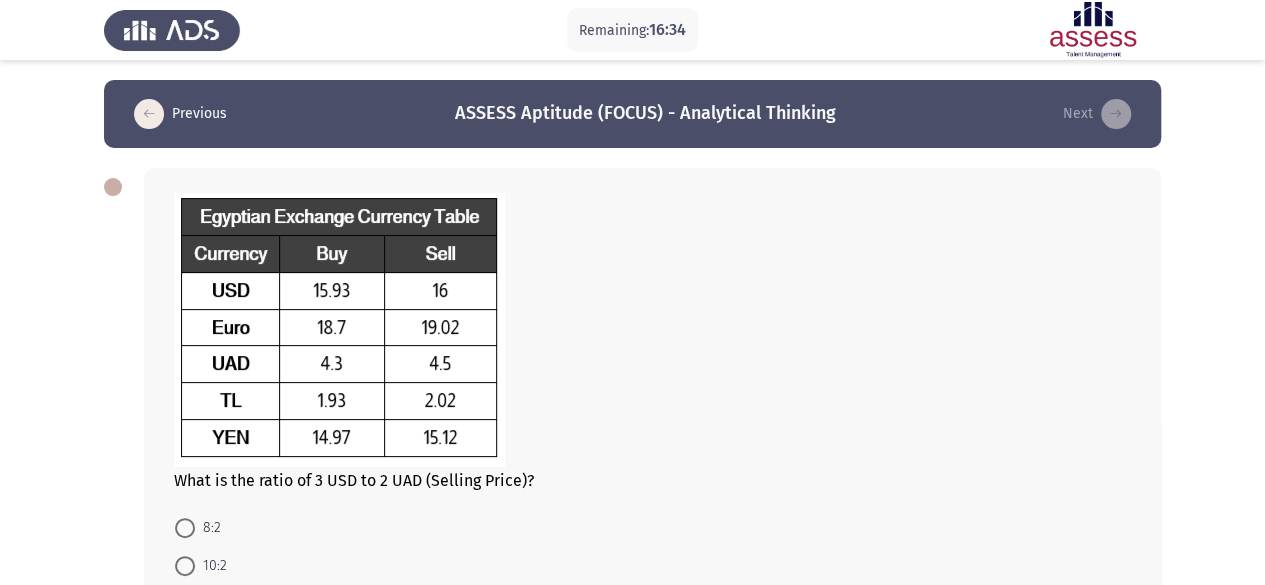 scroll, scrollTop: 233, scrollLeft: 0, axis: vertical 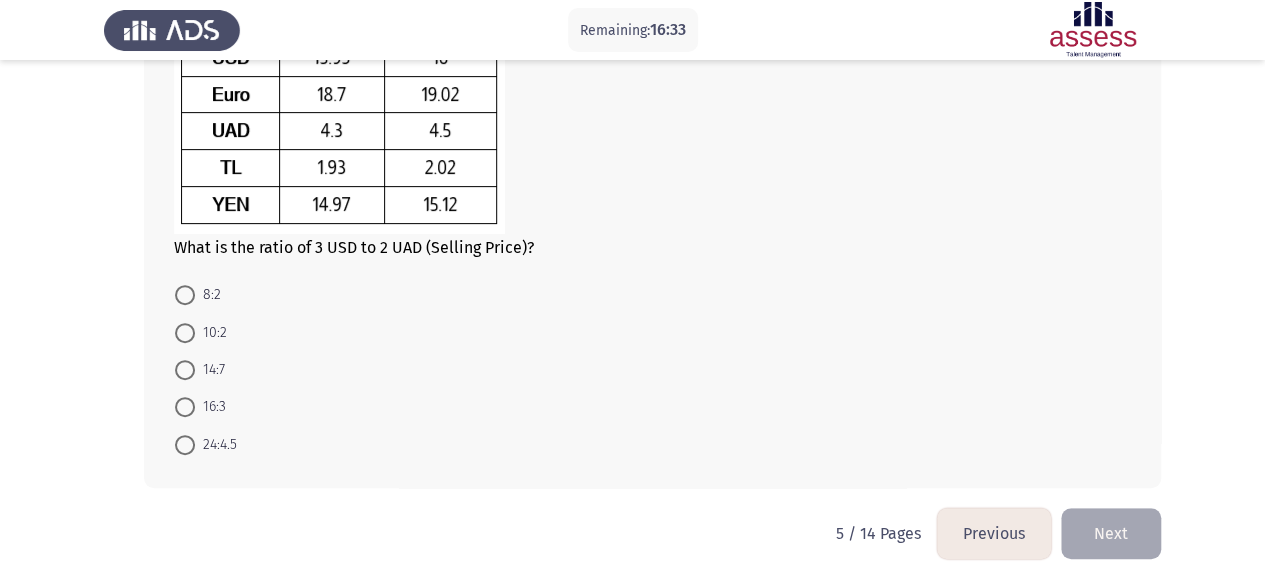 click on "Previous" 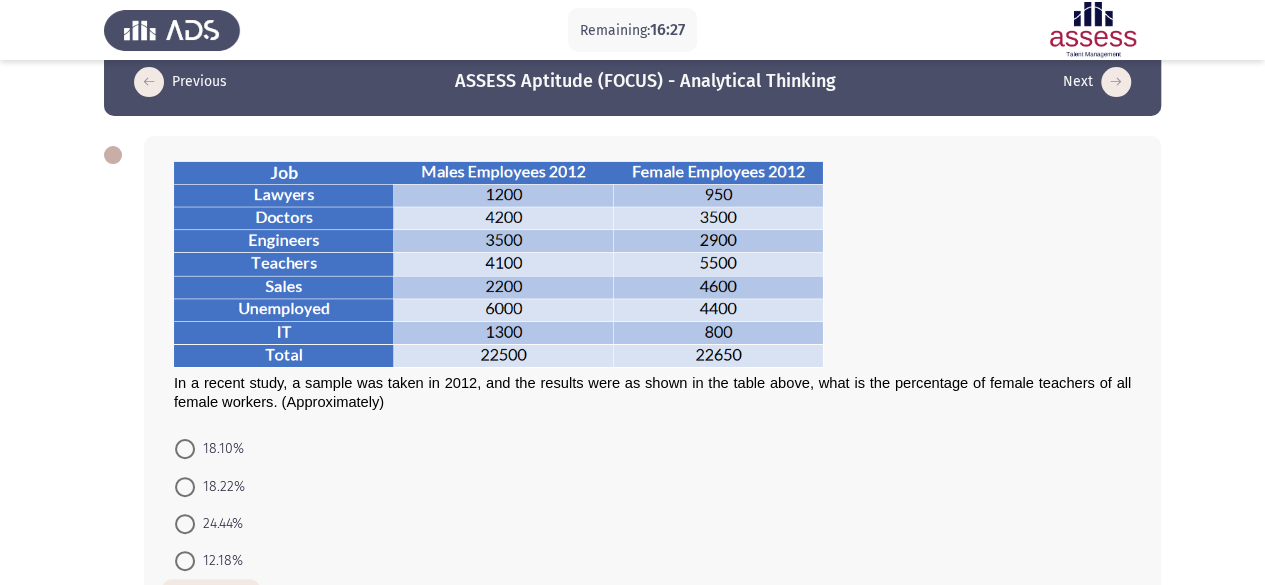 scroll, scrollTop: 184, scrollLeft: 0, axis: vertical 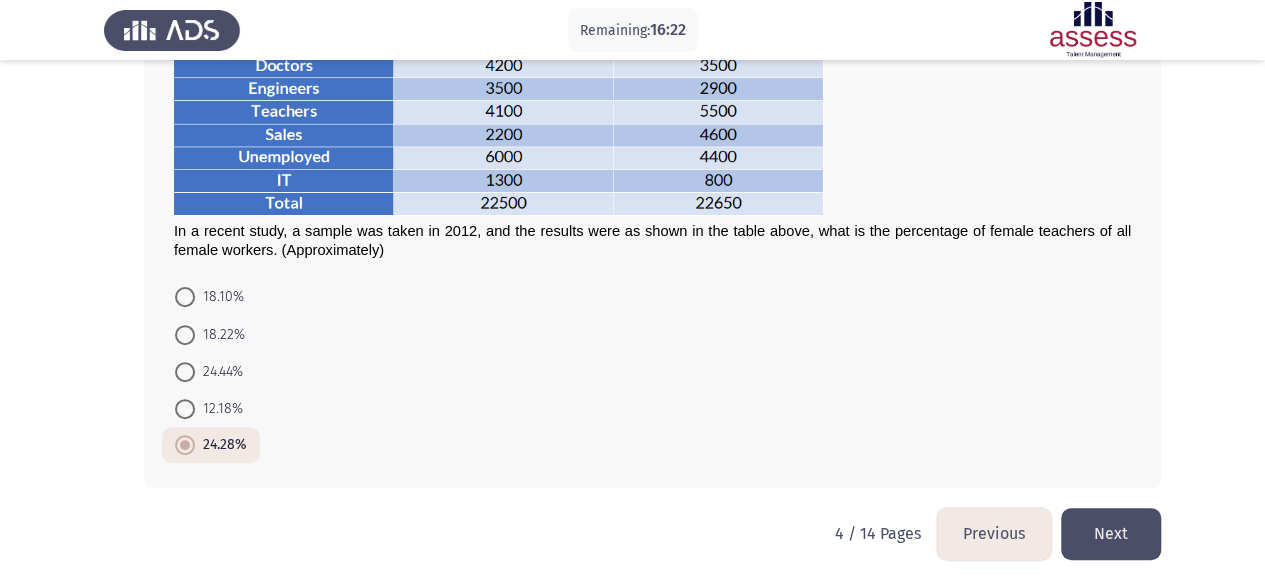 click on "Next" 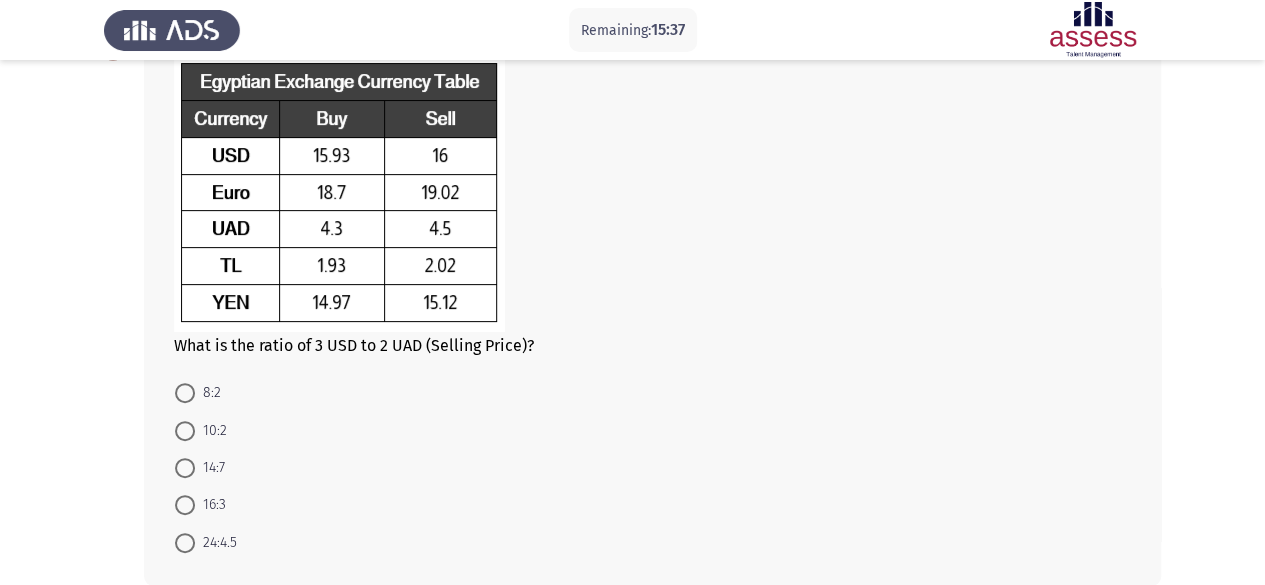 scroll, scrollTop: 138, scrollLeft: 0, axis: vertical 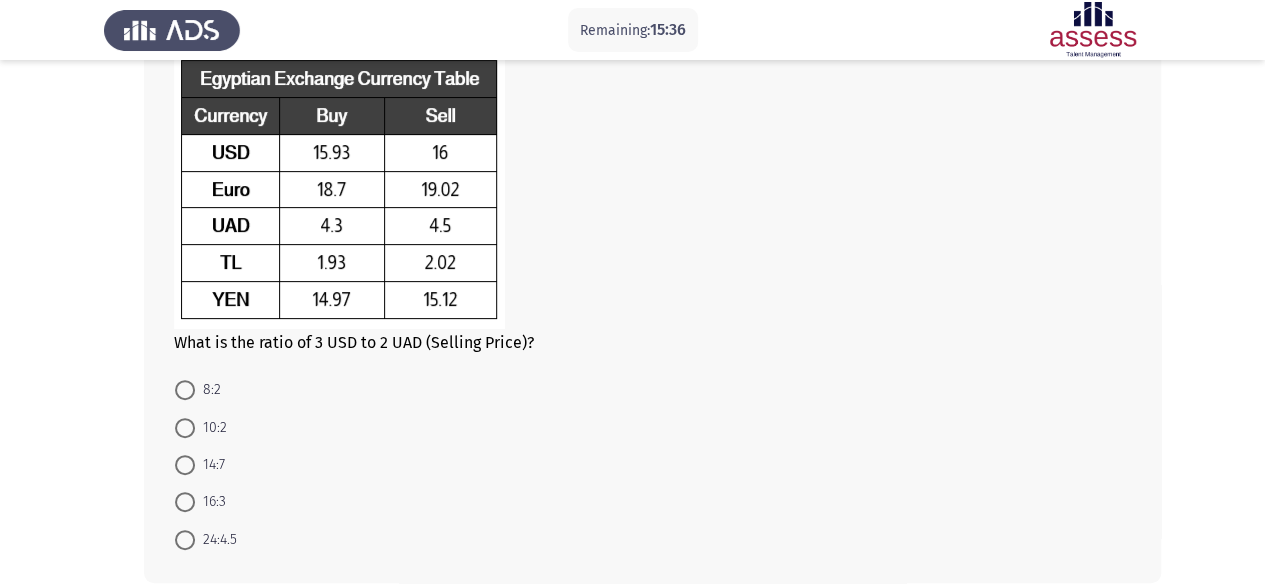 click at bounding box center [185, 502] 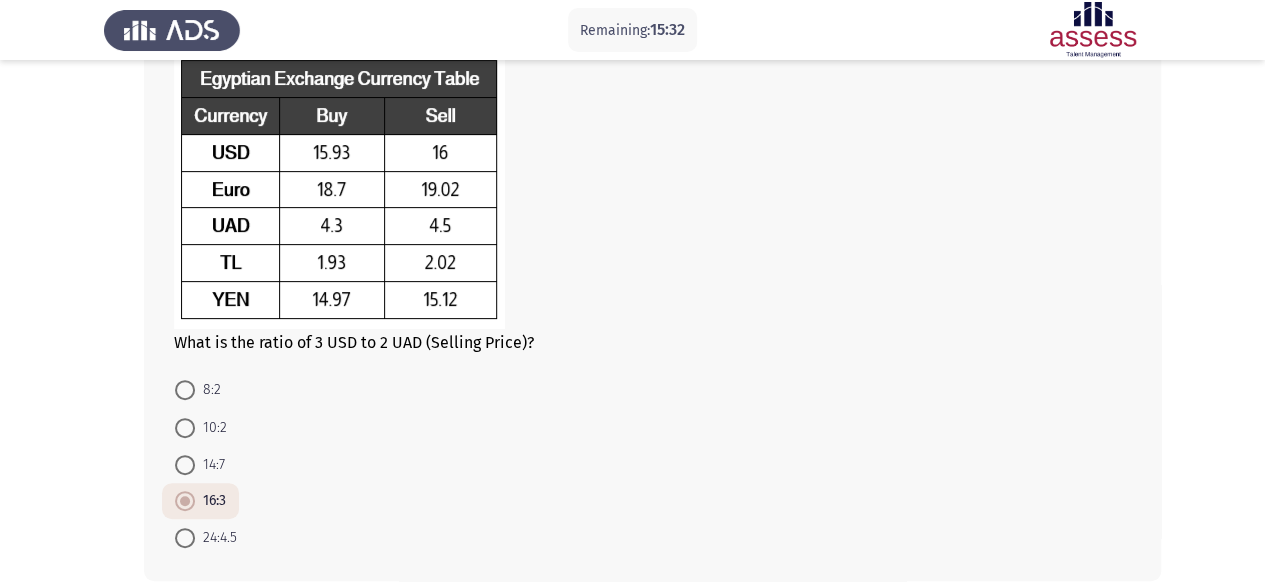 scroll, scrollTop: 232, scrollLeft: 0, axis: vertical 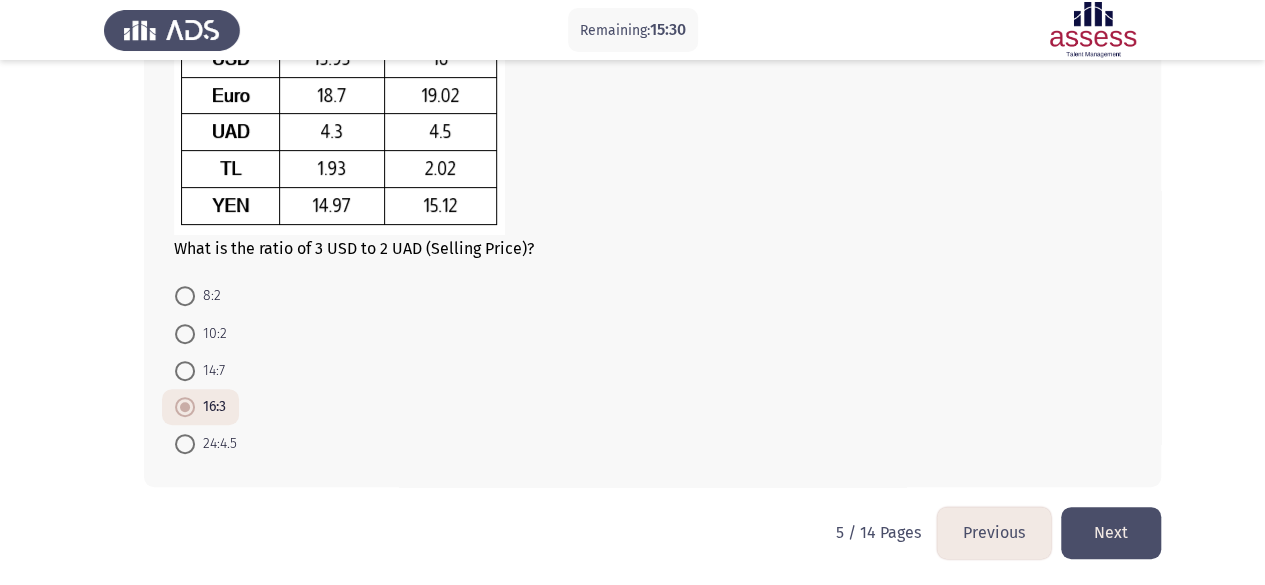 click on "Next" 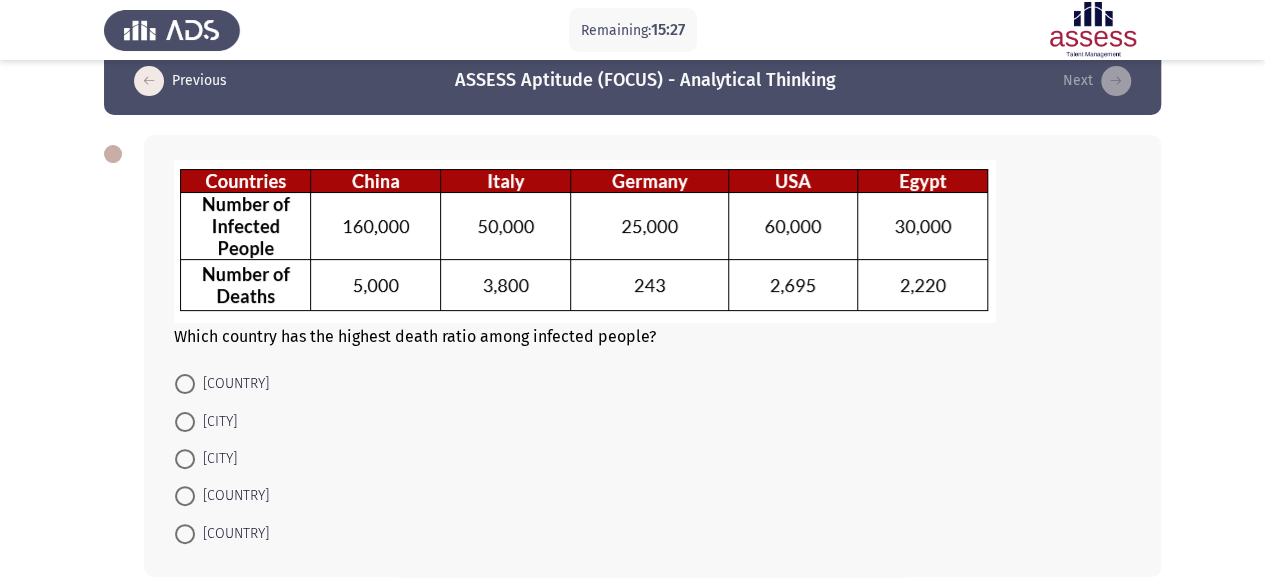 scroll, scrollTop: 32, scrollLeft: 0, axis: vertical 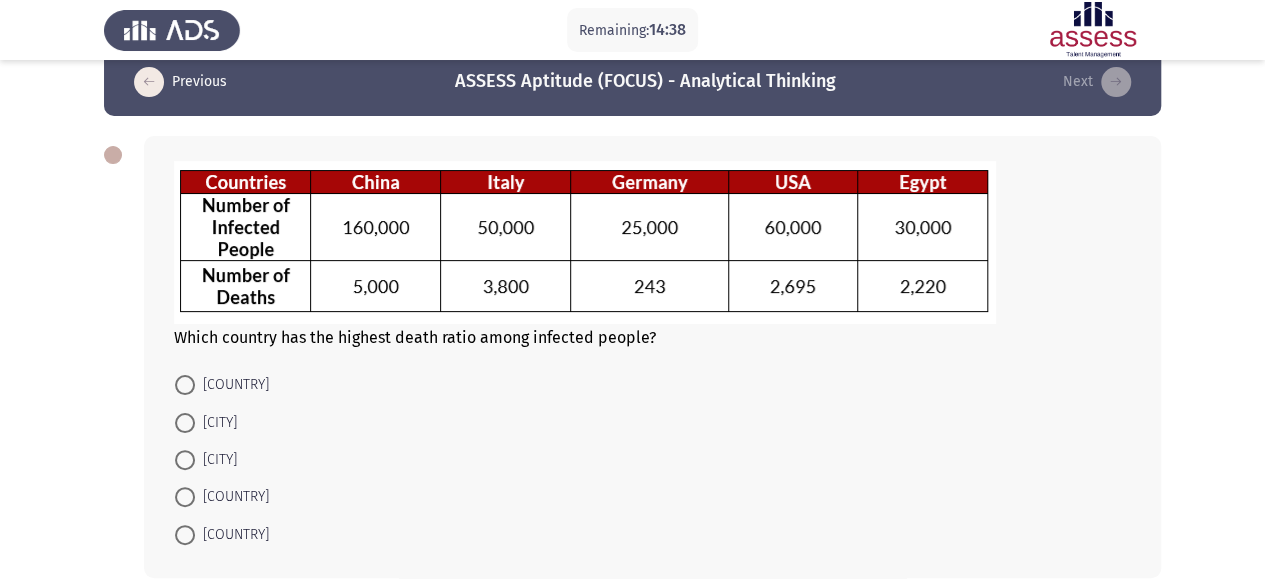 click at bounding box center (185, 497) 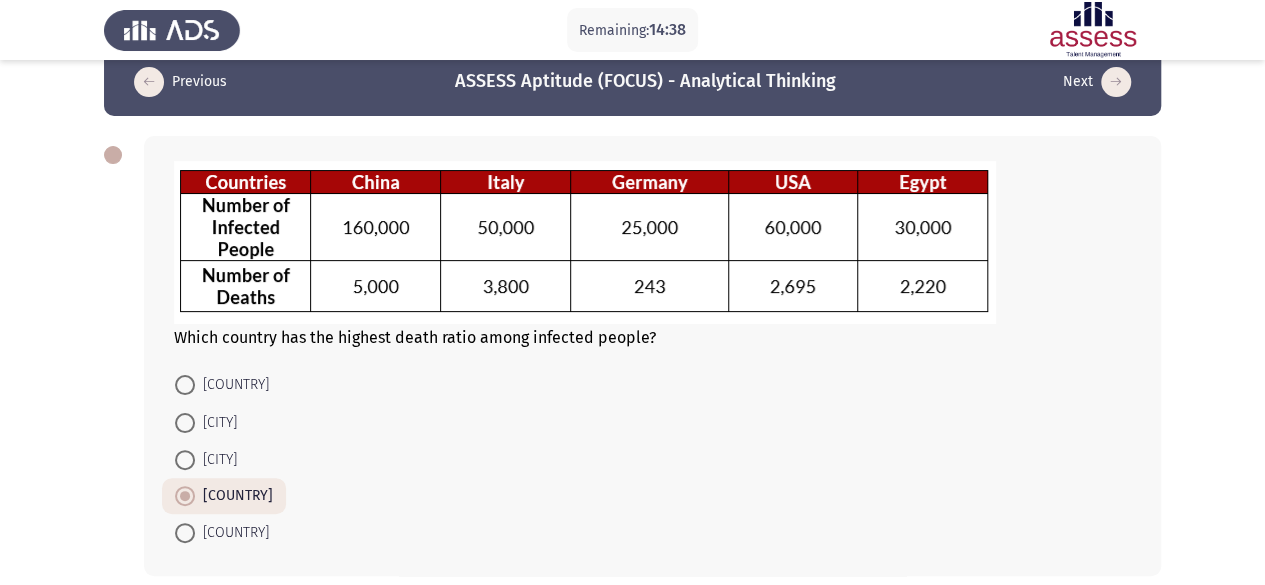 scroll, scrollTop: 121, scrollLeft: 0, axis: vertical 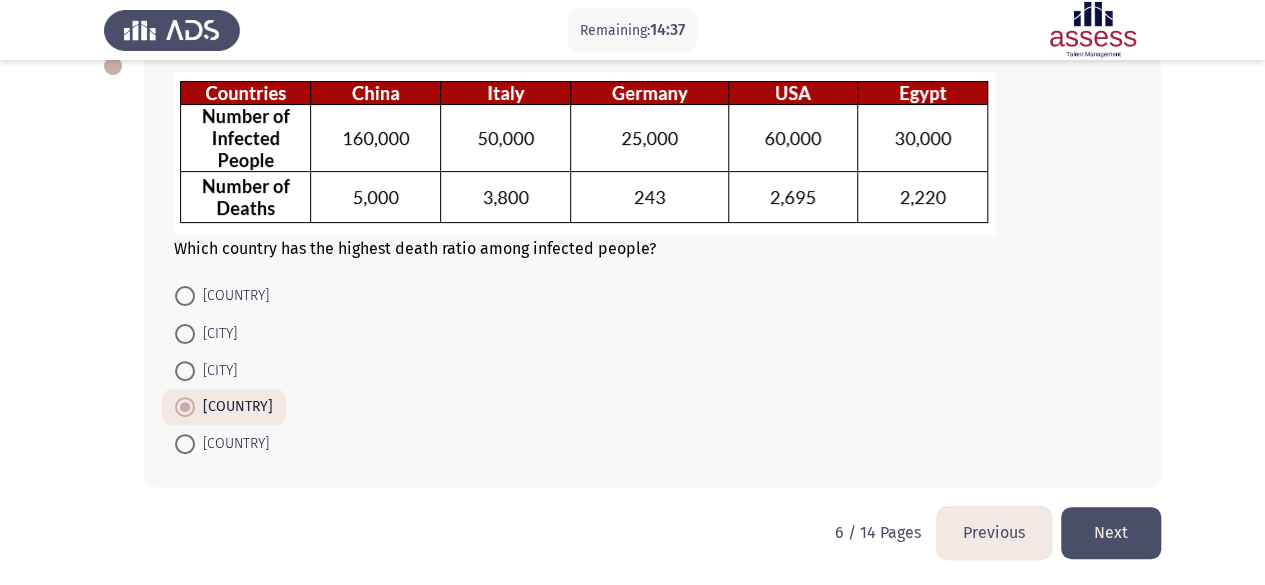 click on "Next" 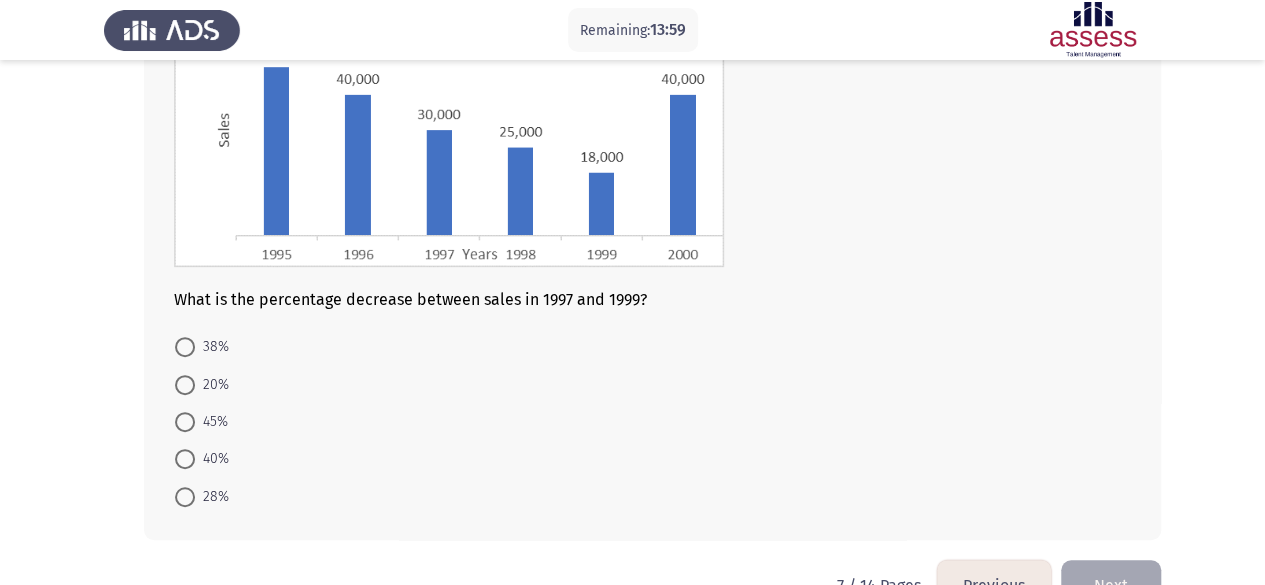 scroll, scrollTop: 274, scrollLeft: 0, axis: vertical 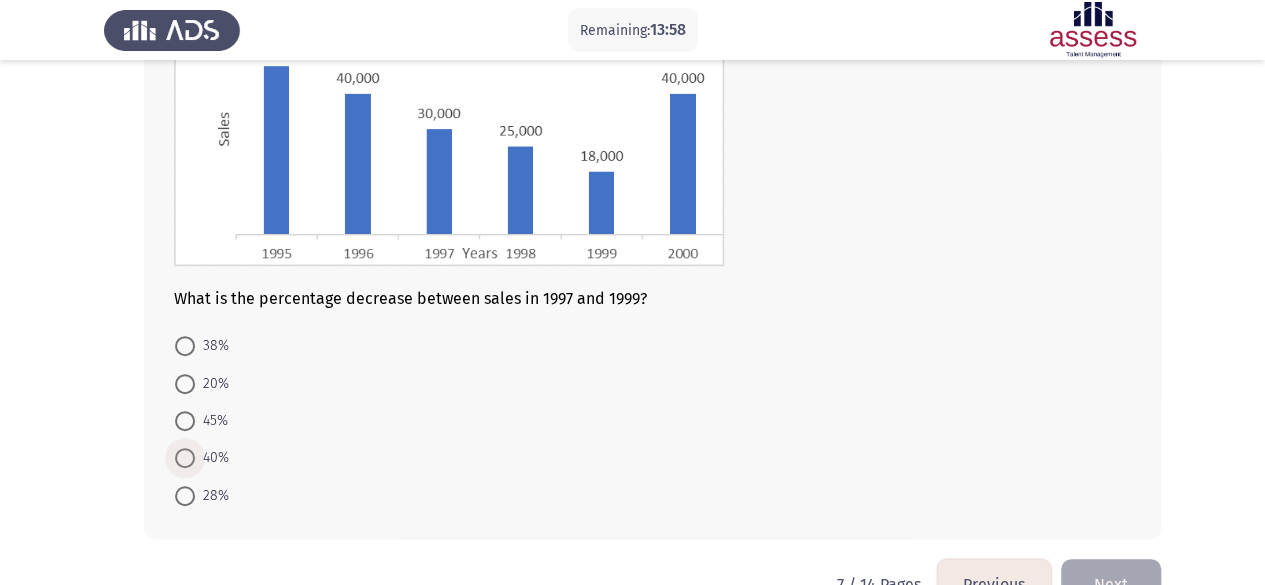 click on "40%" at bounding box center [212, 458] 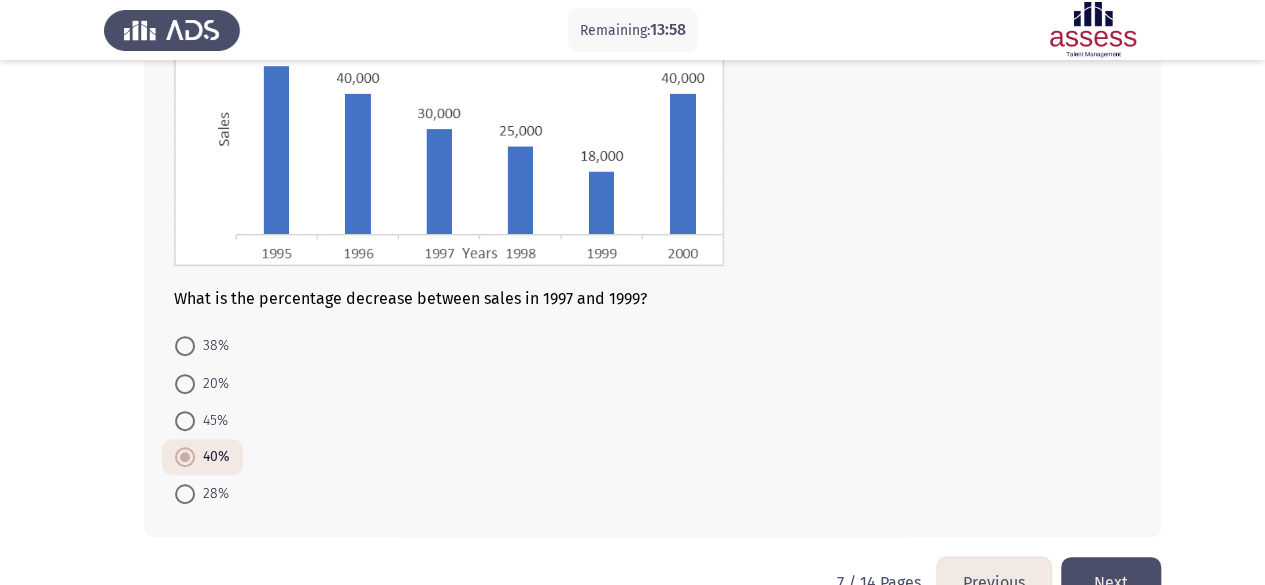 scroll, scrollTop: 324, scrollLeft: 0, axis: vertical 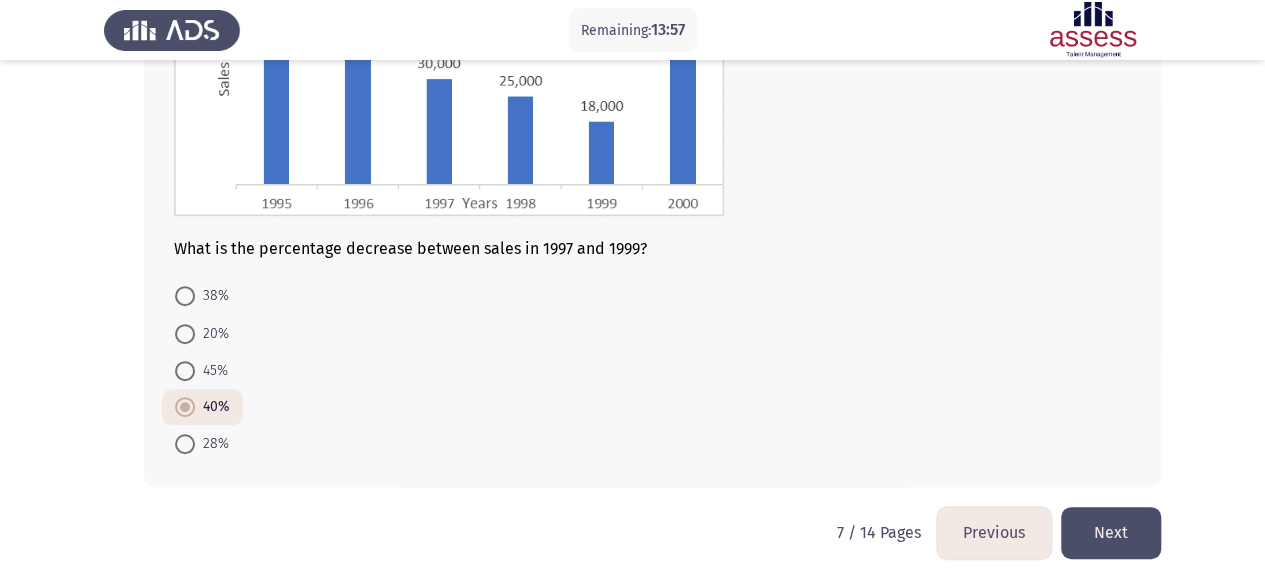 click on "Next" 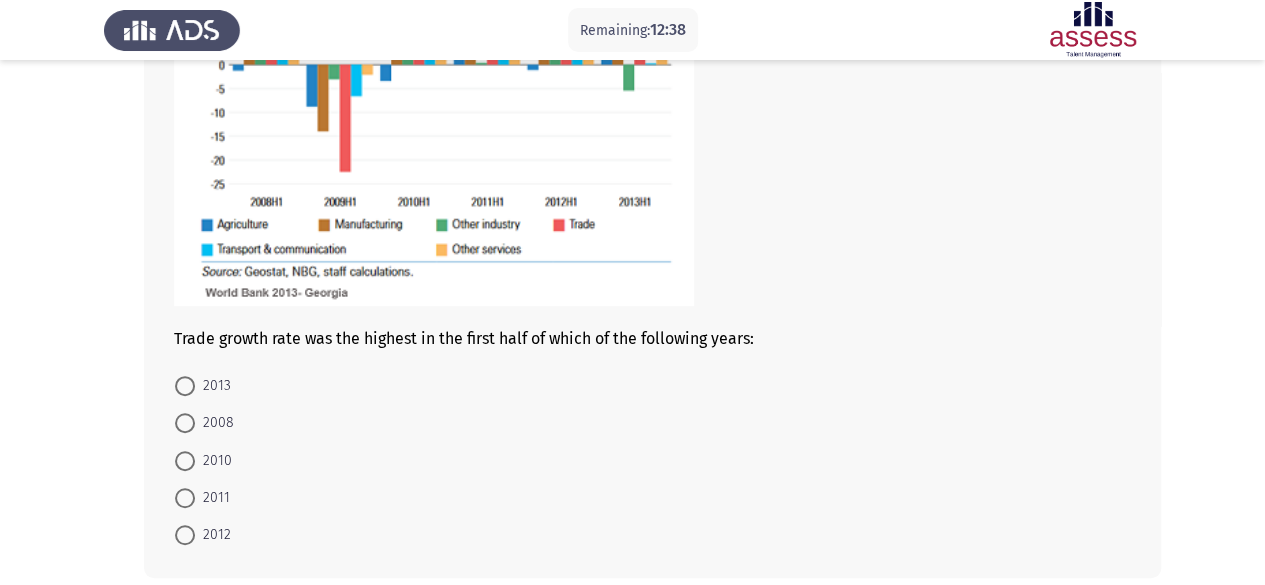 scroll, scrollTop: 360, scrollLeft: 0, axis: vertical 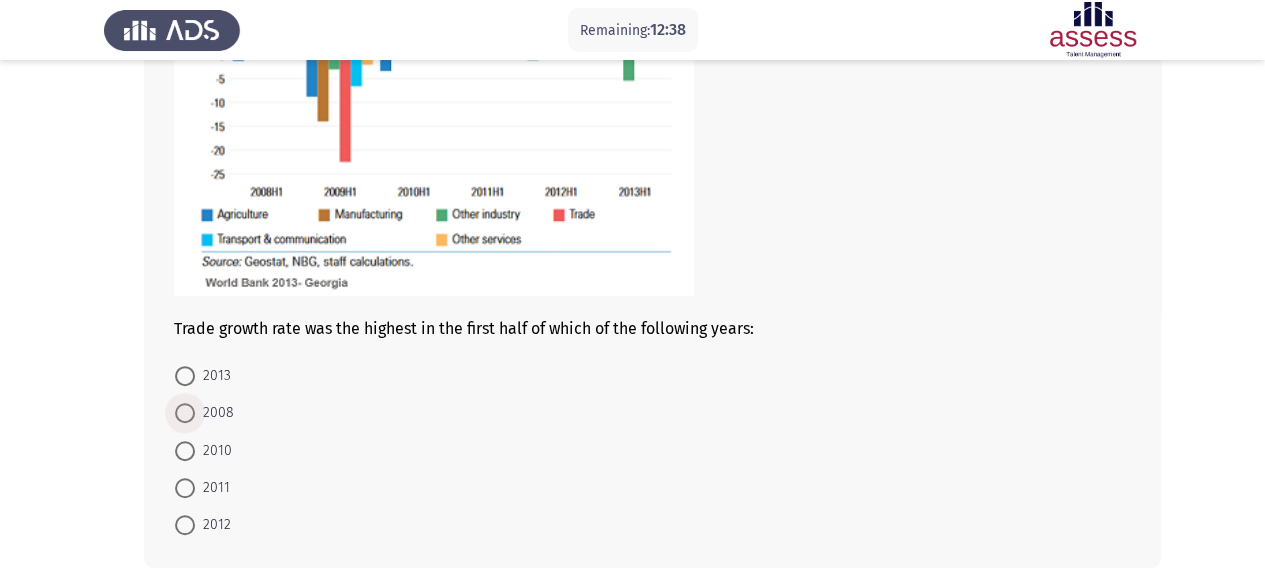 click at bounding box center (185, 413) 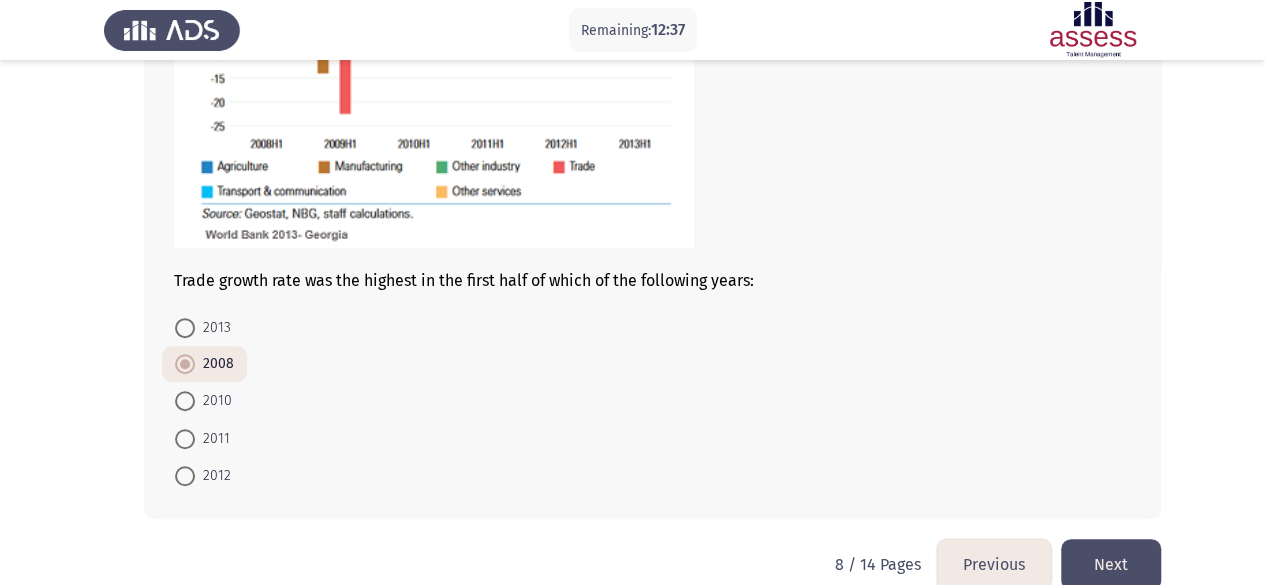 scroll, scrollTop: 439, scrollLeft: 0, axis: vertical 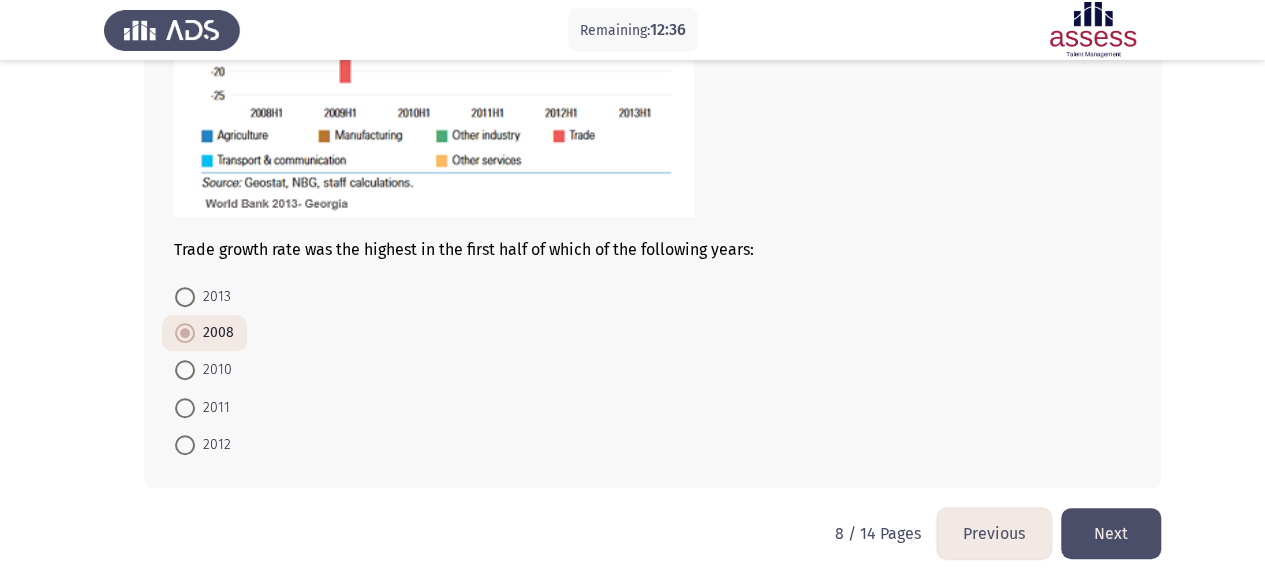 click on "Next" 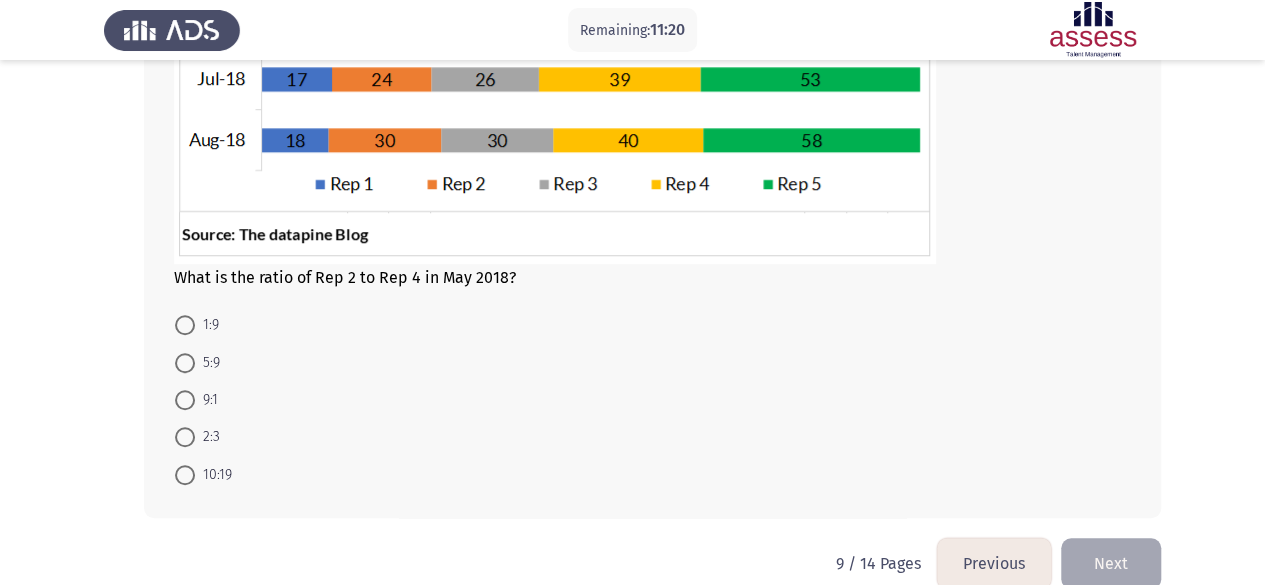 scroll, scrollTop: 560, scrollLeft: 0, axis: vertical 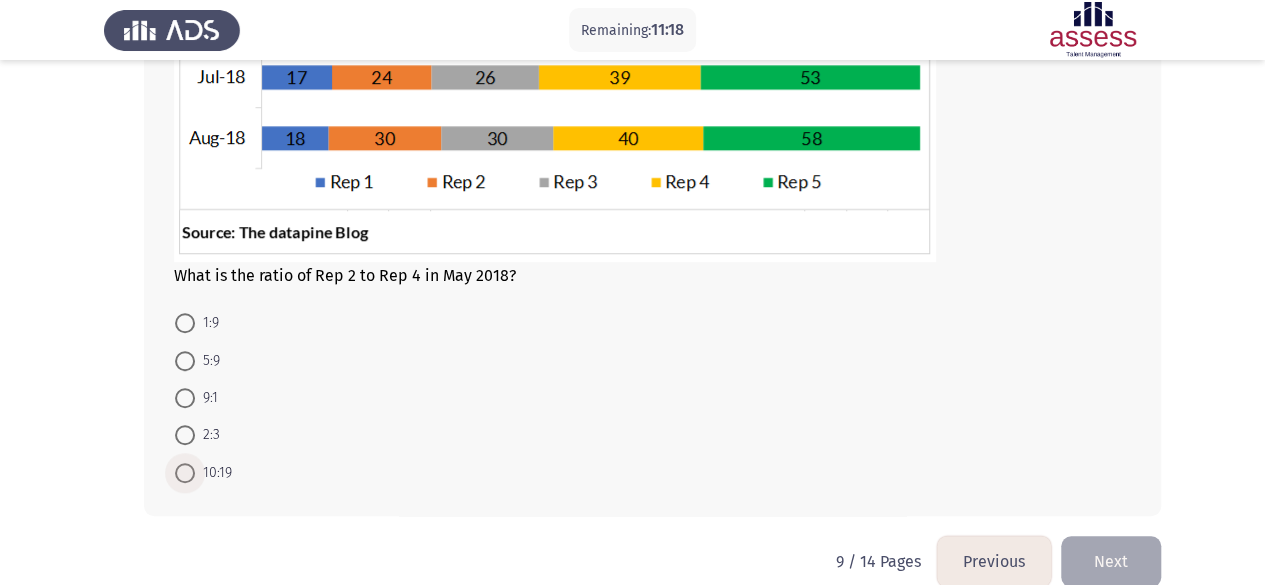 click at bounding box center [185, 473] 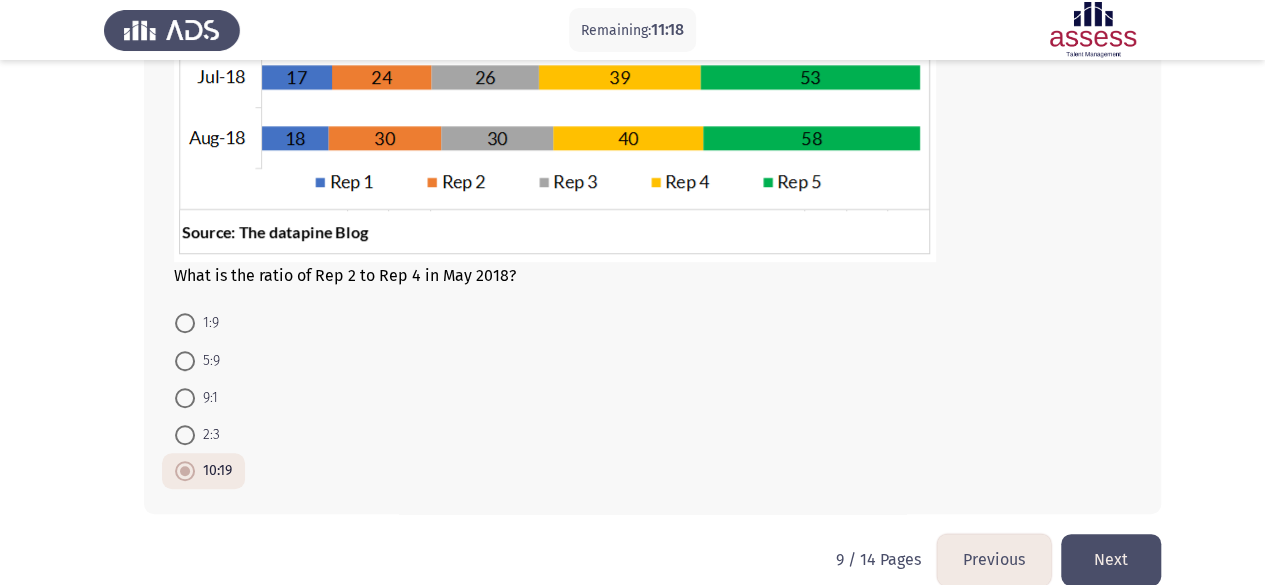 scroll, scrollTop: 587, scrollLeft: 0, axis: vertical 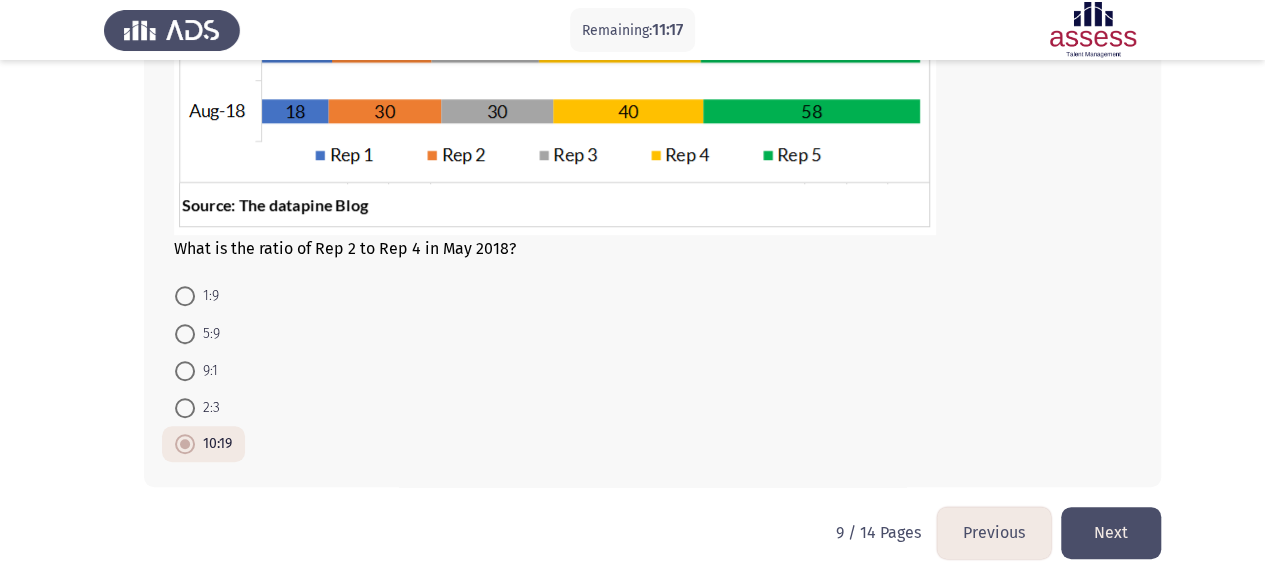 click on "Next" 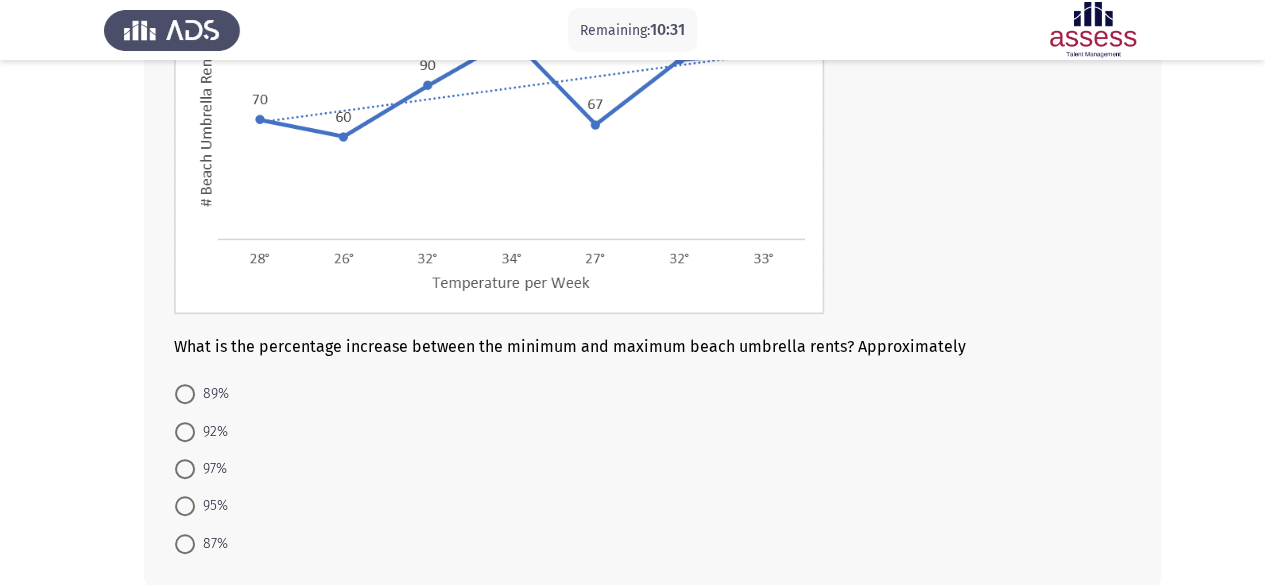 scroll, scrollTop: 262, scrollLeft: 0, axis: vertical 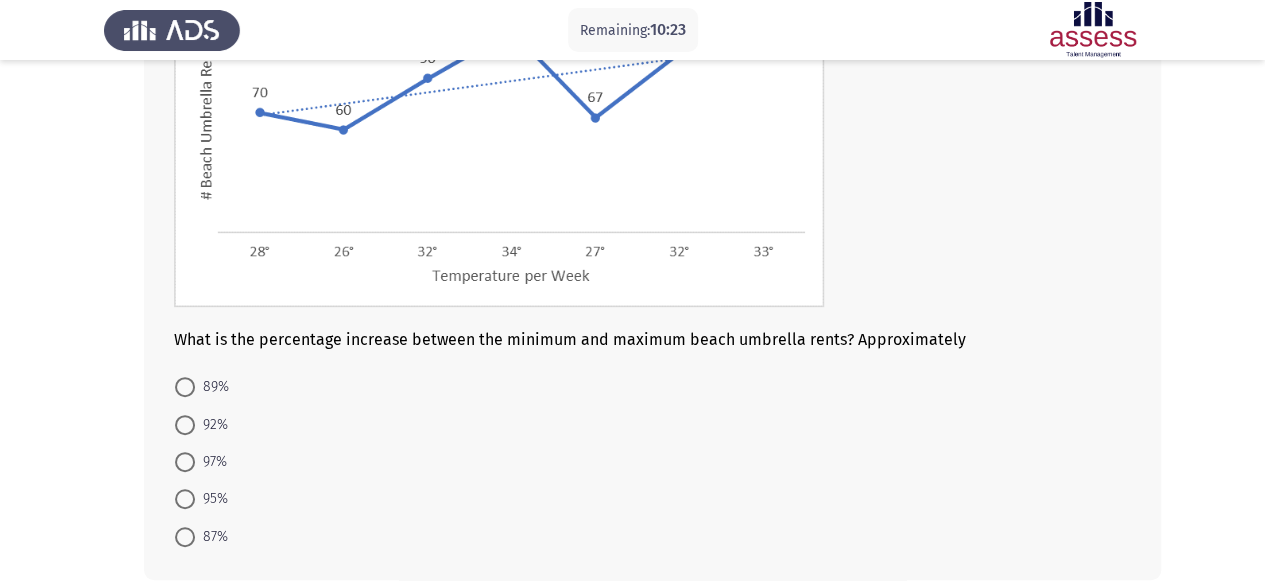 click at bounding box center [185, 462] 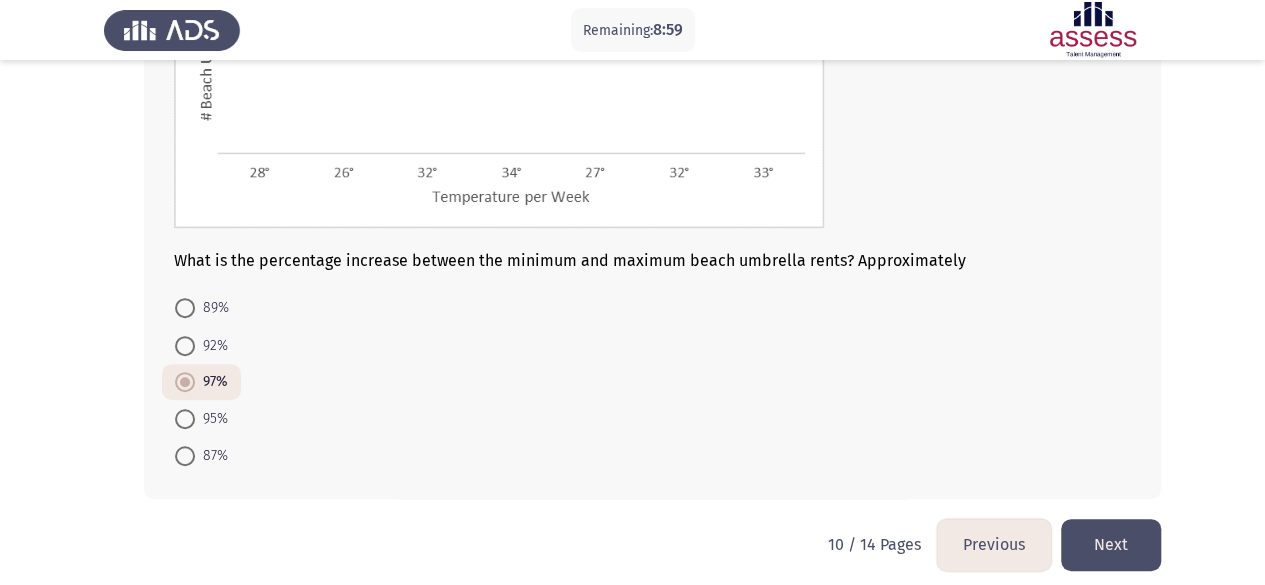 scroll, scrollTop: 352, scrollLeft: 0, axis: vertical 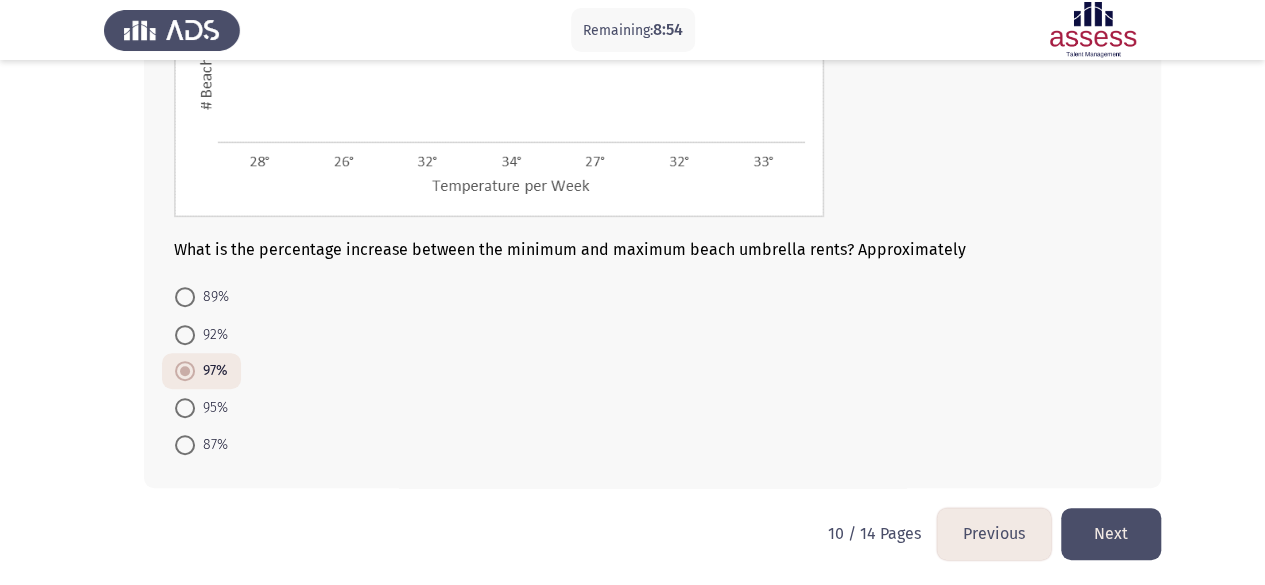 click on "Next" 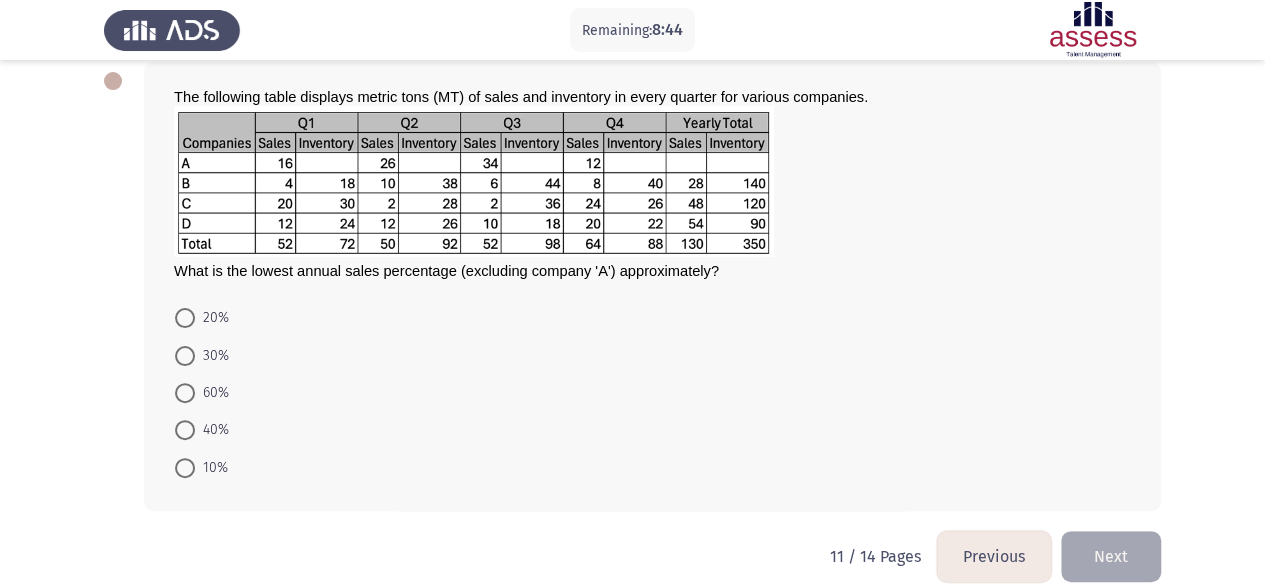 scroll, scrollTop: 108, scrollLeft: 0, axis: vertical 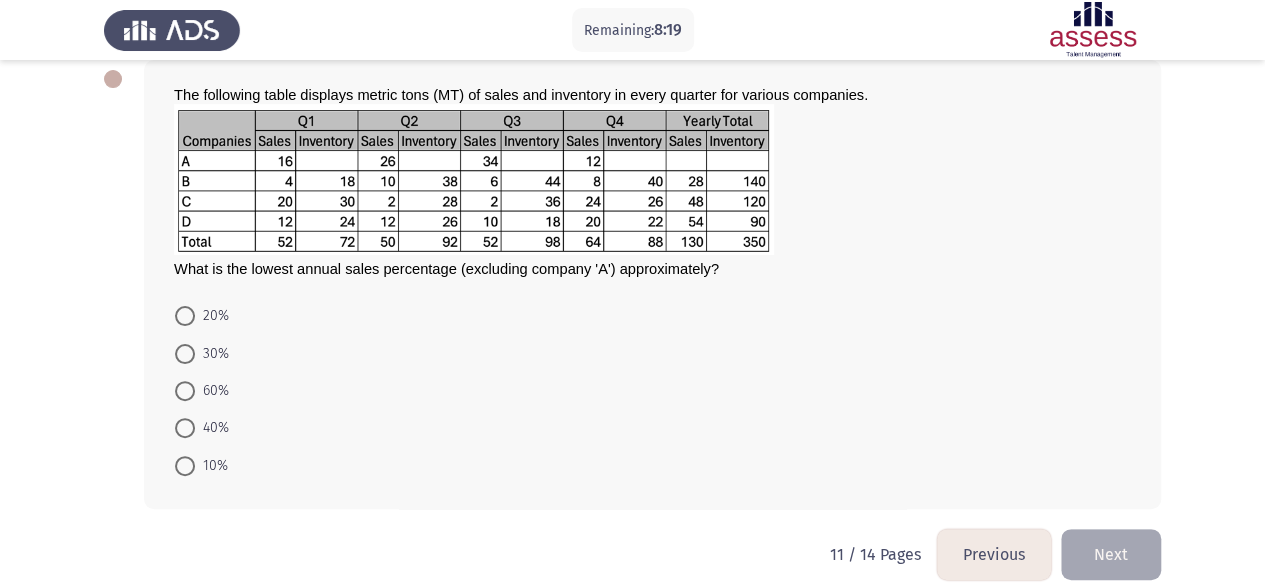 click at bounding box center (185, 316) 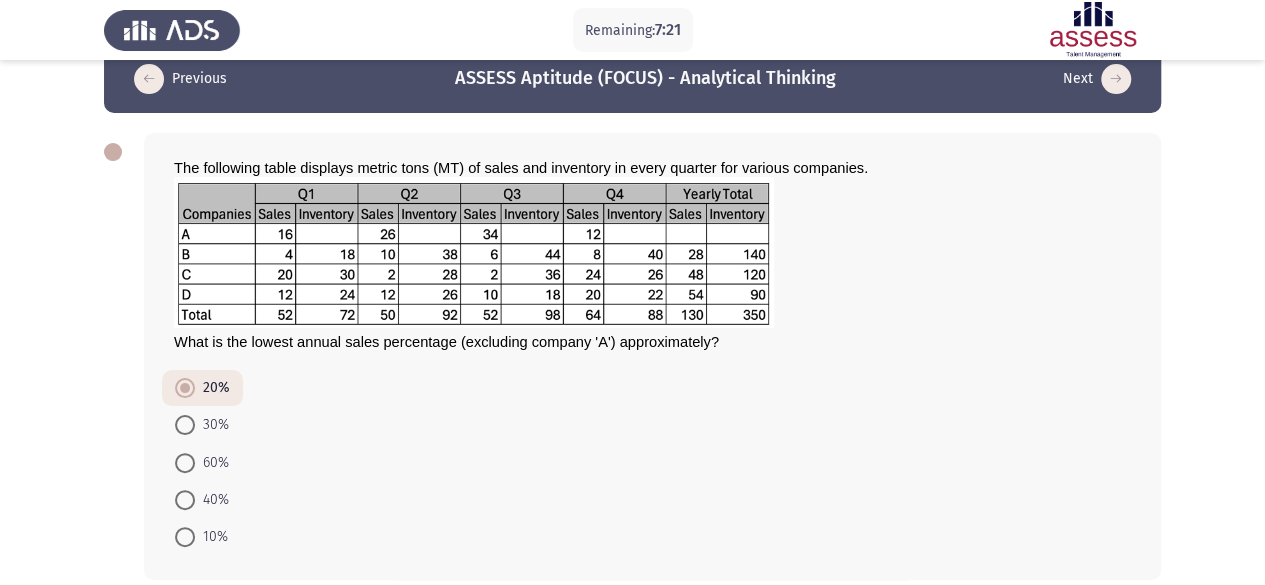 scroll, scrollTop: 128, scrollLeft: 0, axis: vertical 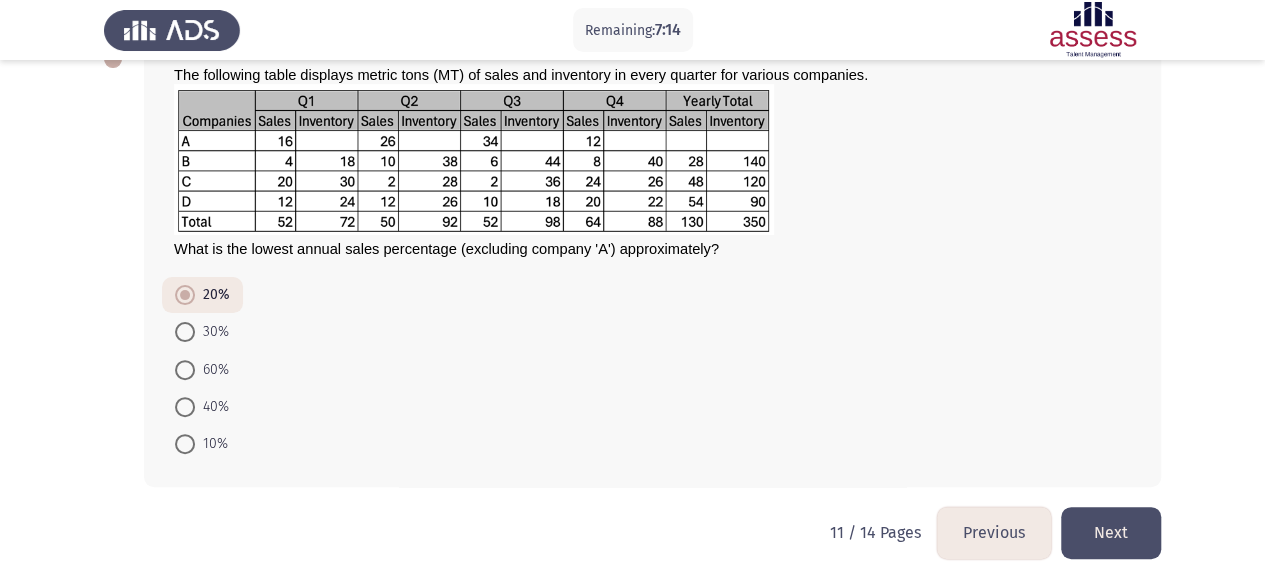 click on "Next" 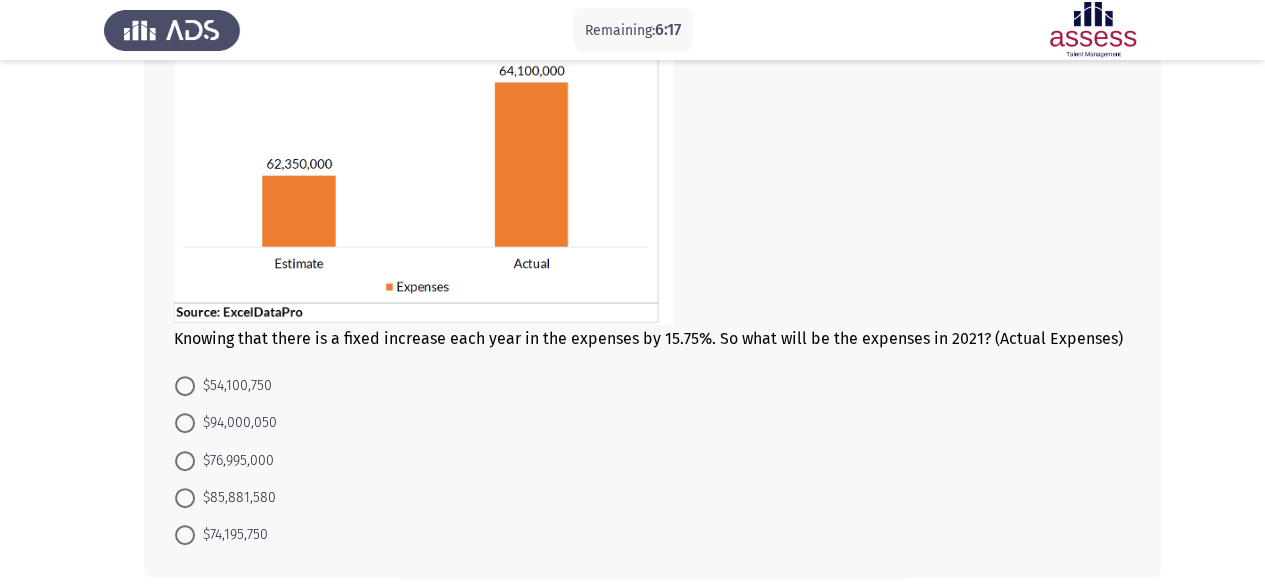 scroll, scrollTop: 196, scrollLeft: 0, axis: vertical 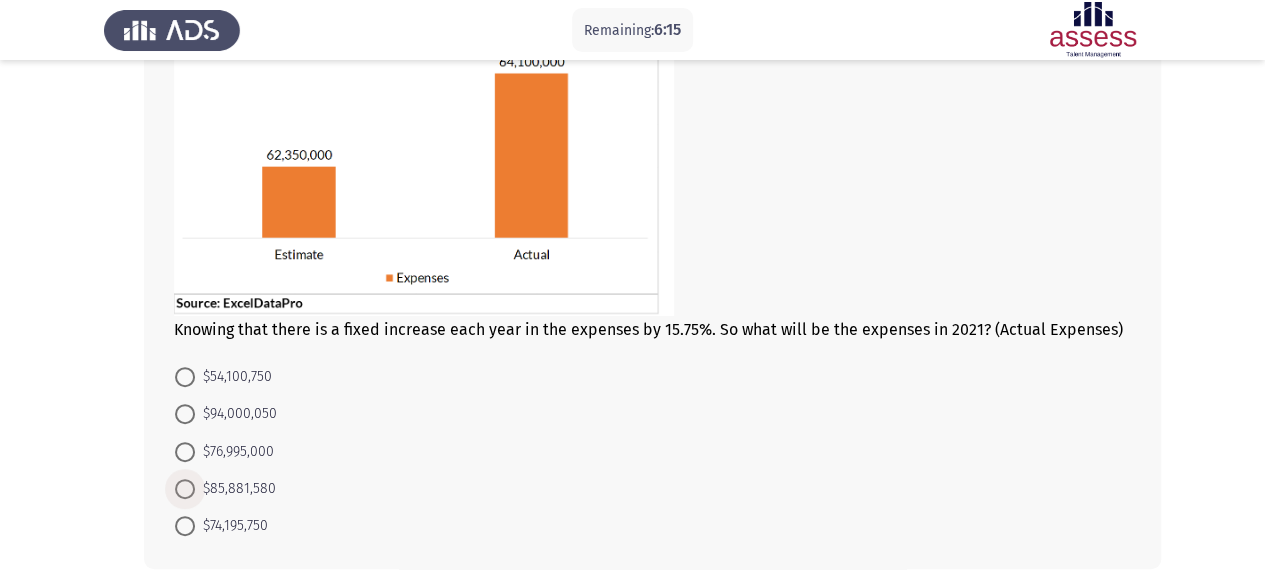 click at bounding box center [185, 489] 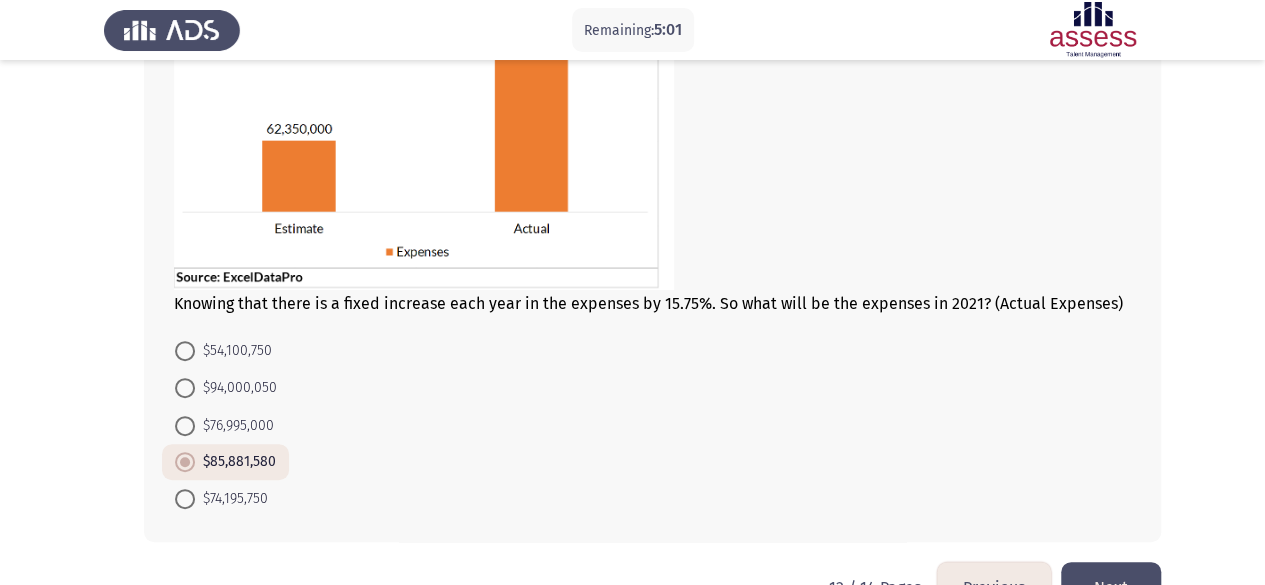 scroll, scrollTop: 276, scrollLeft: 0, axis: vertical 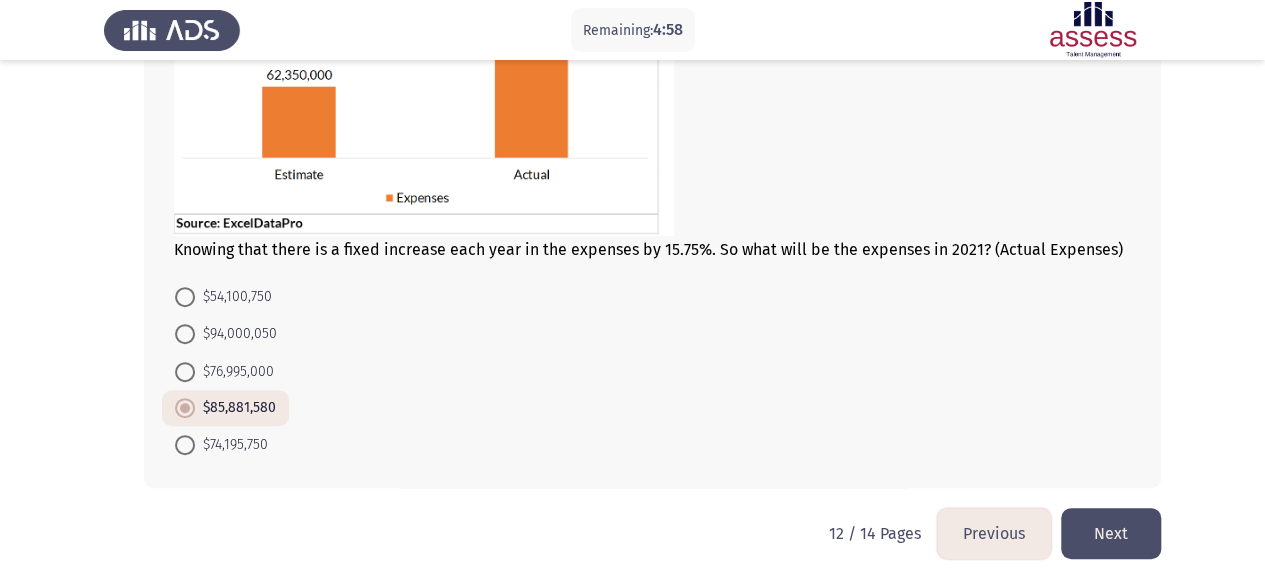click on "Next" 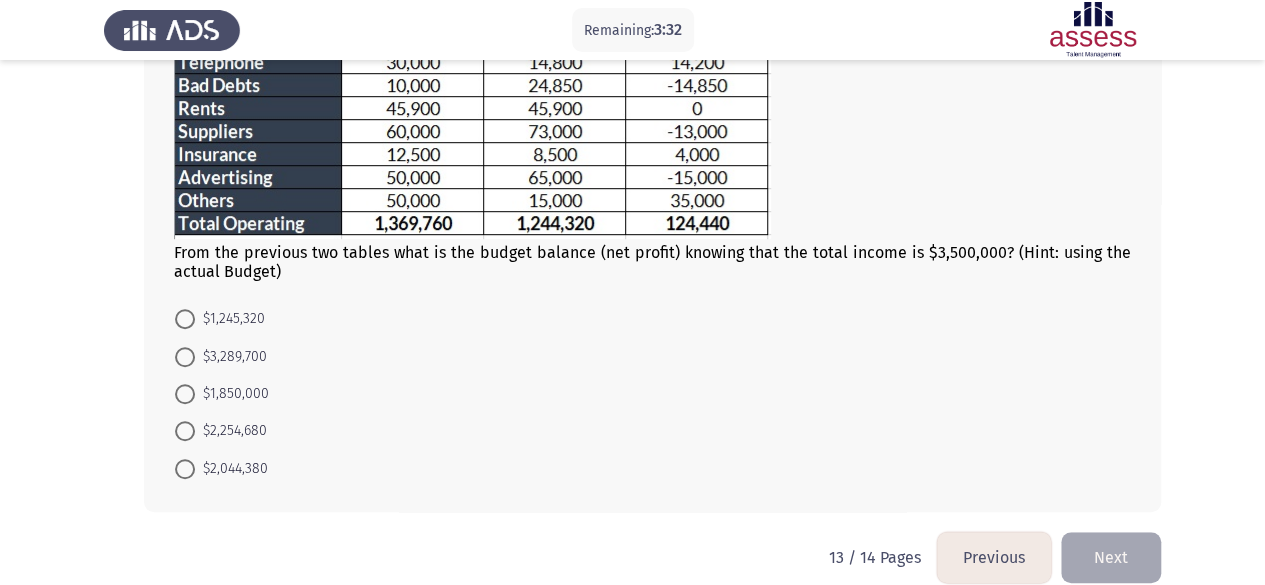 scroll, scrollTop: 471, scrollLeft: 0, axis: vertical 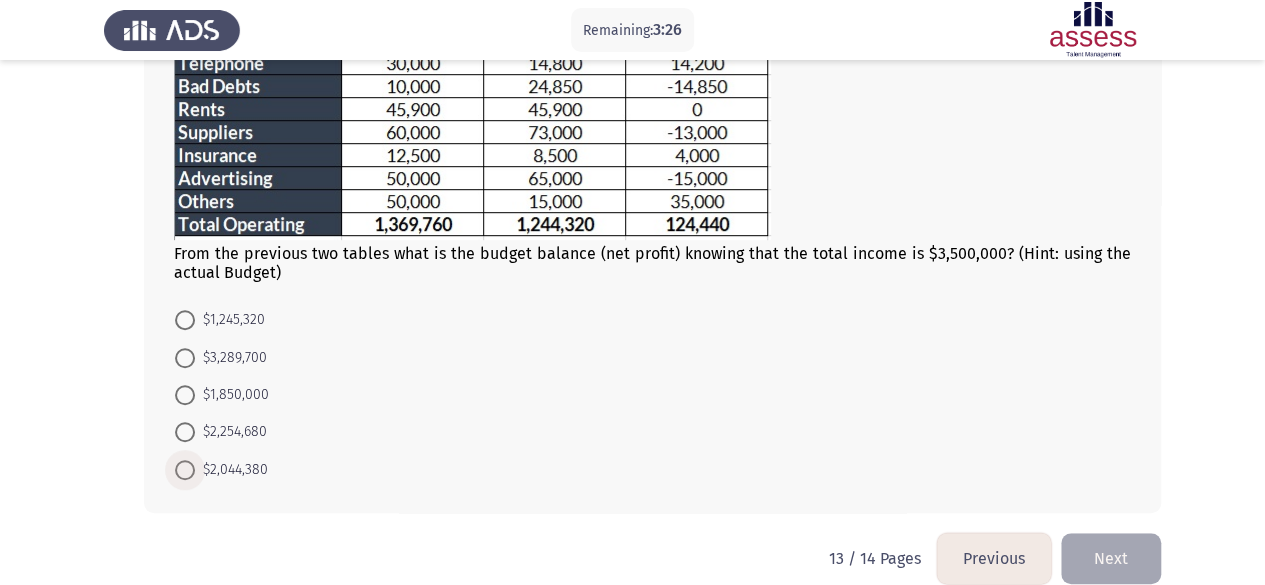 click at bounding box center (185, 470) 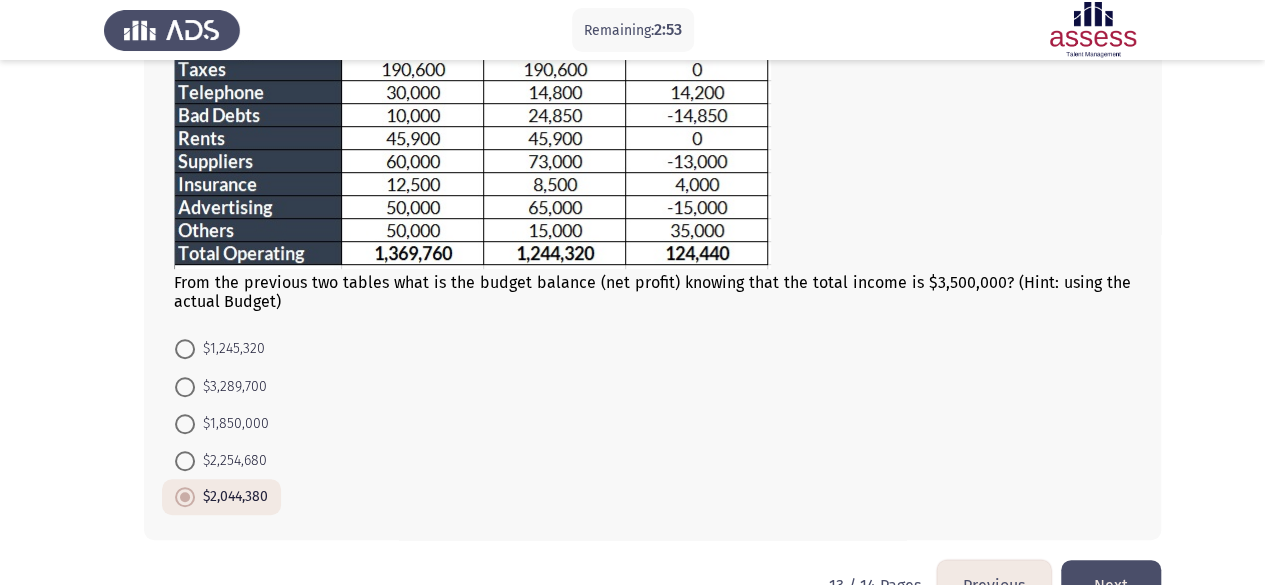 scroll, scrollTop: 494, scrollLeft: 0, axis: vertical 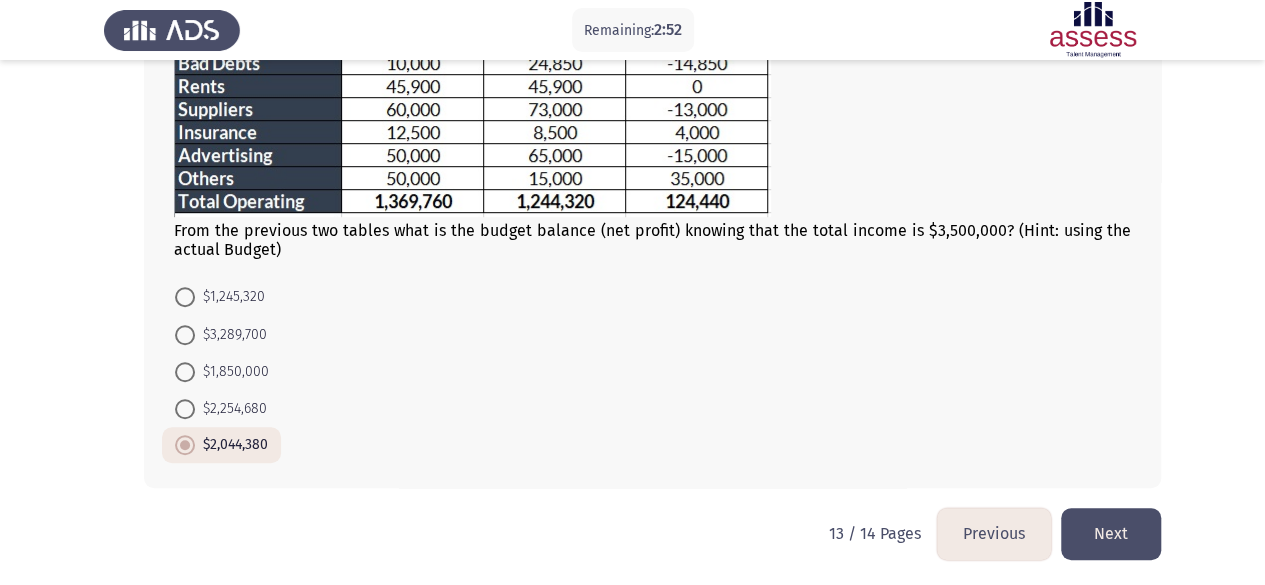 click on "Next" 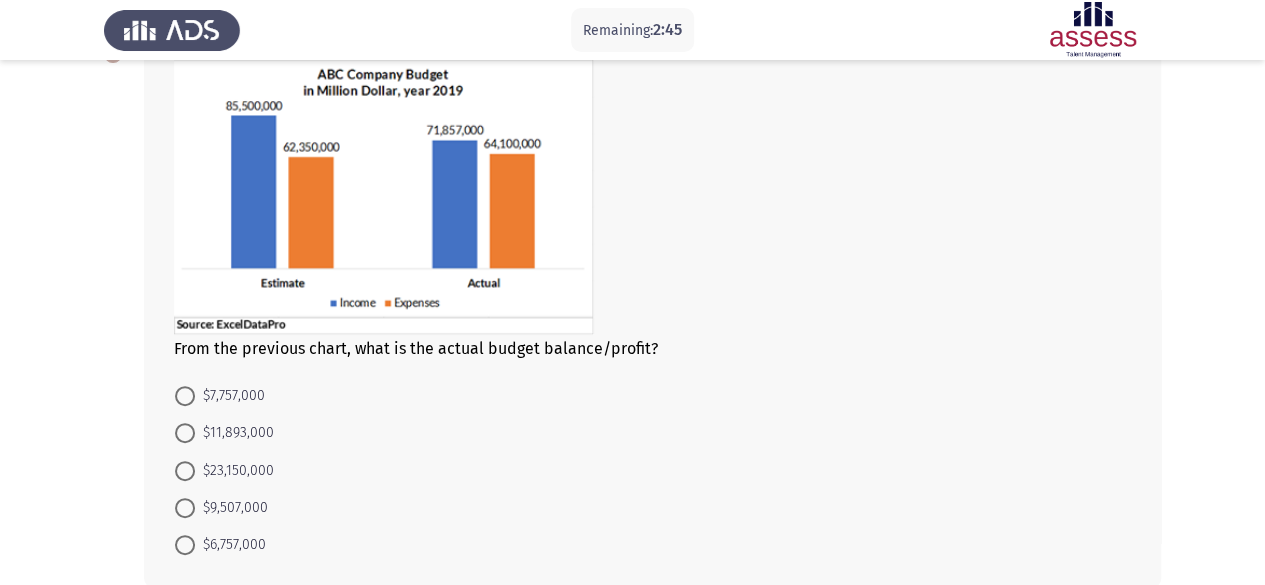 scroll, scrollTop: 121, scrollLeft: 0, axis: vertical 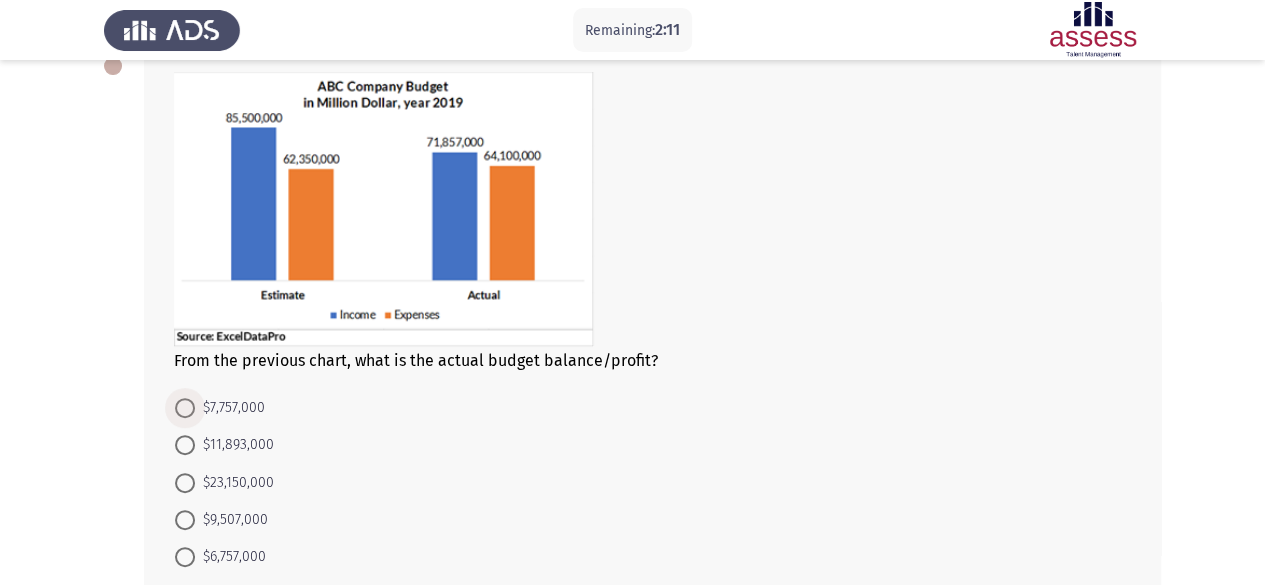 click at bounding box center [185, 408] 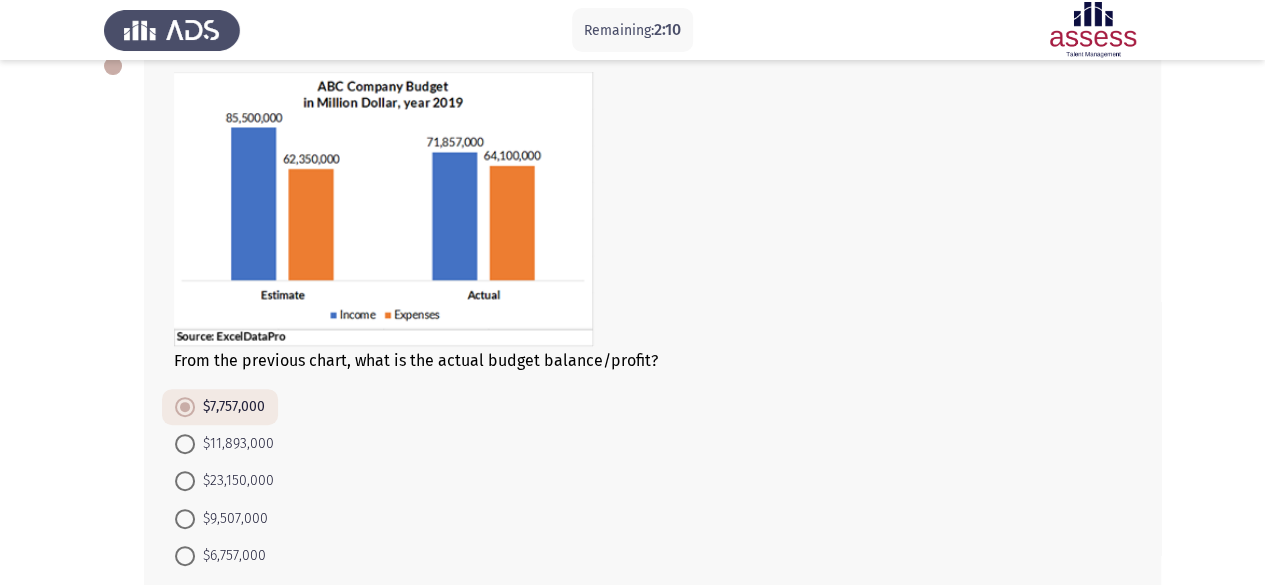 scroll, scrollTop: 232, scrollLeft: 0, axis: vertical 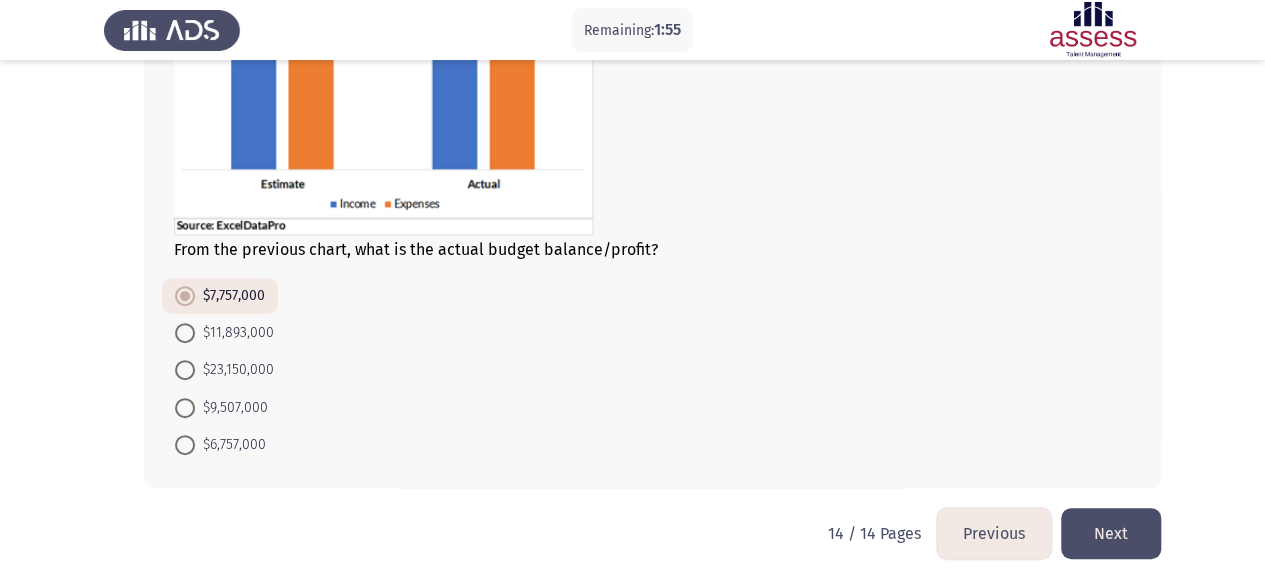 click on "Next" 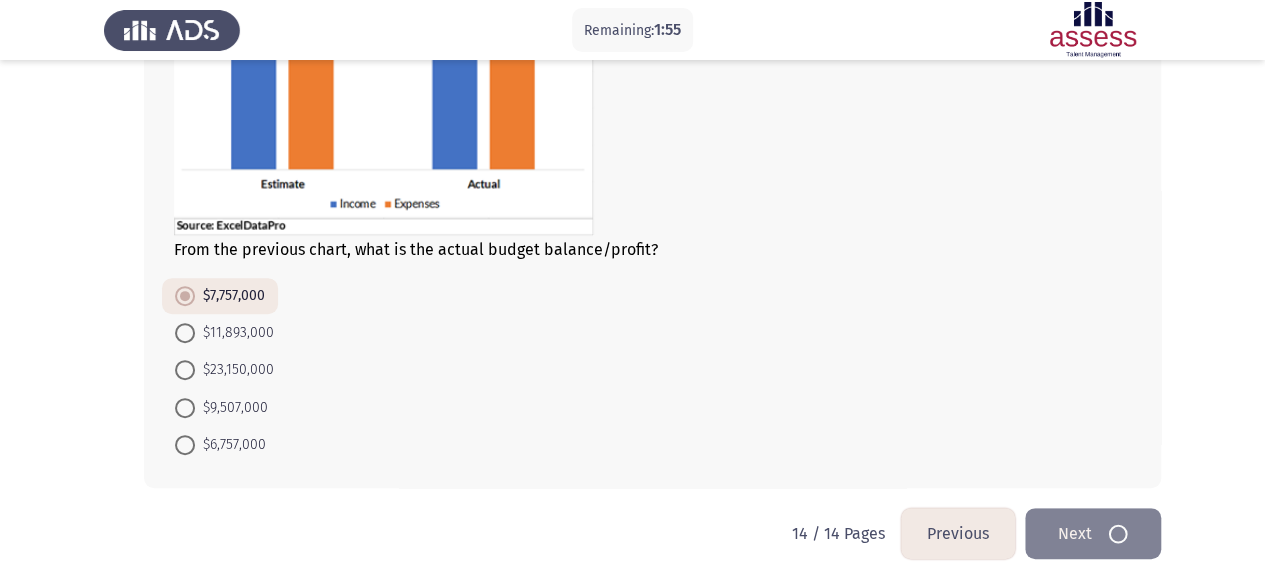scroll, scrollTop: 0, scrollLeft: 0, axis: both 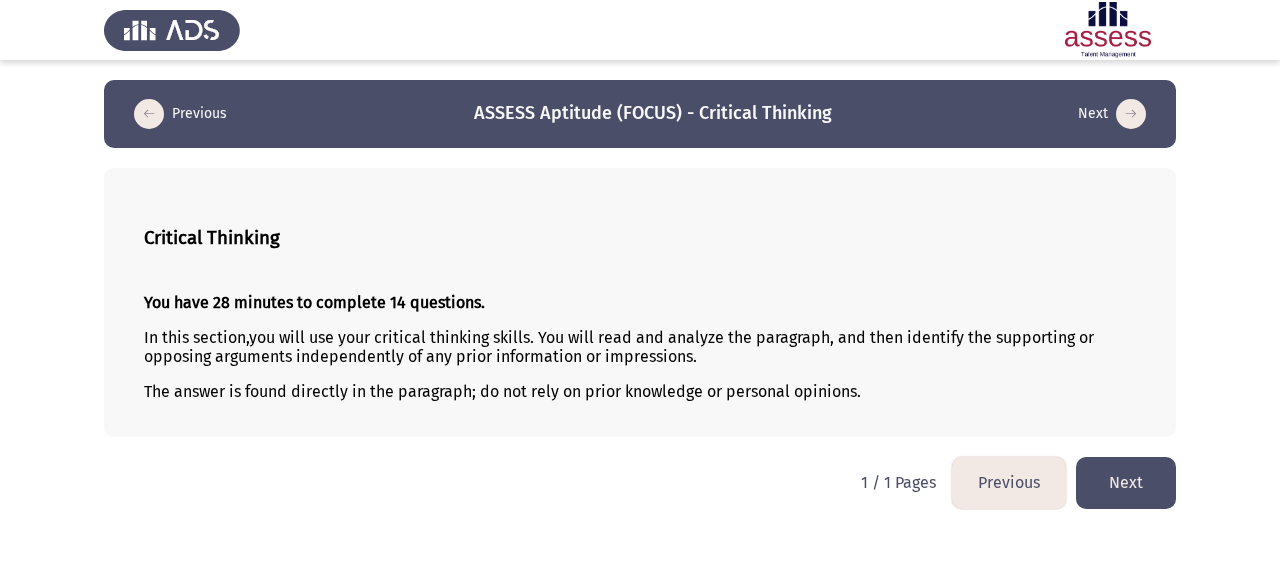 click on "Next" 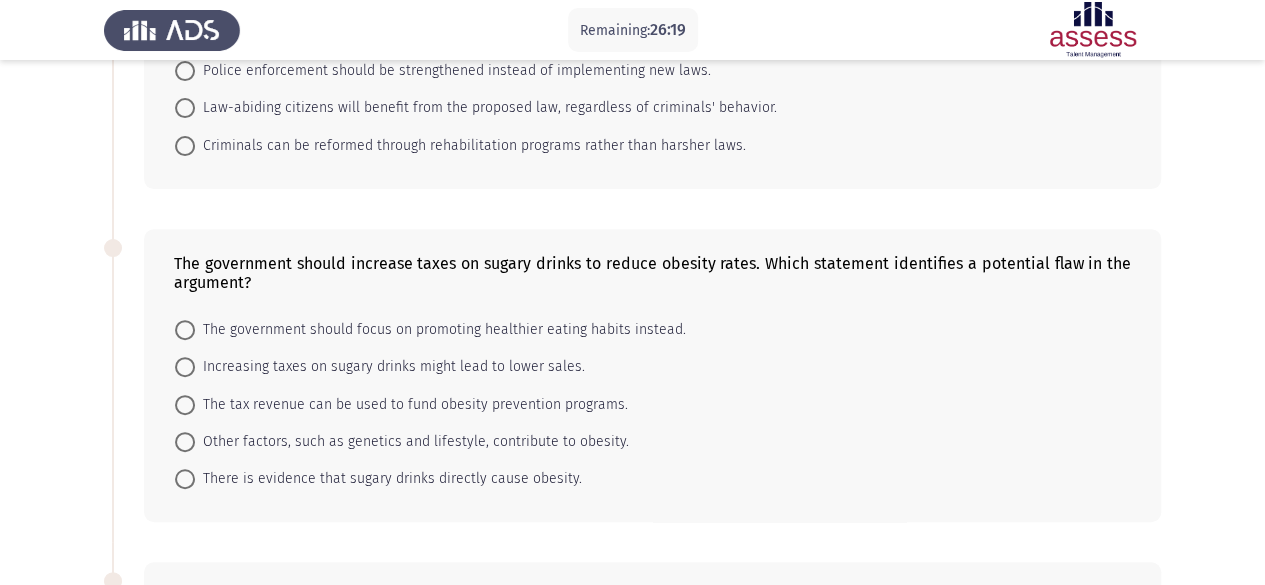 scroll, scrollTop: 0, scrollLeft: 0, axis: both 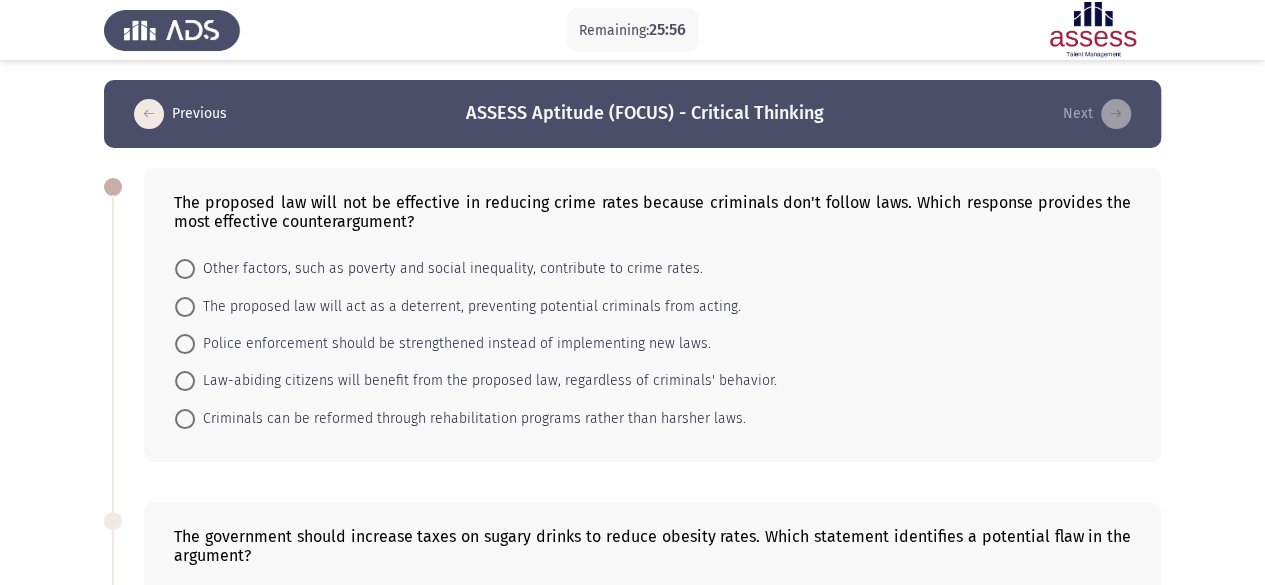 click at bounding box center (185, 307) 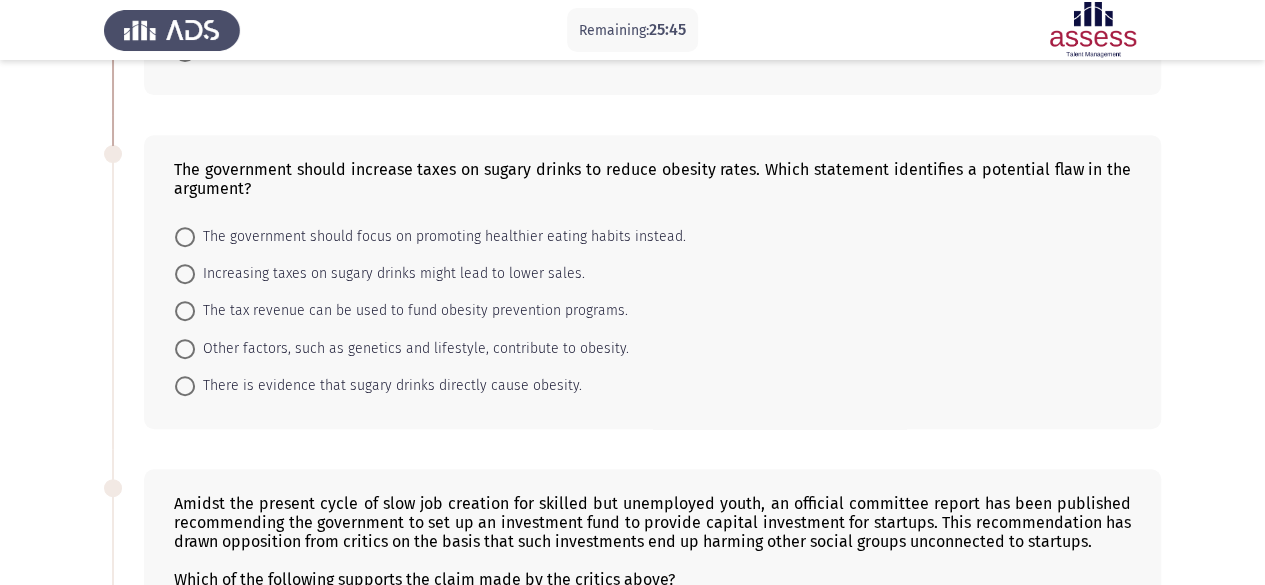 scroll, scrollTop: 374, scrollLeft: 0, axis: vertical 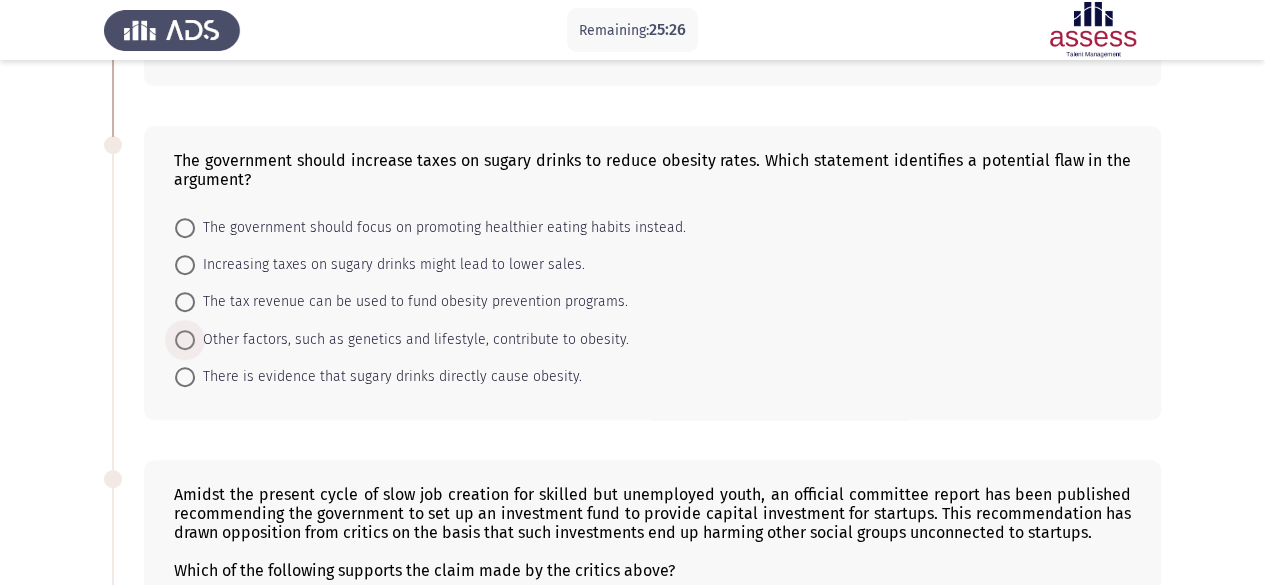 click at bounding box center (185, 340) 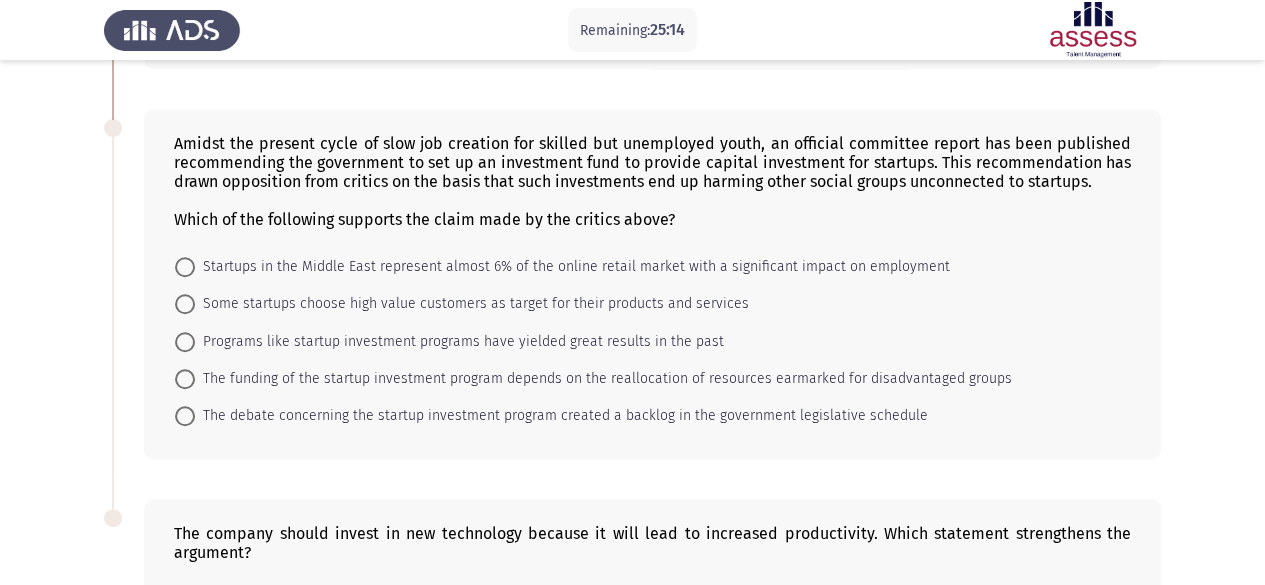 scroll, scrollTop: 725, scrollLeft: 0, axis: vertical 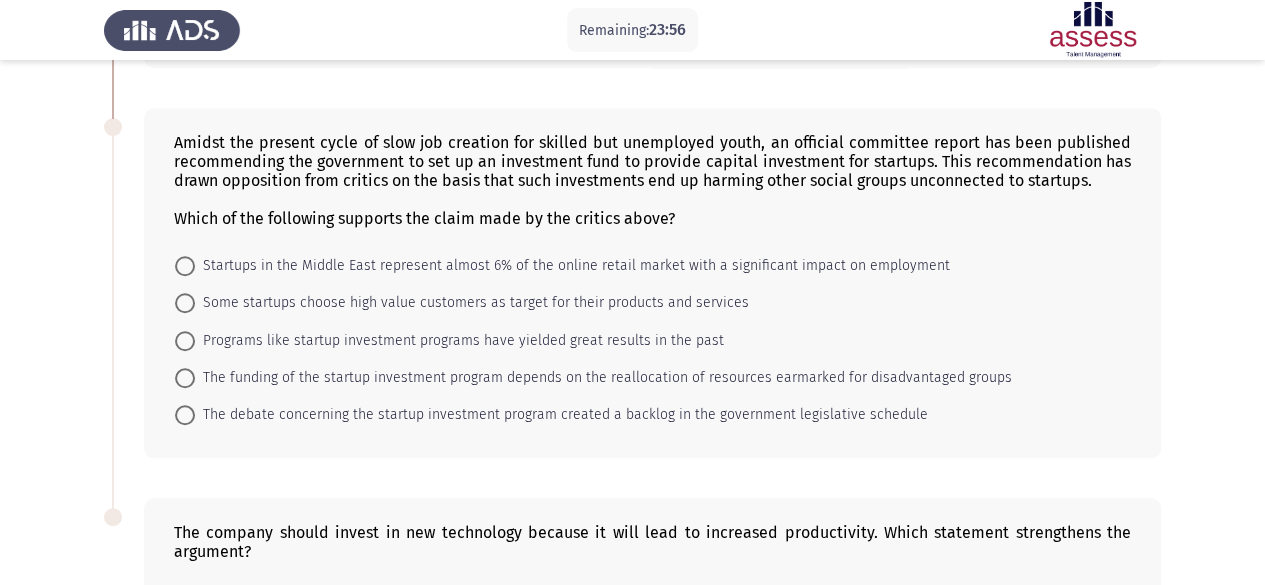 click at bounding box center (185, 378) 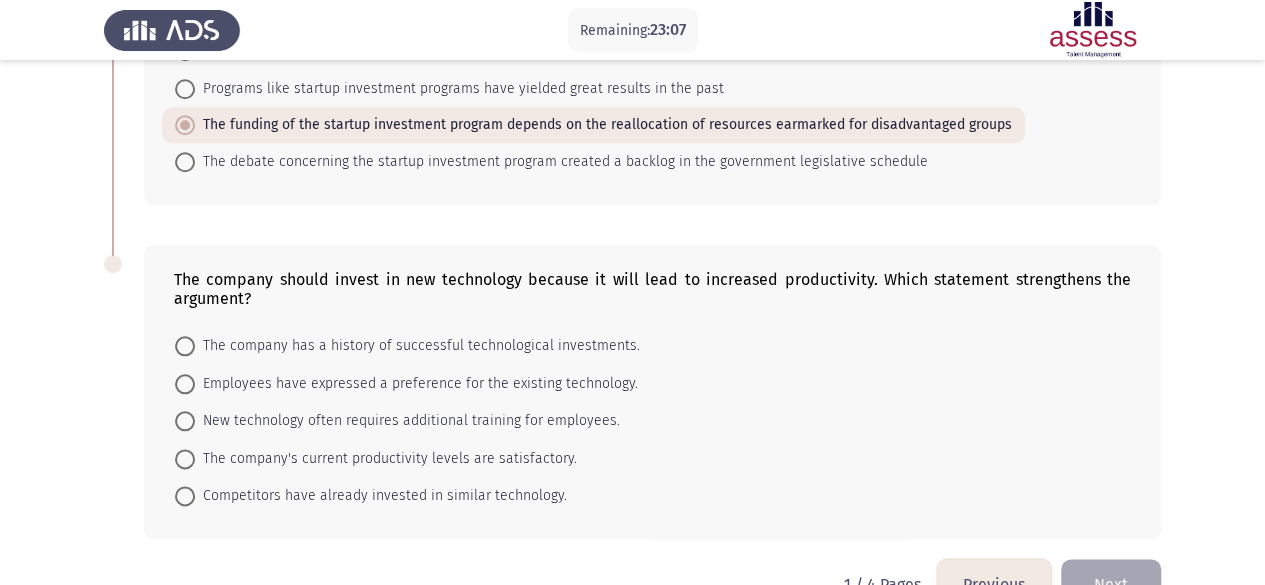 scroll, scrollTop: 1020, scrollLeft: 0, axis: vertical 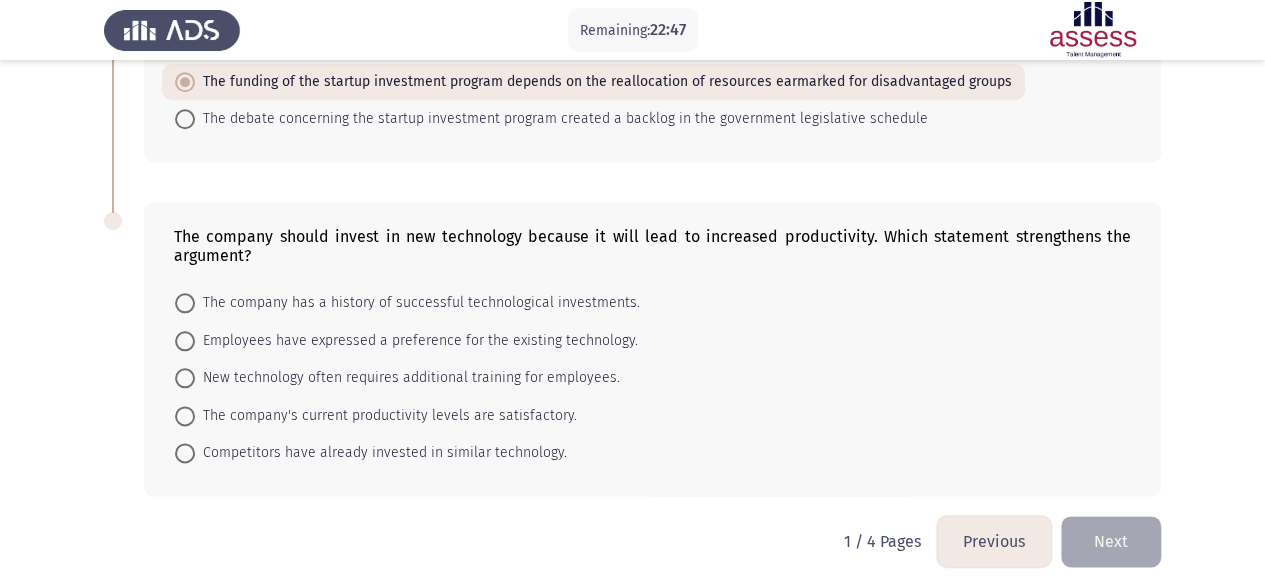 click on "The company has a history of successful technological investments." at bounding box center [407, 302] 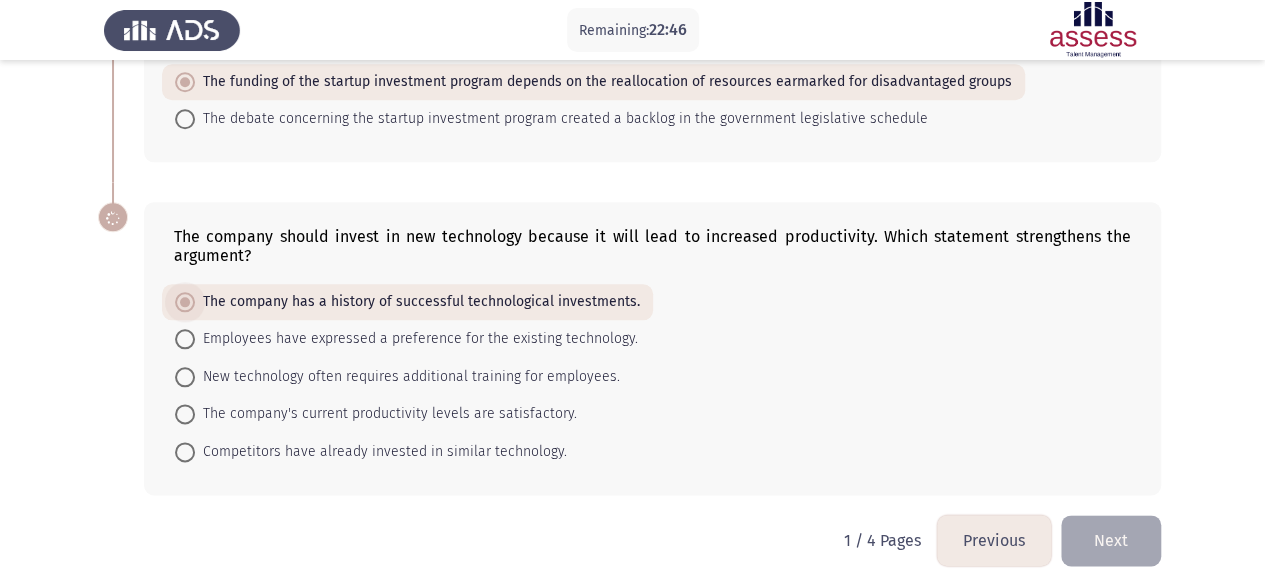 scroll, scrollTop: 1019, scrollLeft: 0, axis: vertical 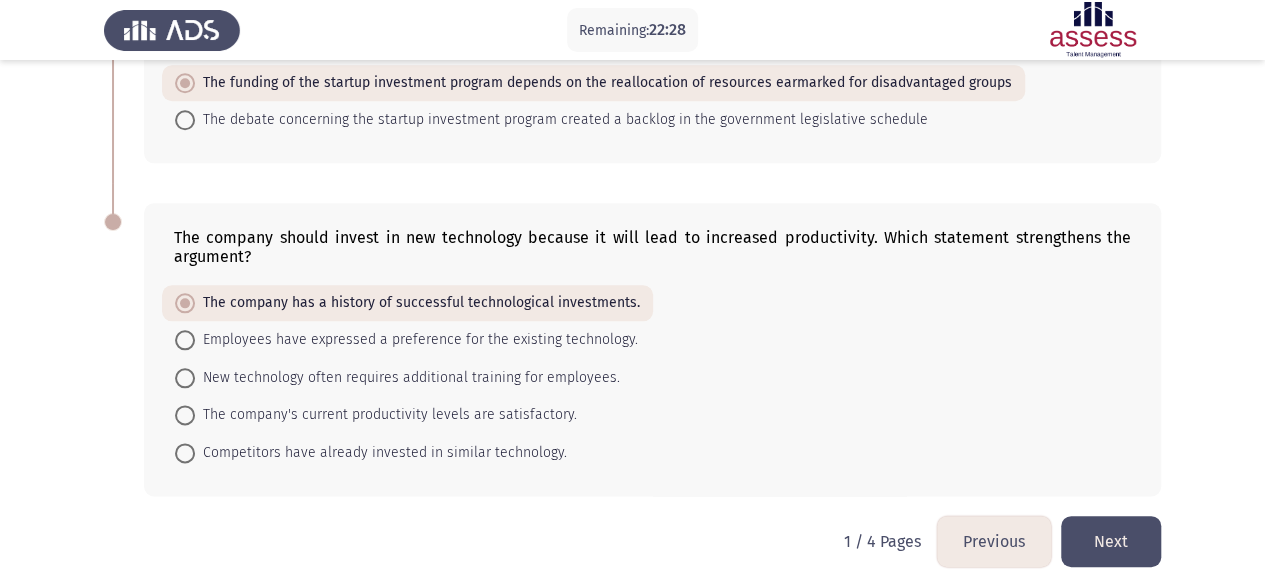 click on "Next" 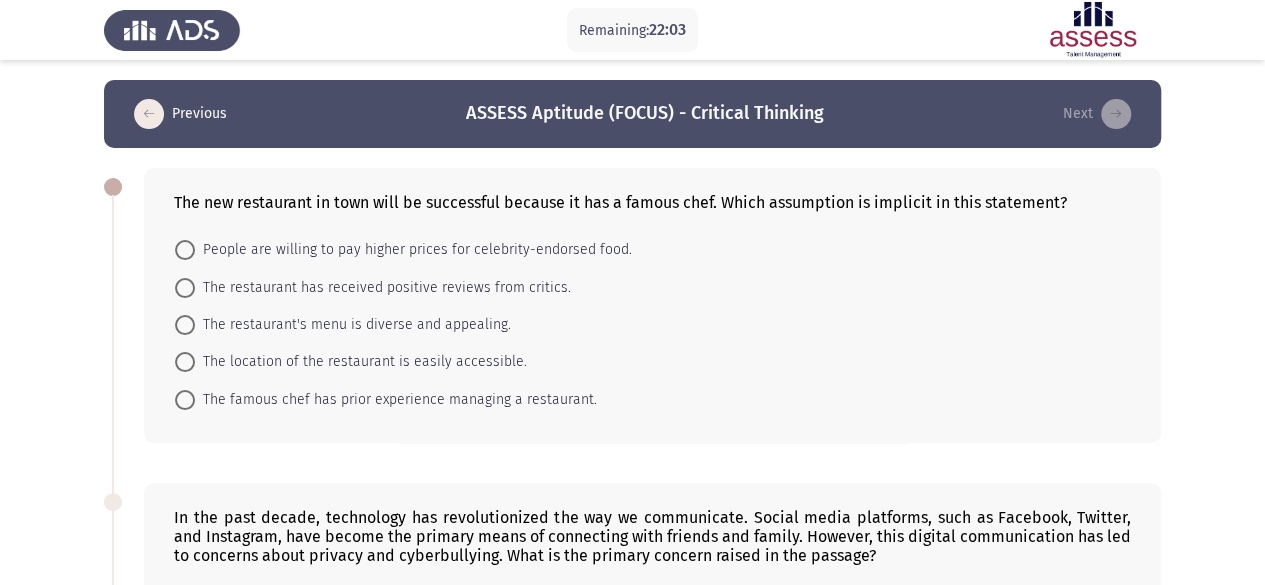 click at bounding box center (185, 400) 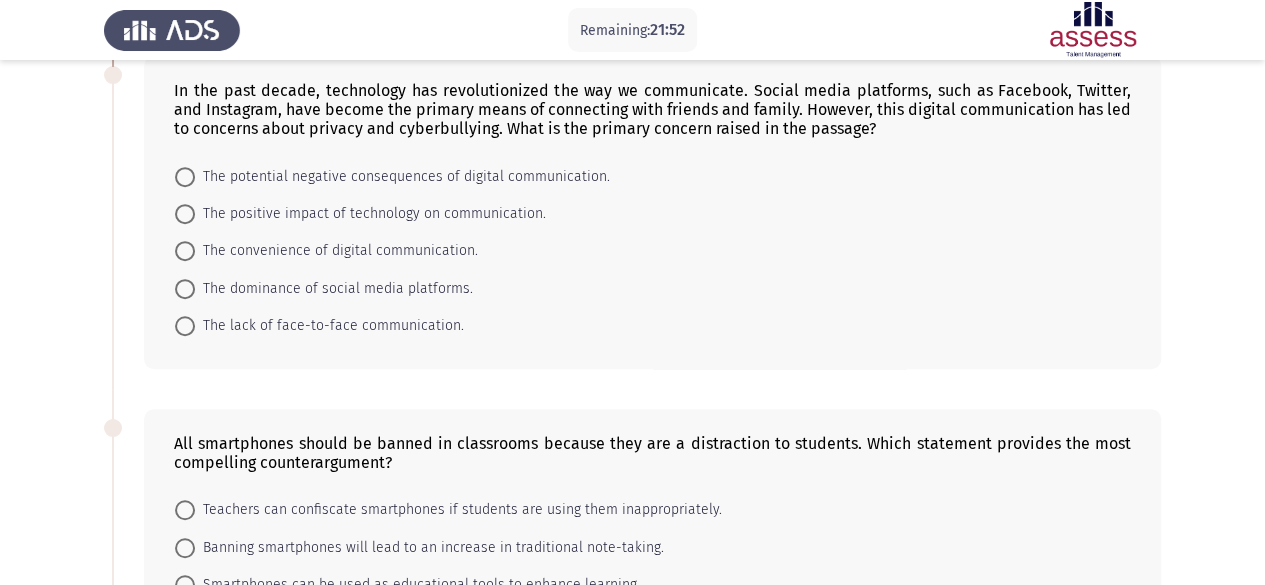 scroll, scrollTop: 387, scrollLeft: 0, axis: vertical 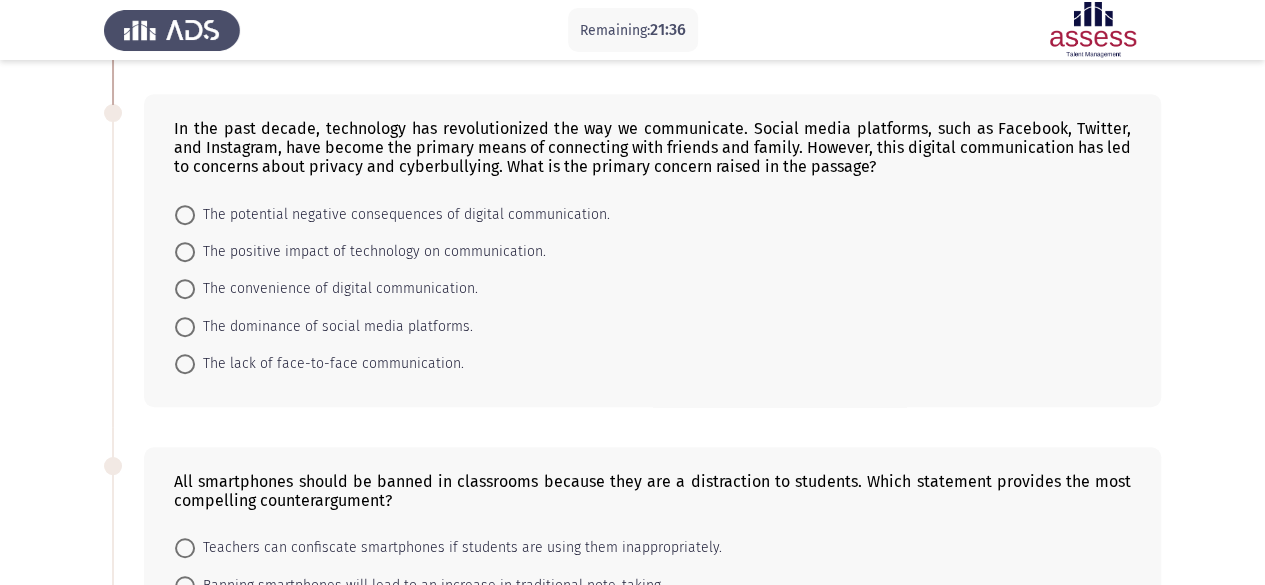 click on "The potential negative consequences of digital communication." at bounding box center [402, 215] 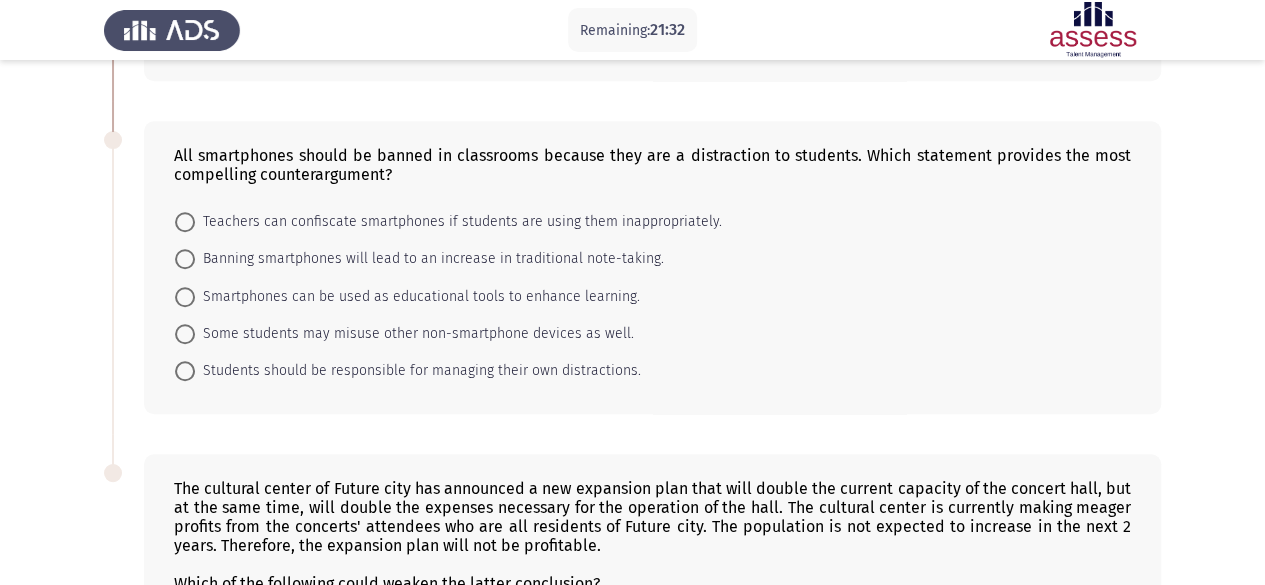 scroll, scrollTop: 711, scrollLeft: 0, axis: vertical 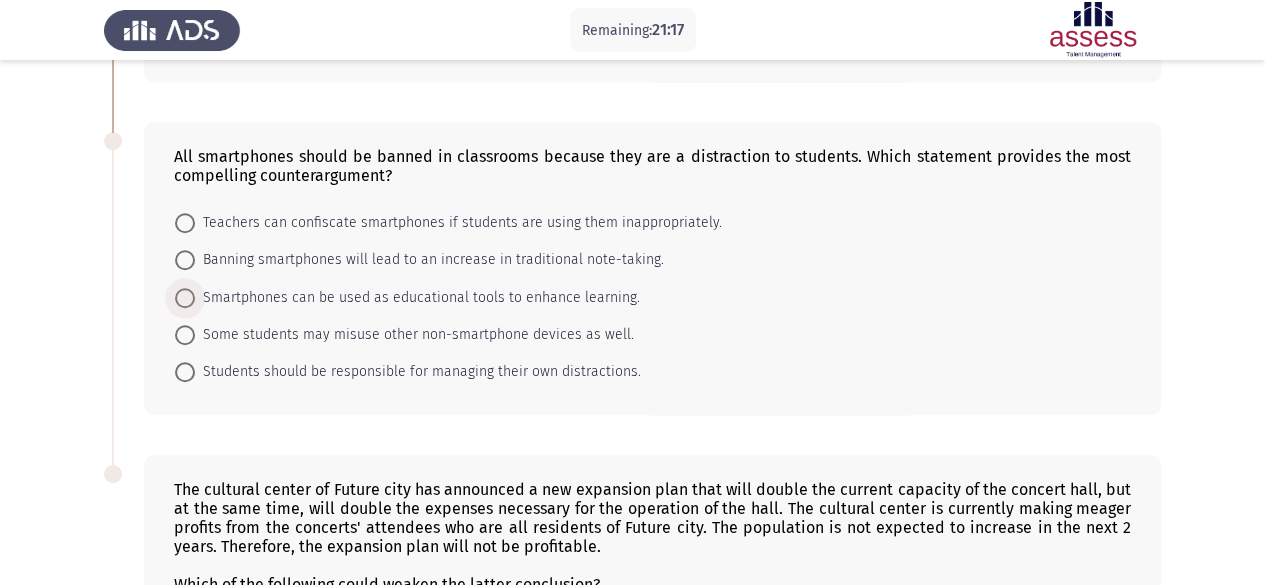 click at bounding box center [185, 298] 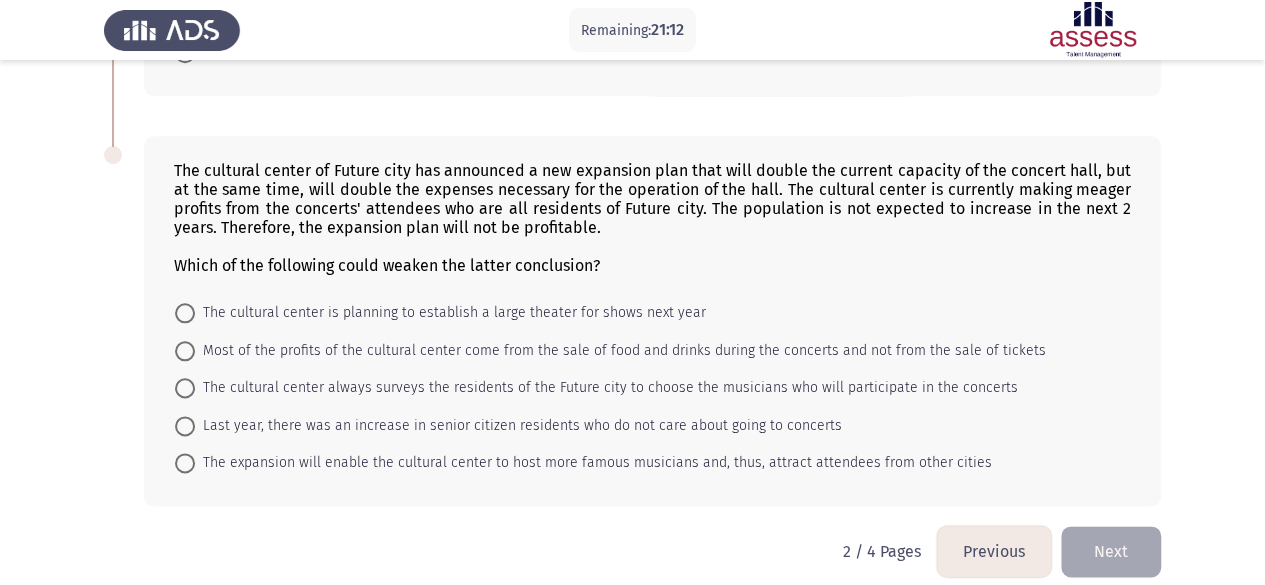scroll, scrollTop: 1039, scrollLeft: 0, axis: vertical 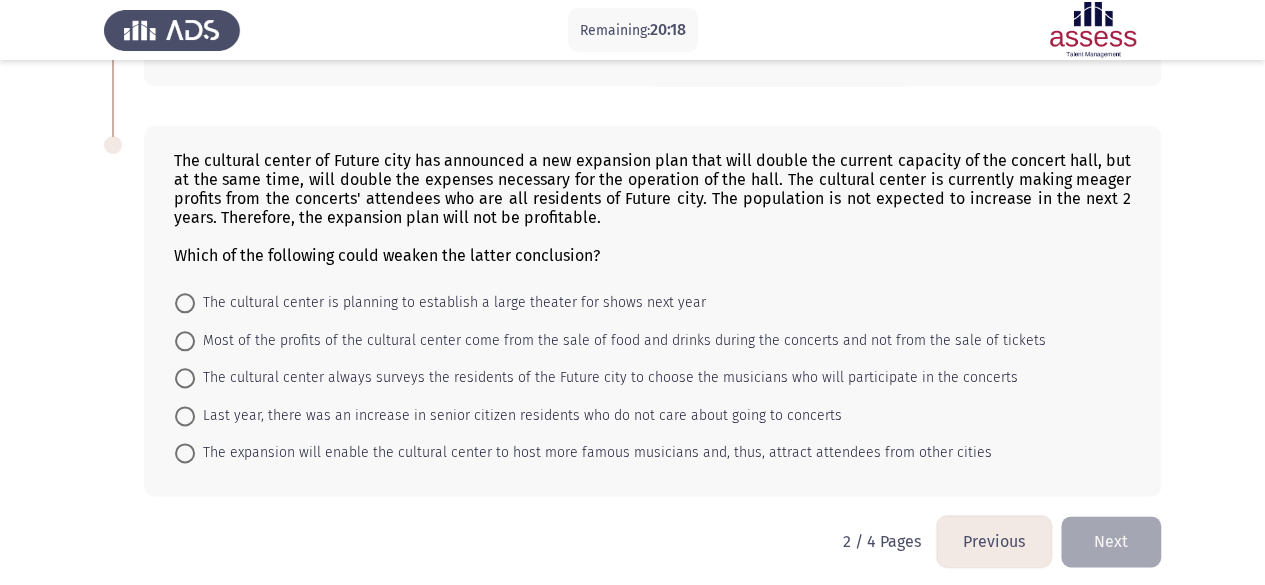 click at bounding box center [185, 341] 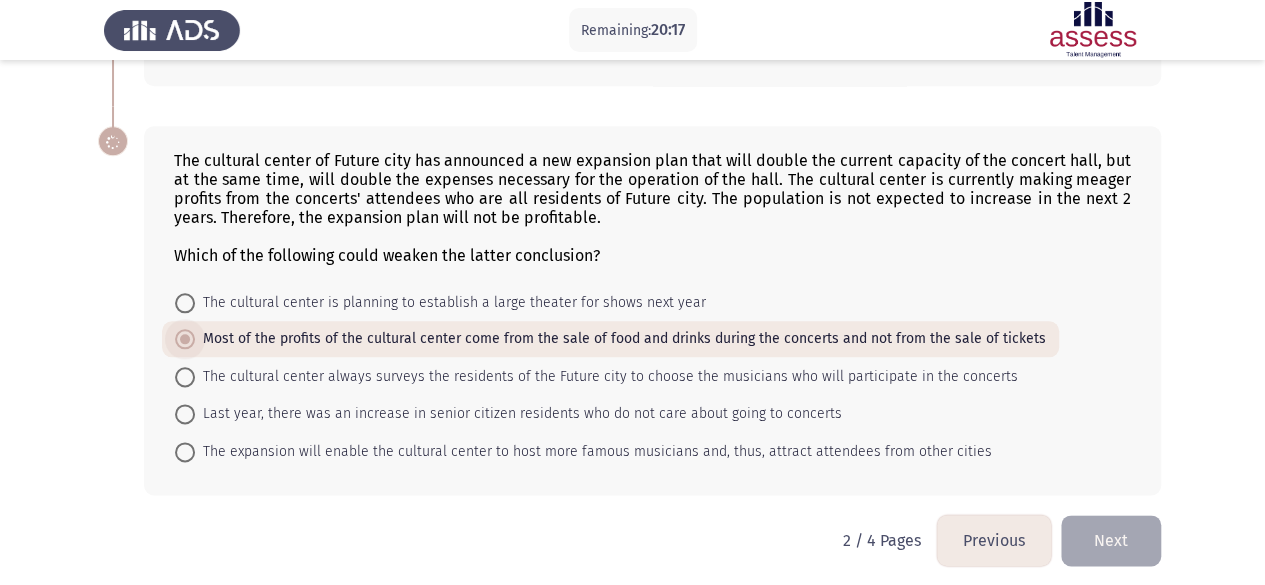 scroll, scrollTop: 1038, scrollLeft: 0, axis: vertical 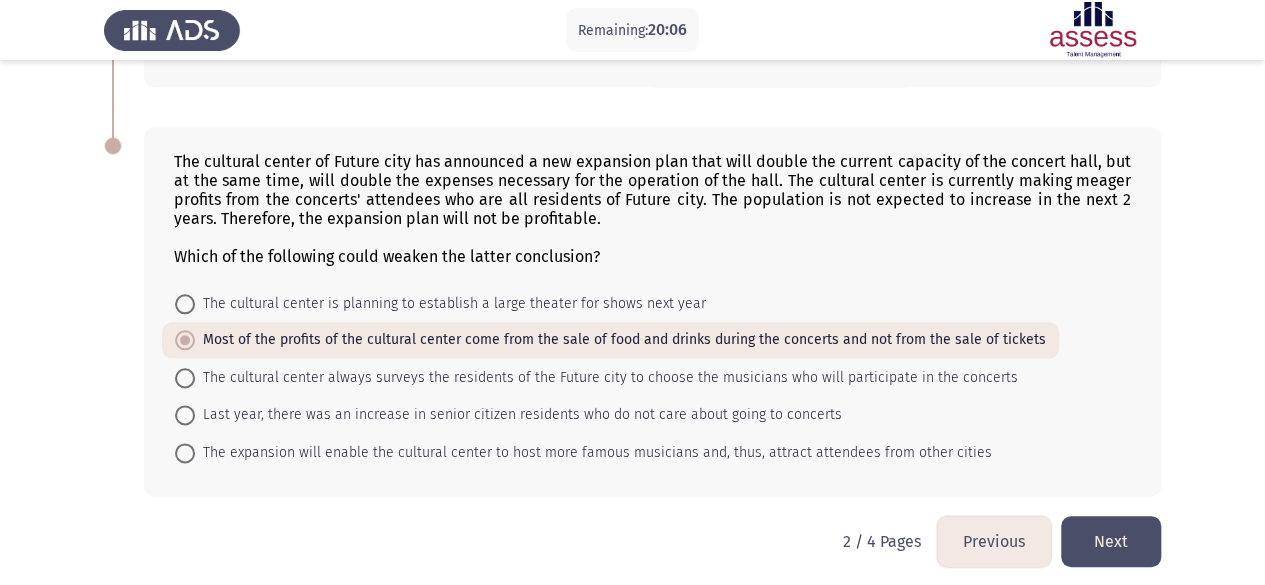 click on "Next" 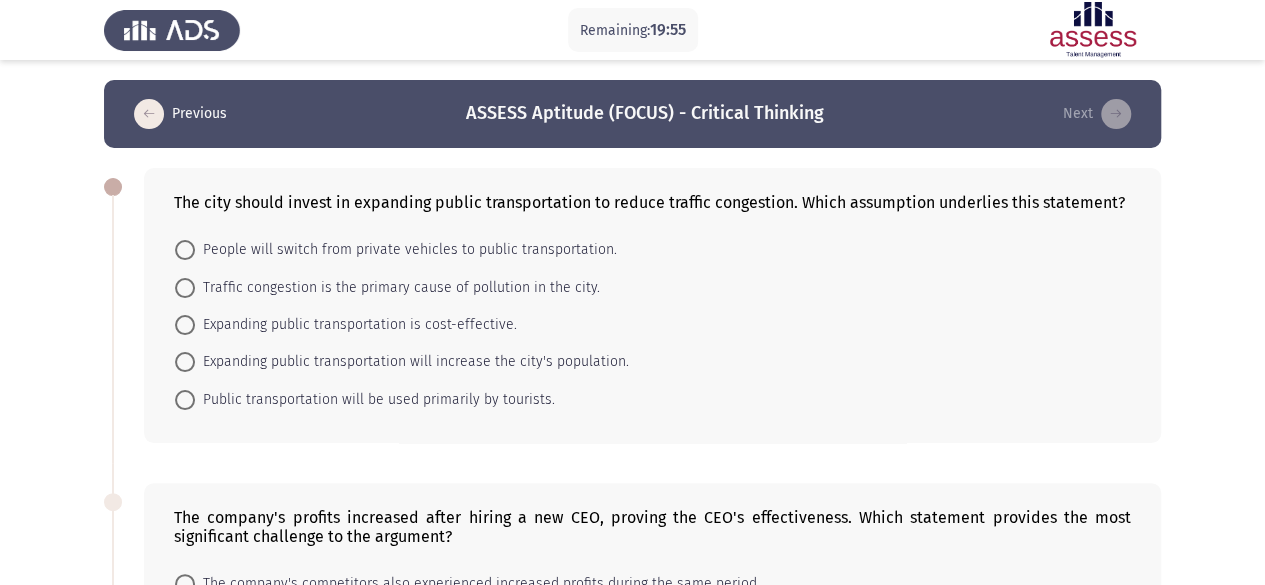 scroll, scrollTop: 16, scrollLeft: 0, axis: vertical 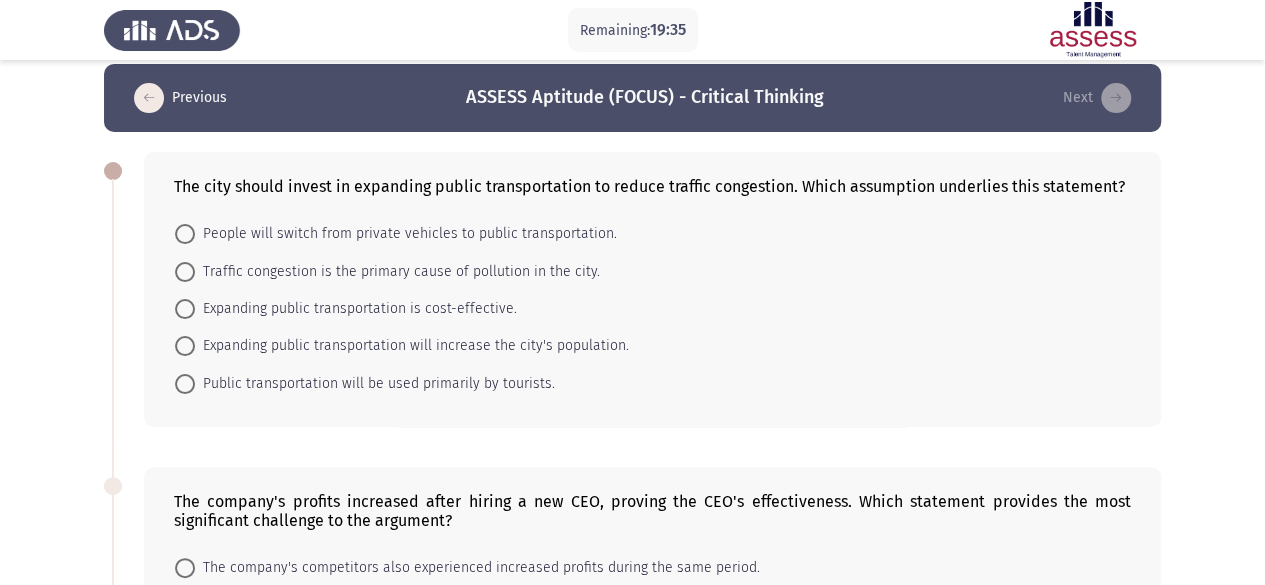 click on "People will switch from private vehicles to public transportation." at bounding box center [406, 234] 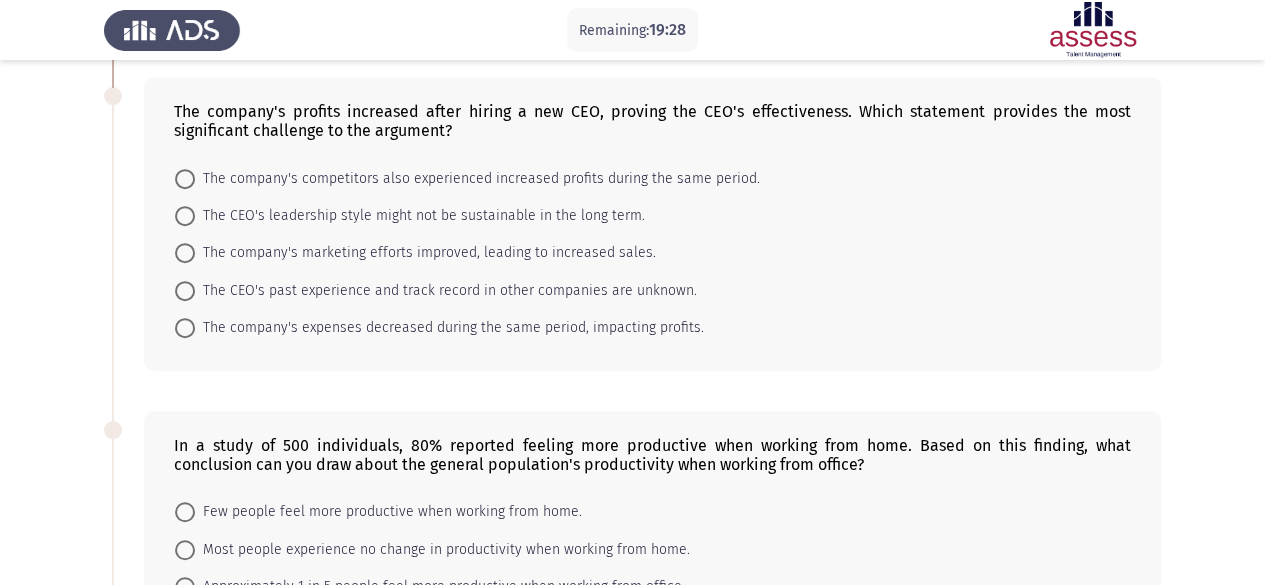 scroll, scrollTop: 405, scrollLeft: 0, axis: vertical 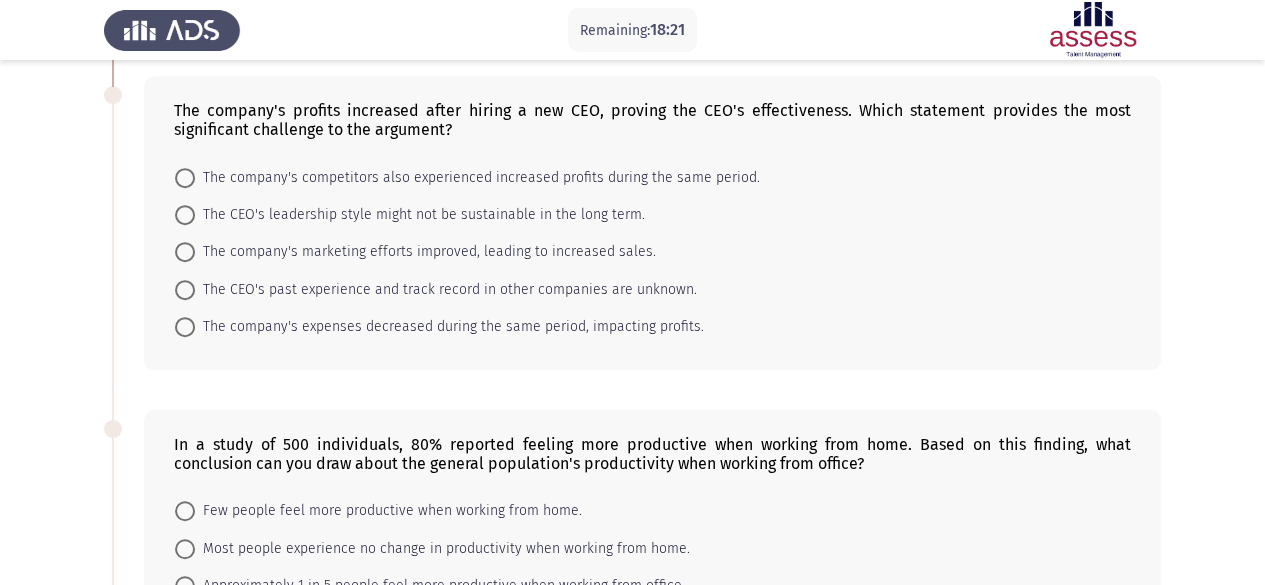 click on "The company's expenses decreased during the same period, impacting profits." at bounding box center (449, 327) 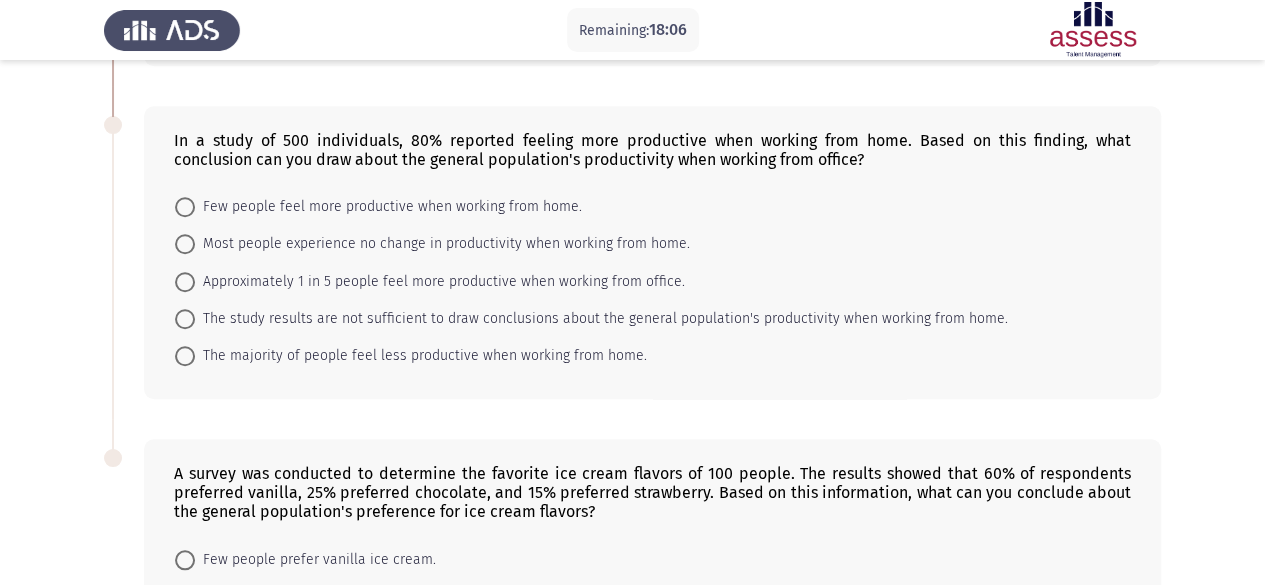 scroll, scrollTop: 709, scrollLeft: 0, axis: vertical 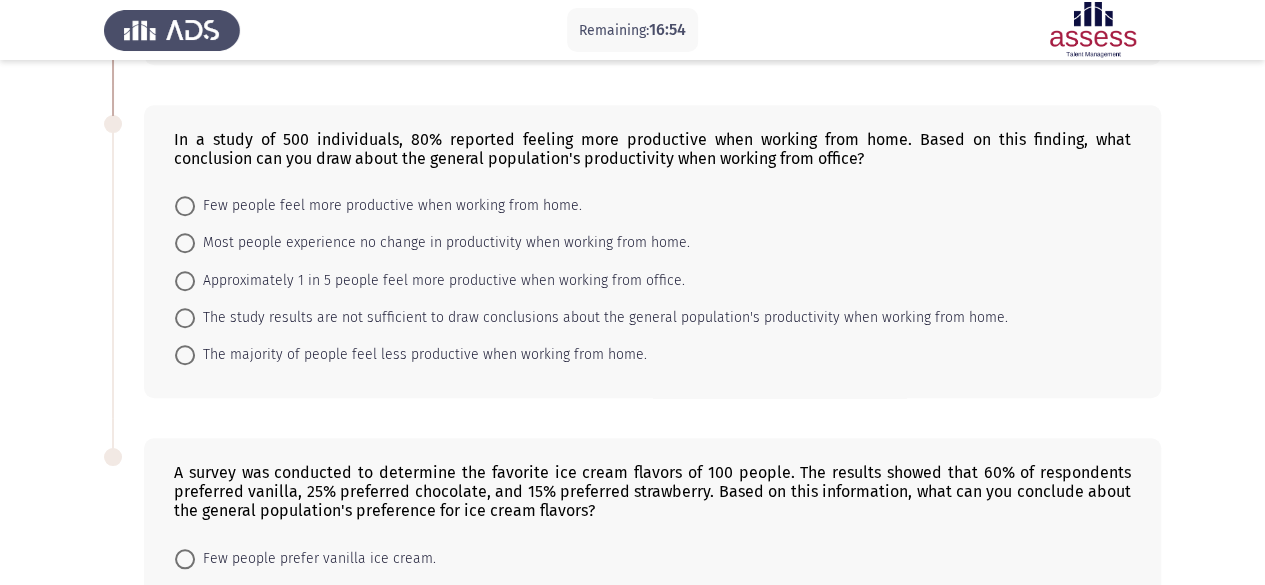 click at bounding box center (185, 281) 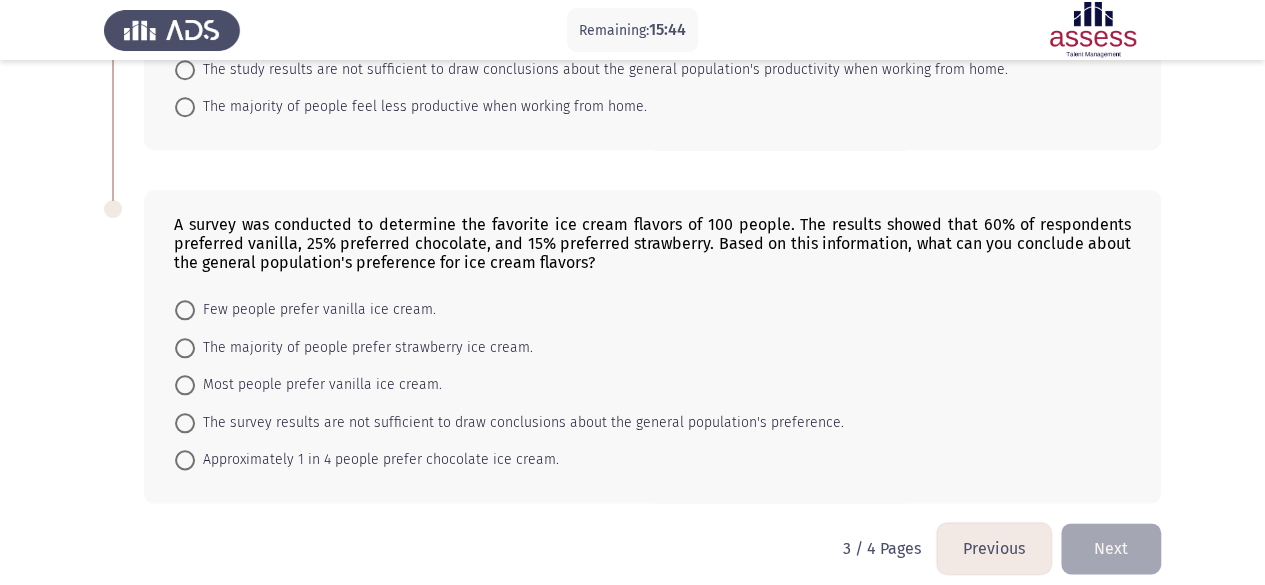 scroll, scrollTop: 964, scrollLeft: 0, axis: vertical 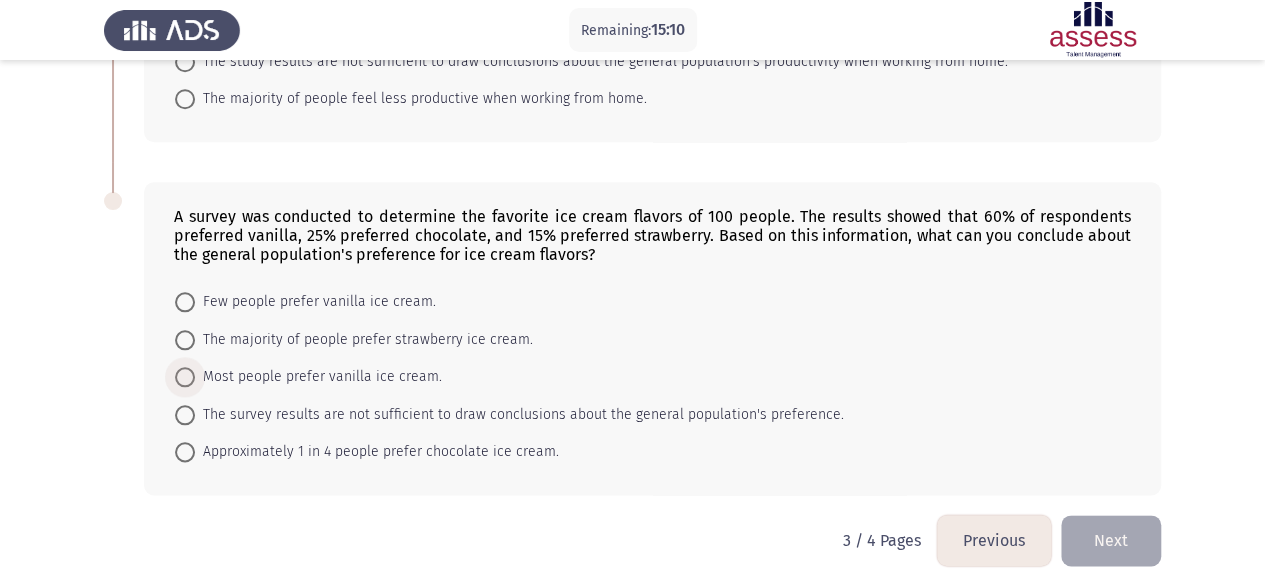 click at bounding box center (185, 377) 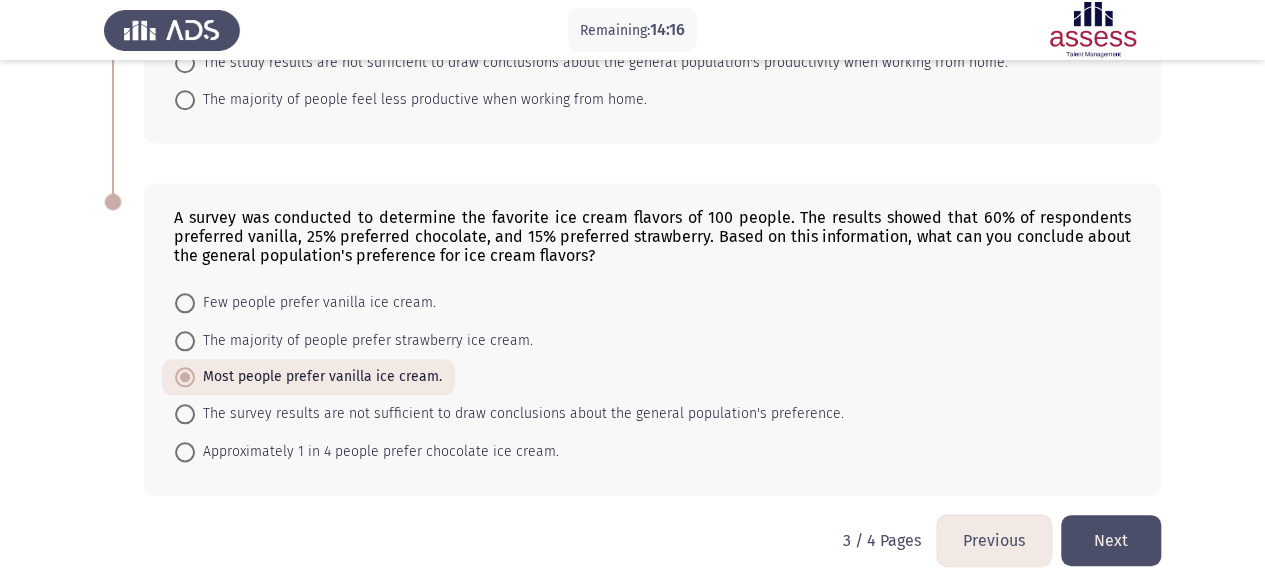 click at bounding box center (185, 377) 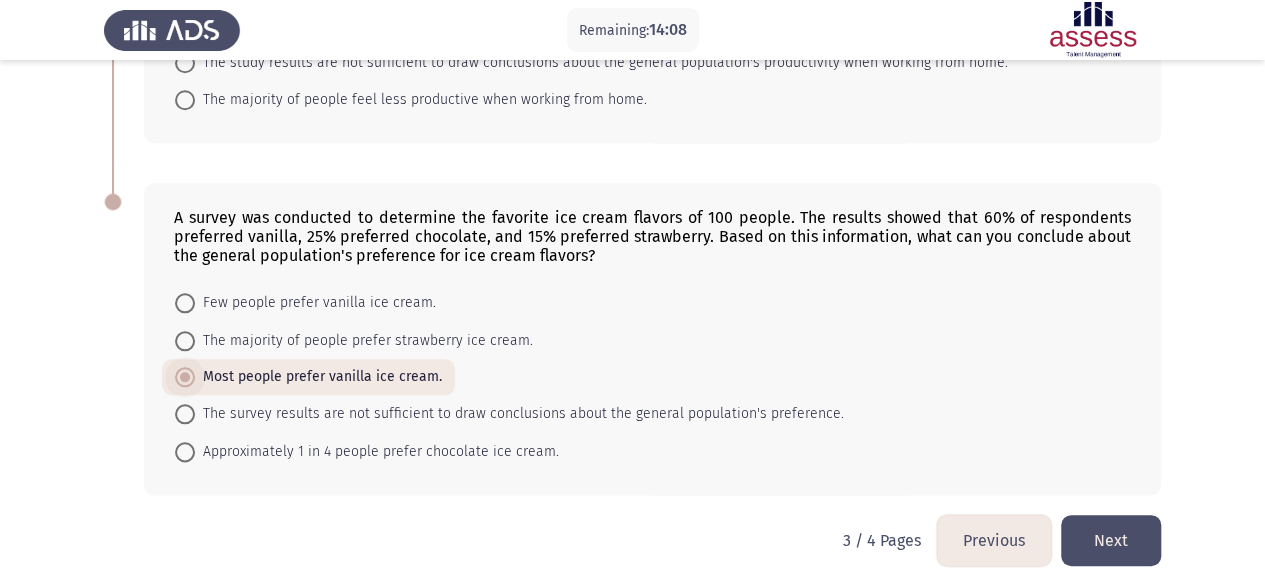 click on "Next" 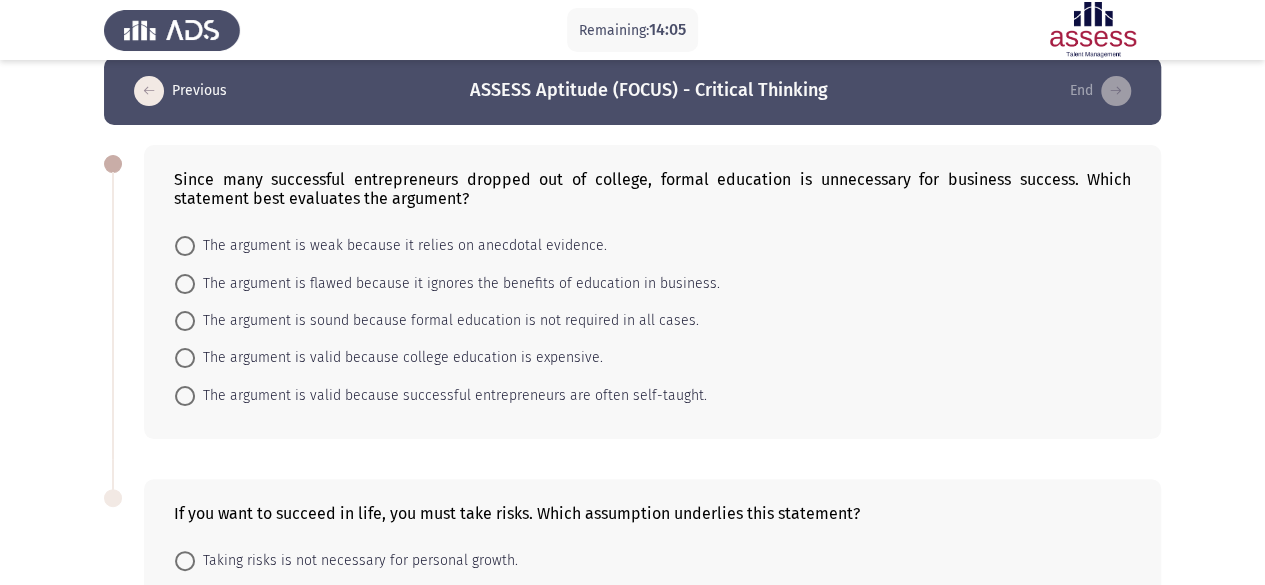 scroll, scrollTop: 24, scrollLeft: 0, axis: vertical 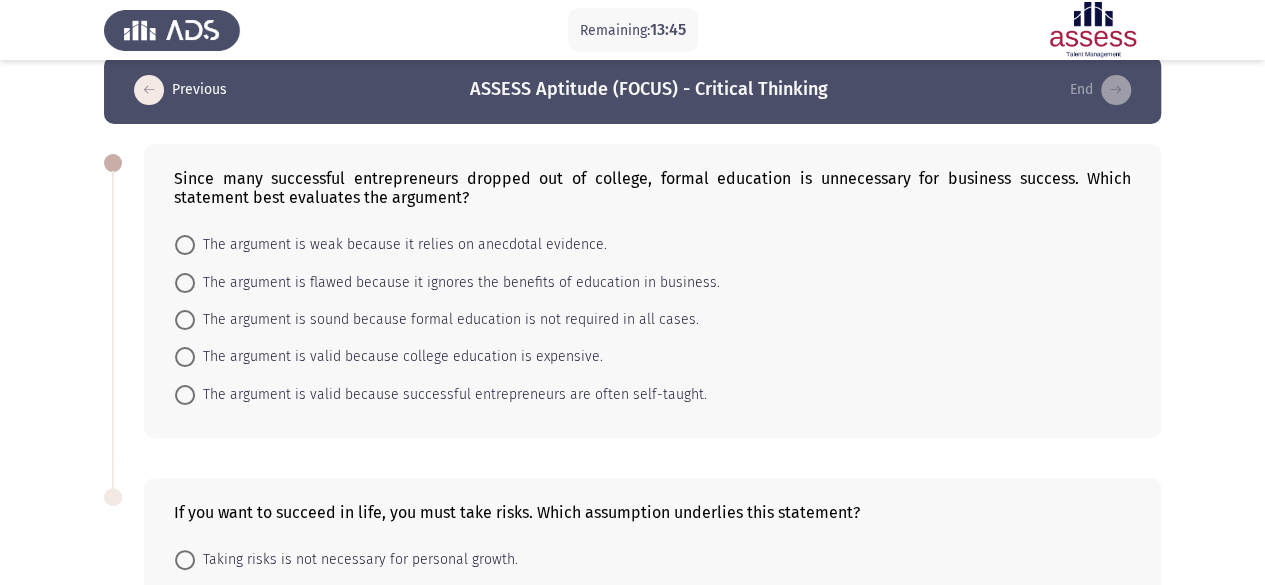 click at bounding box center (185, 283) 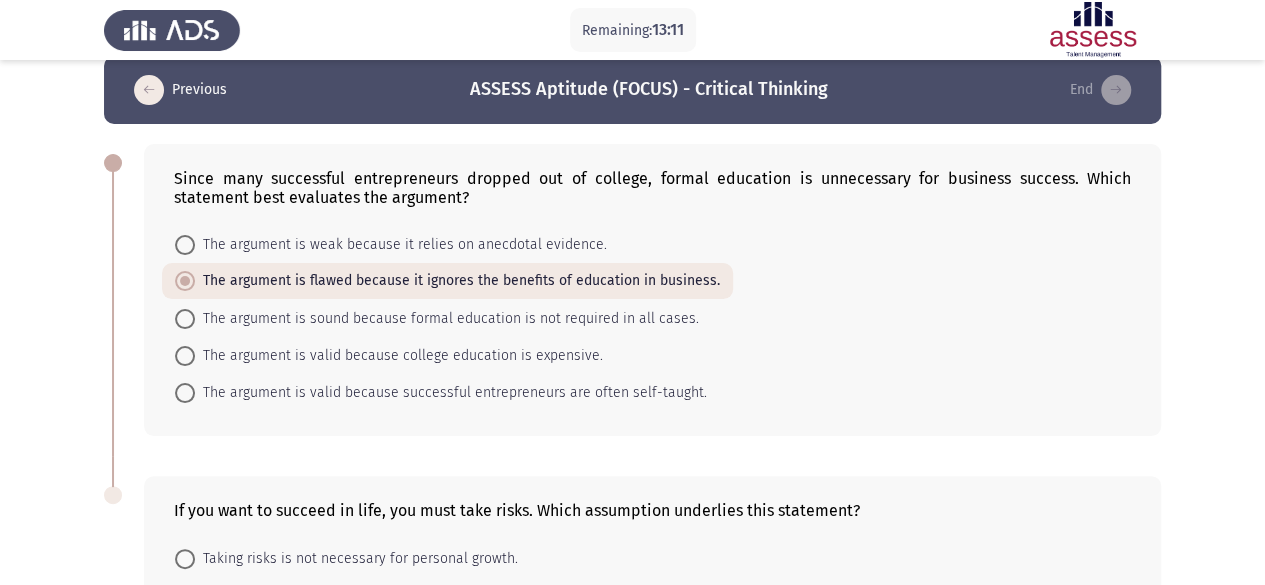 click on "The argument is weak because it relies on anecdotal evidence." at bounding box center [401, 245] 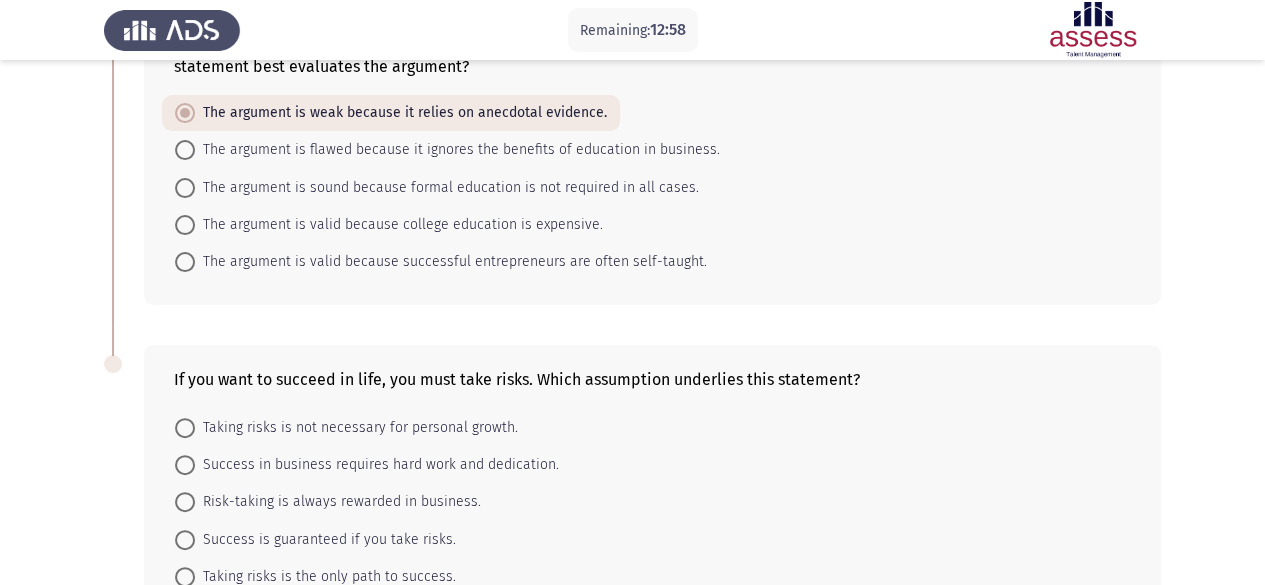 scroll, scrollTop: 285, scrollLeft: 0, axis: vertical 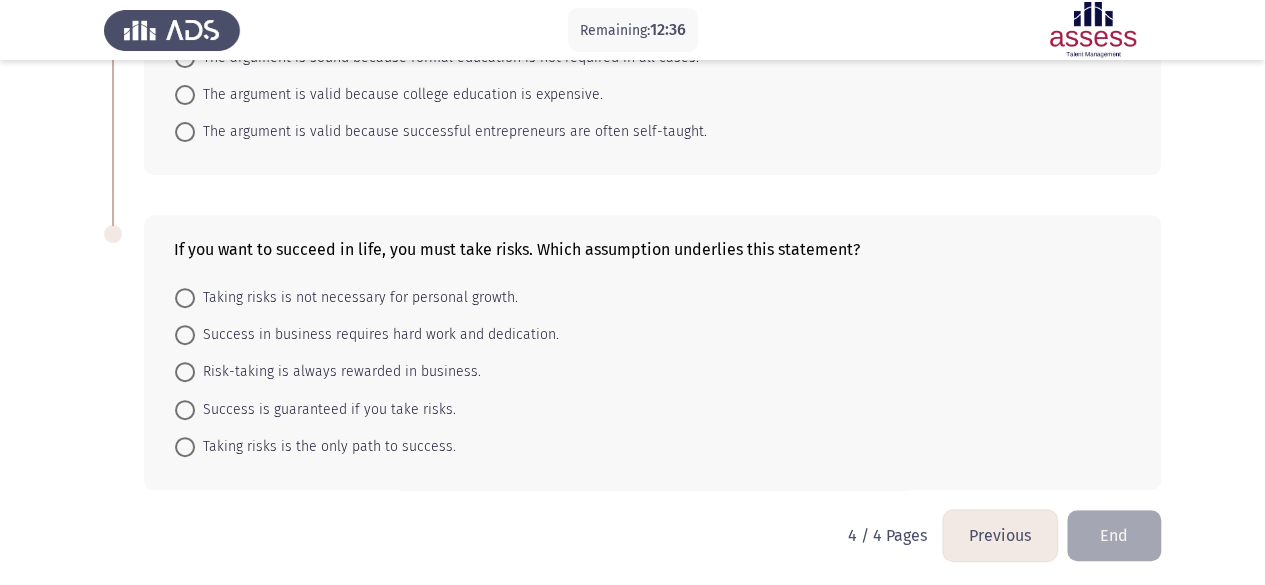 click at bounding box center [185, 447] 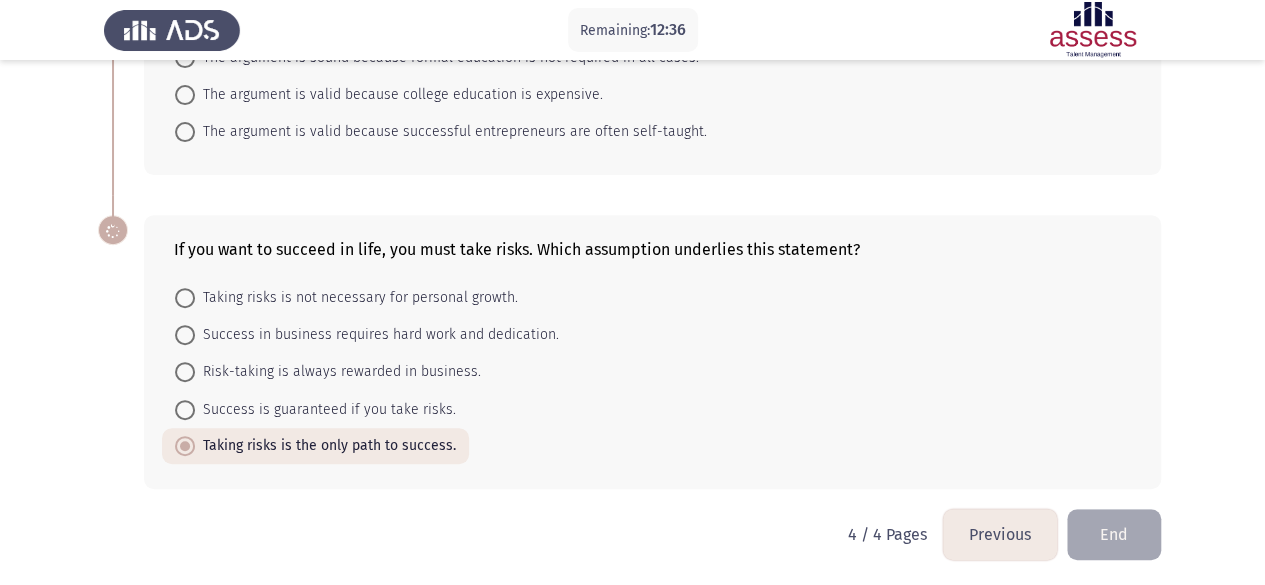 scroll, scrollTop: 284, scrollLeft: 0, axis: vertical 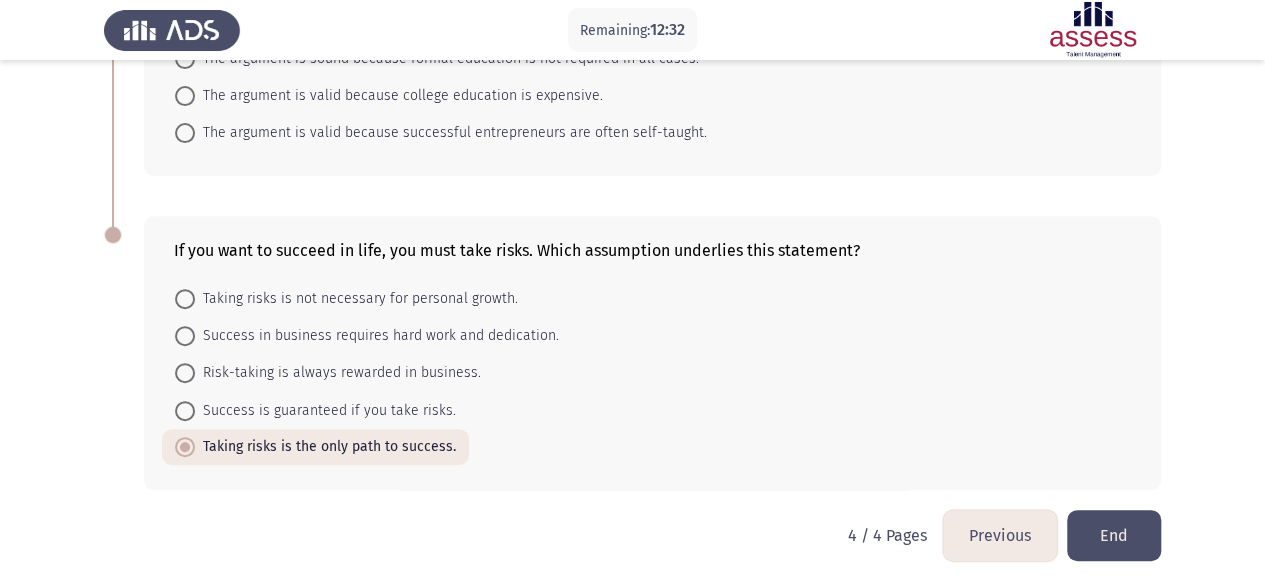 click on "End" 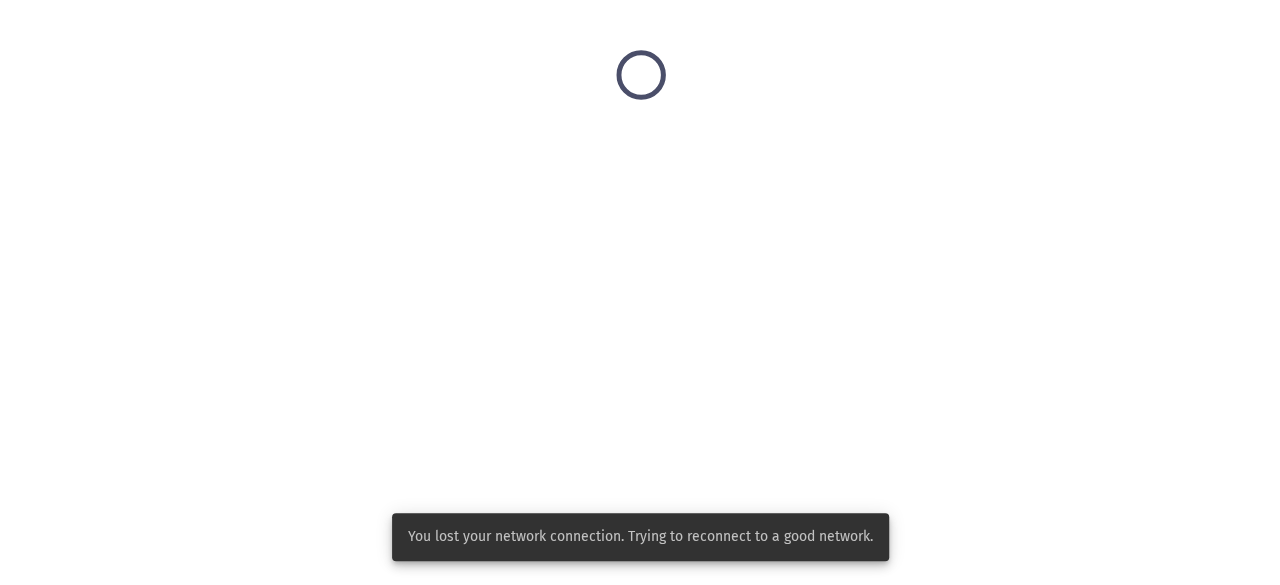 scroll, scrollTop: 0, scrollLeft: 0, axis: both 